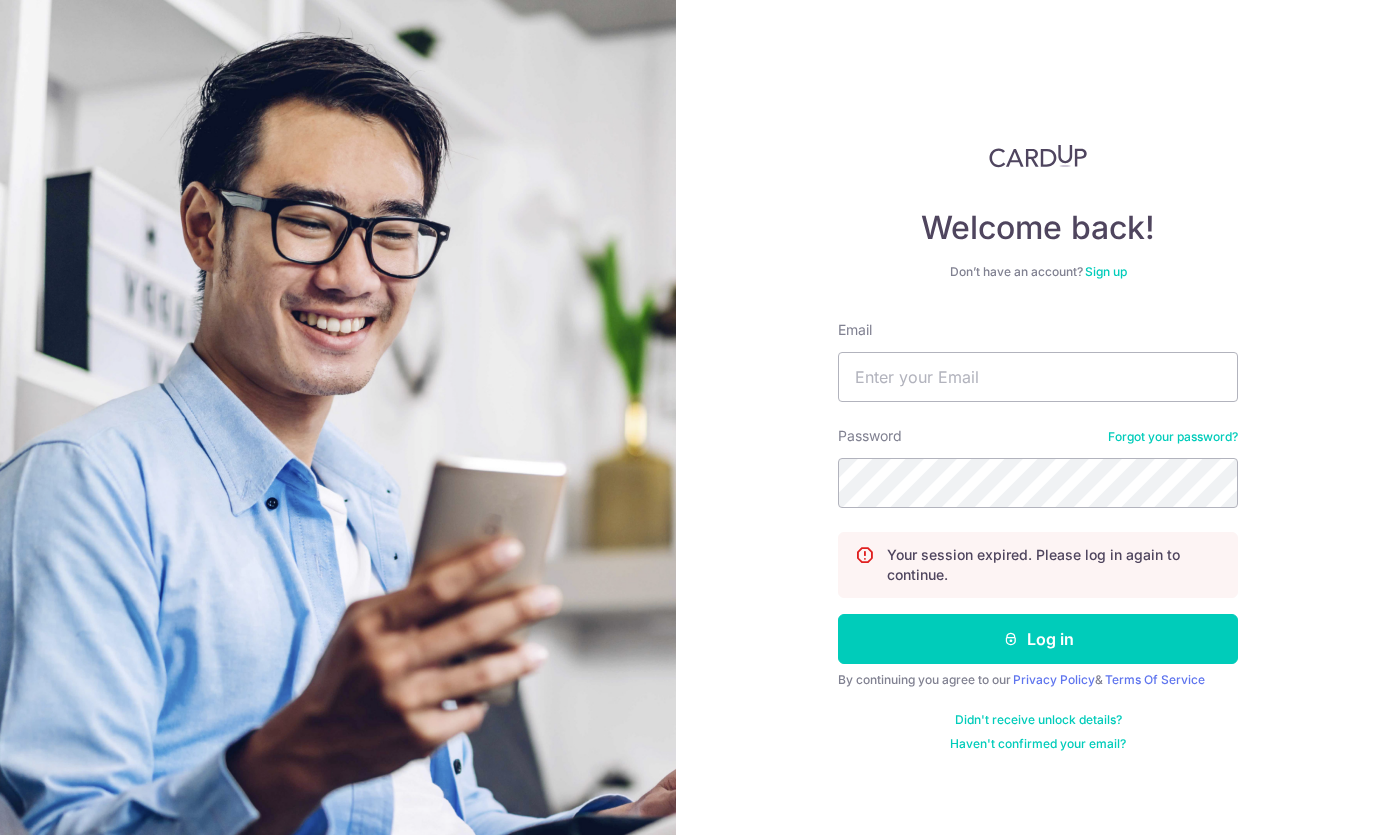 click on "Email" at bounding box center [1038, 377] 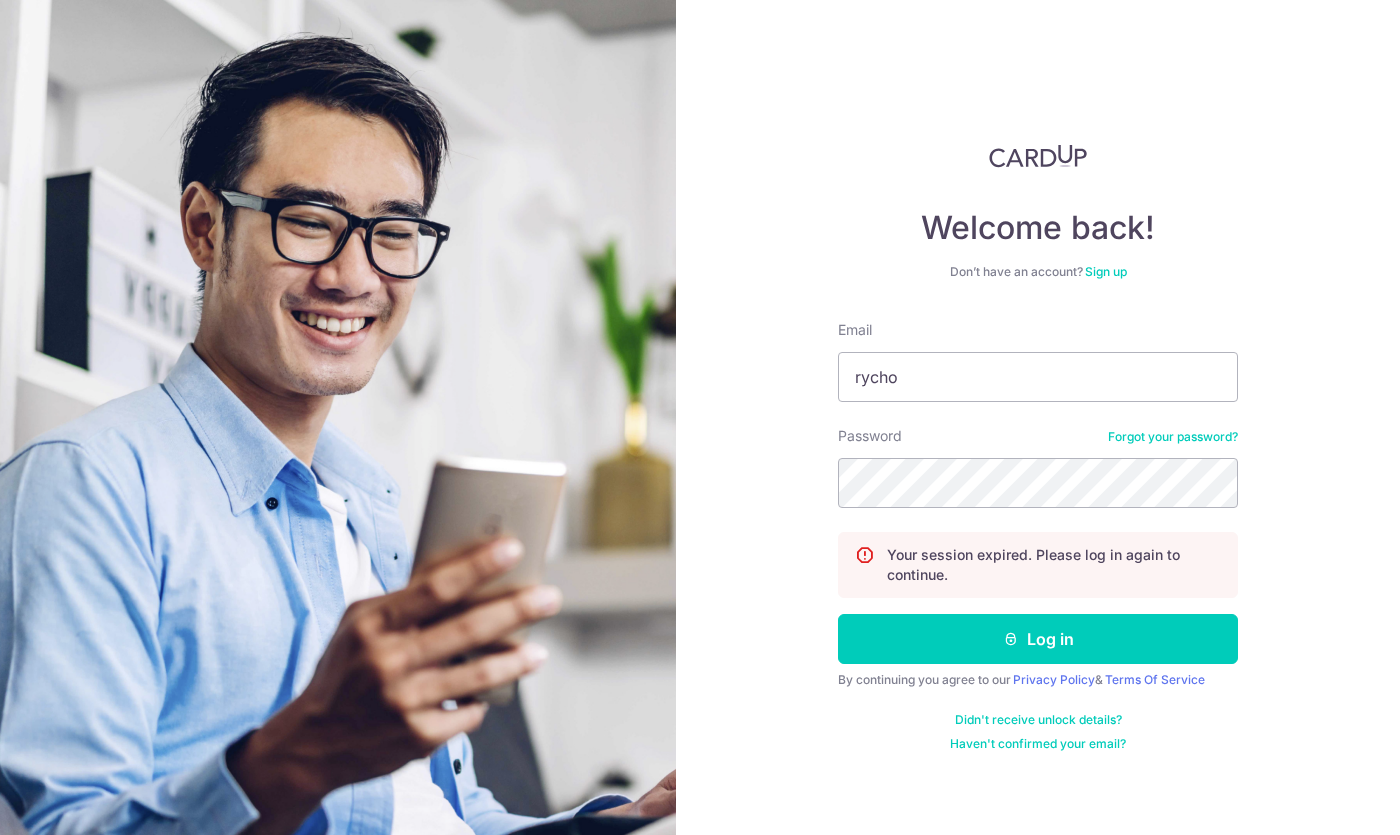 type on "rycho" 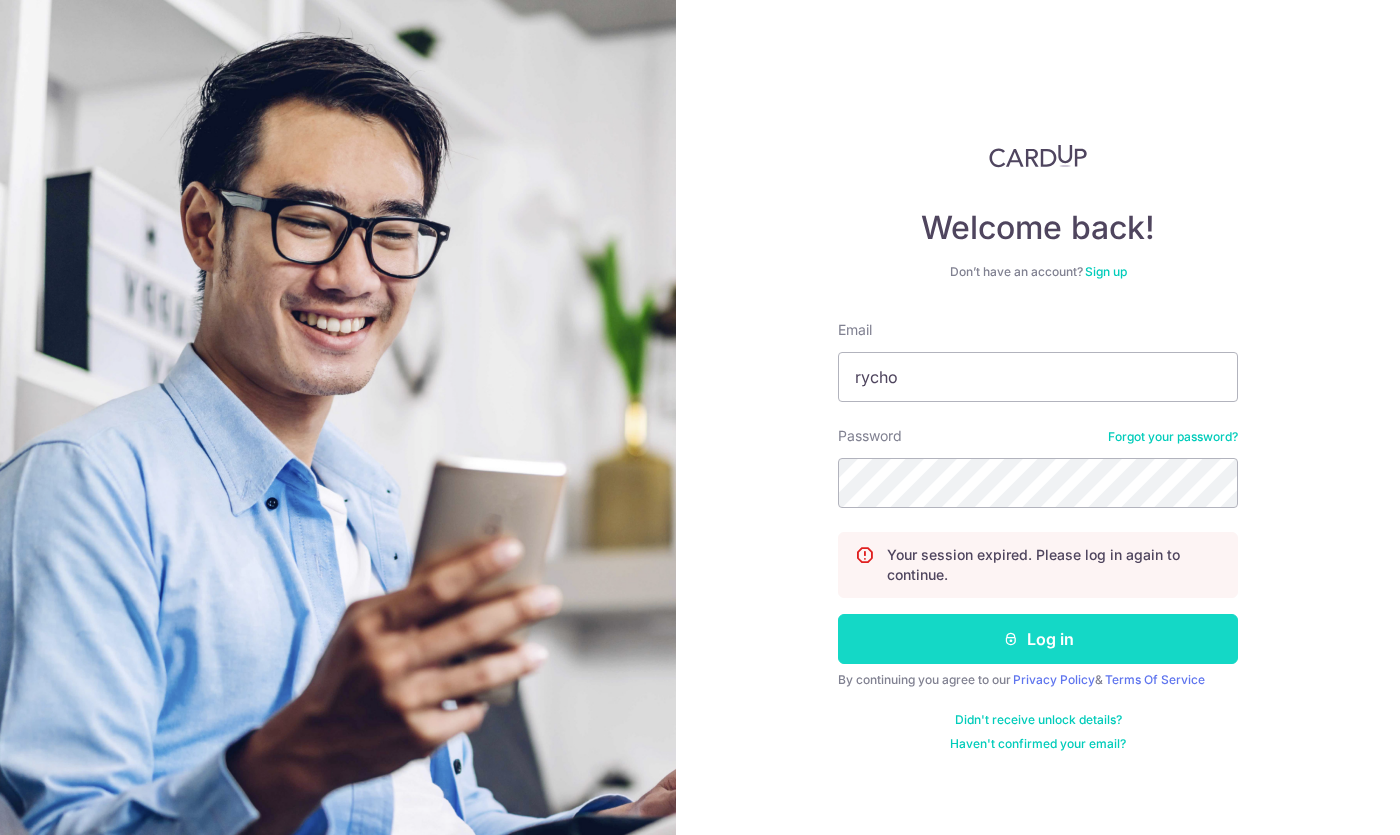 click on "Log in" at bounding box center (1038, 639) 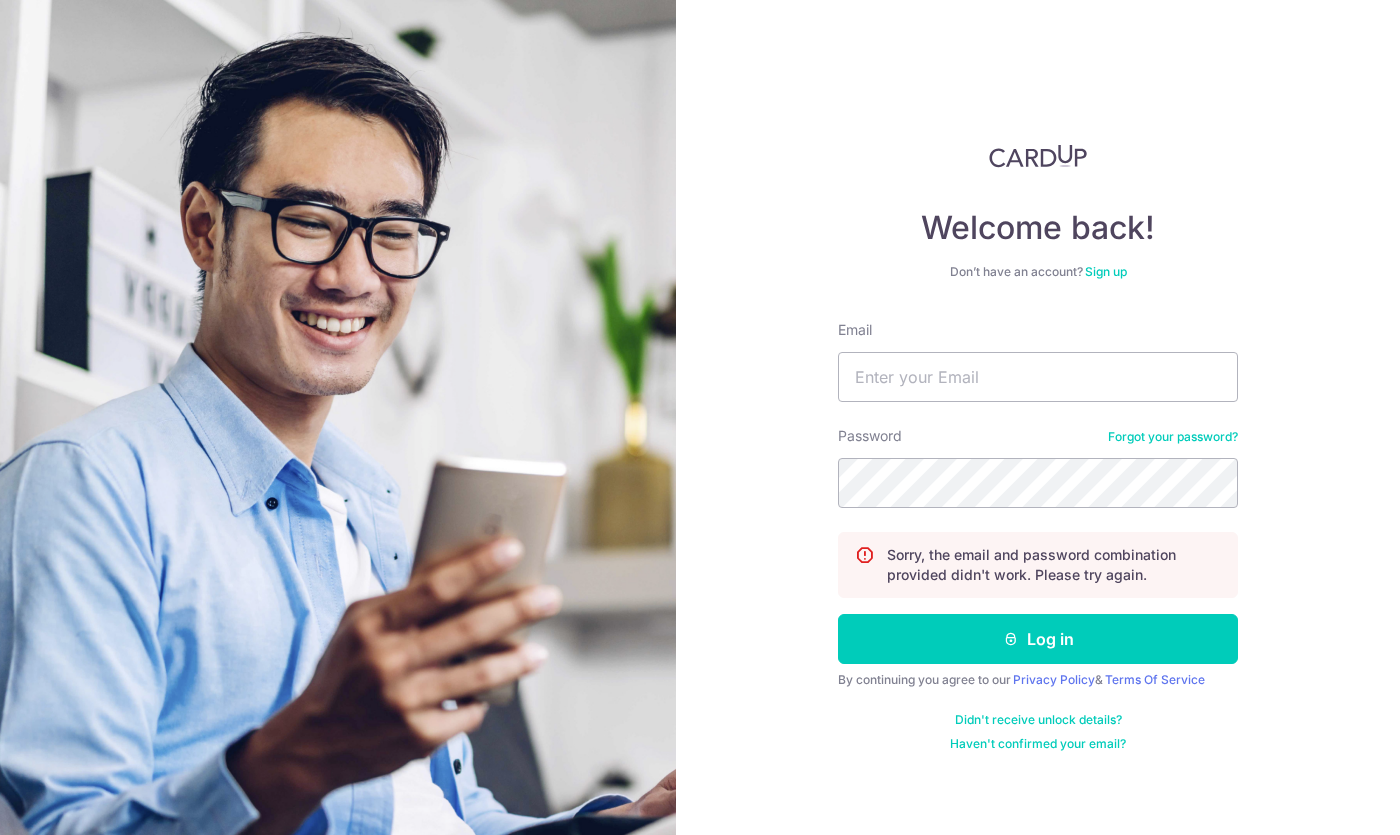 scroll, scrollTop: 0, scrollLeft: 0, axis: both 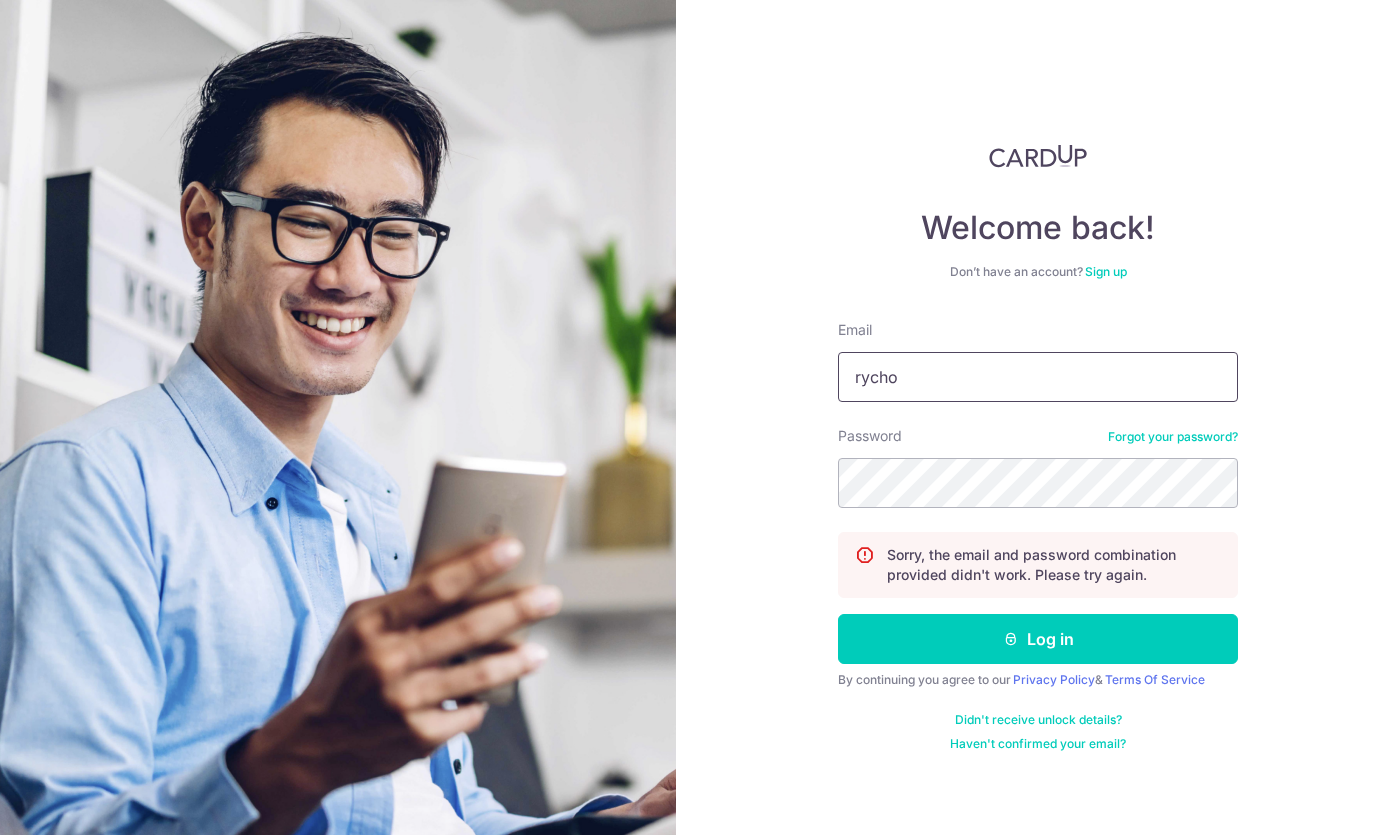 click on "rycho" at bounding box center [1038, 377] 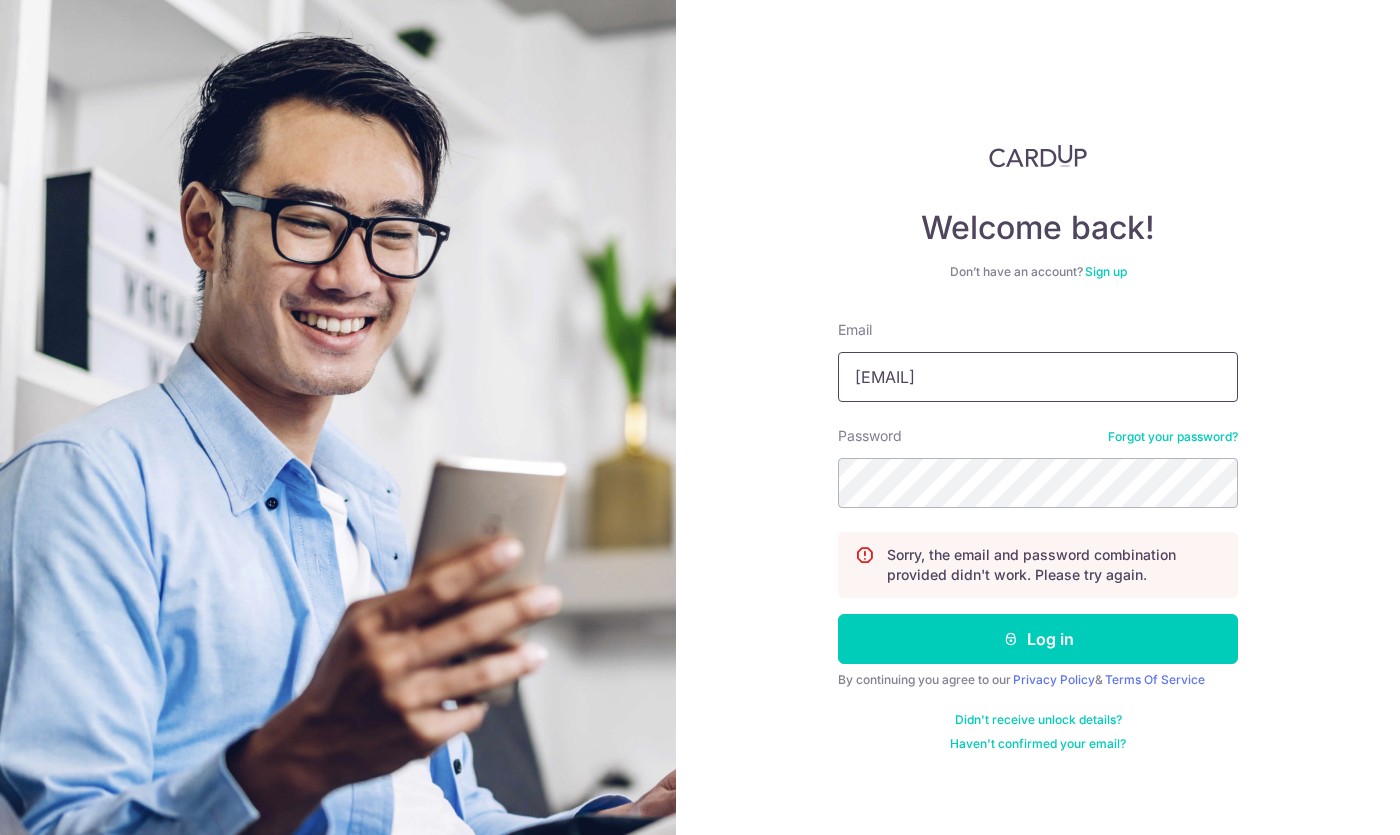 type on "rycho@mac.com" 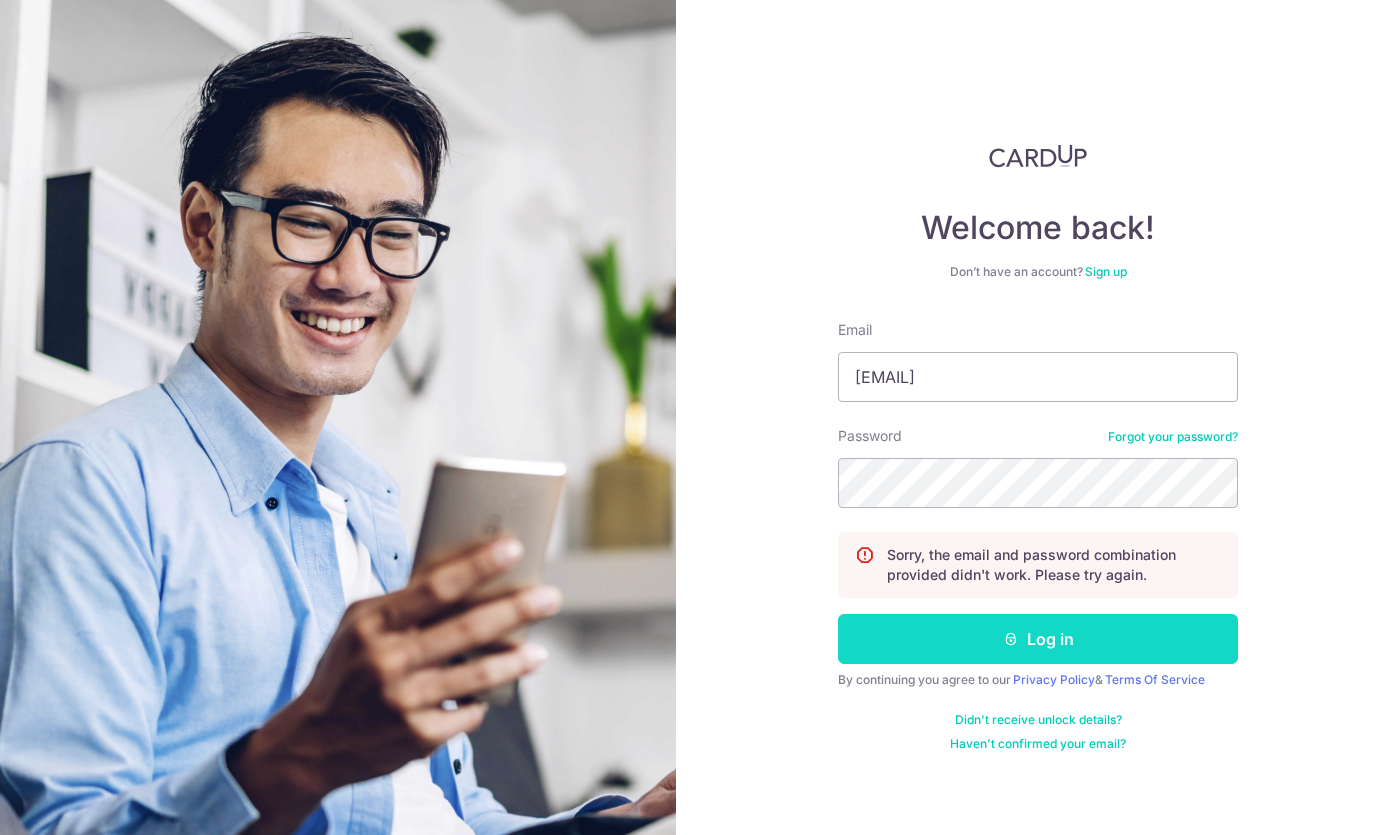 click on "Log in" at bounding box center (1038, 639) 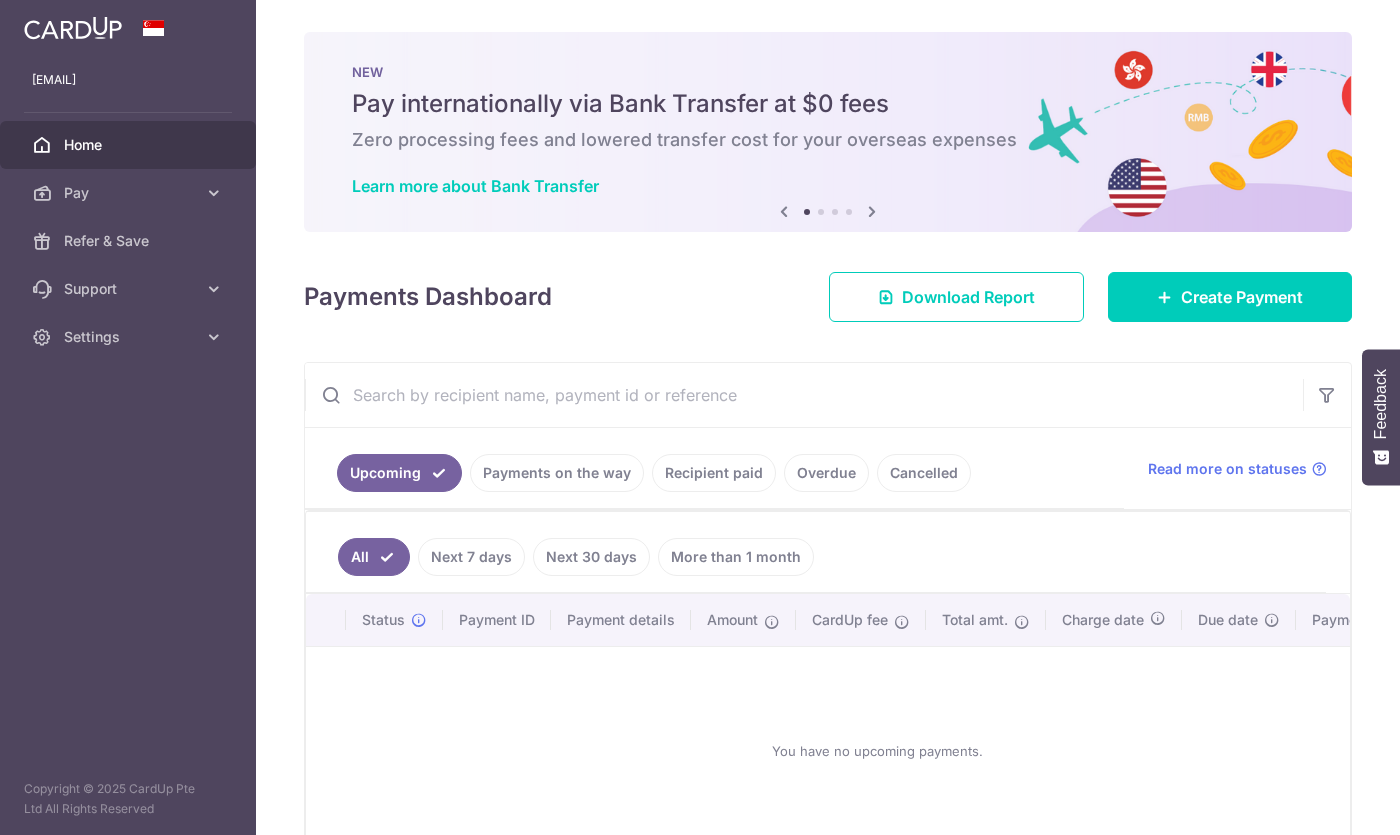 scroll, scrollTop: 0, scrollLeft: 0, axis: both 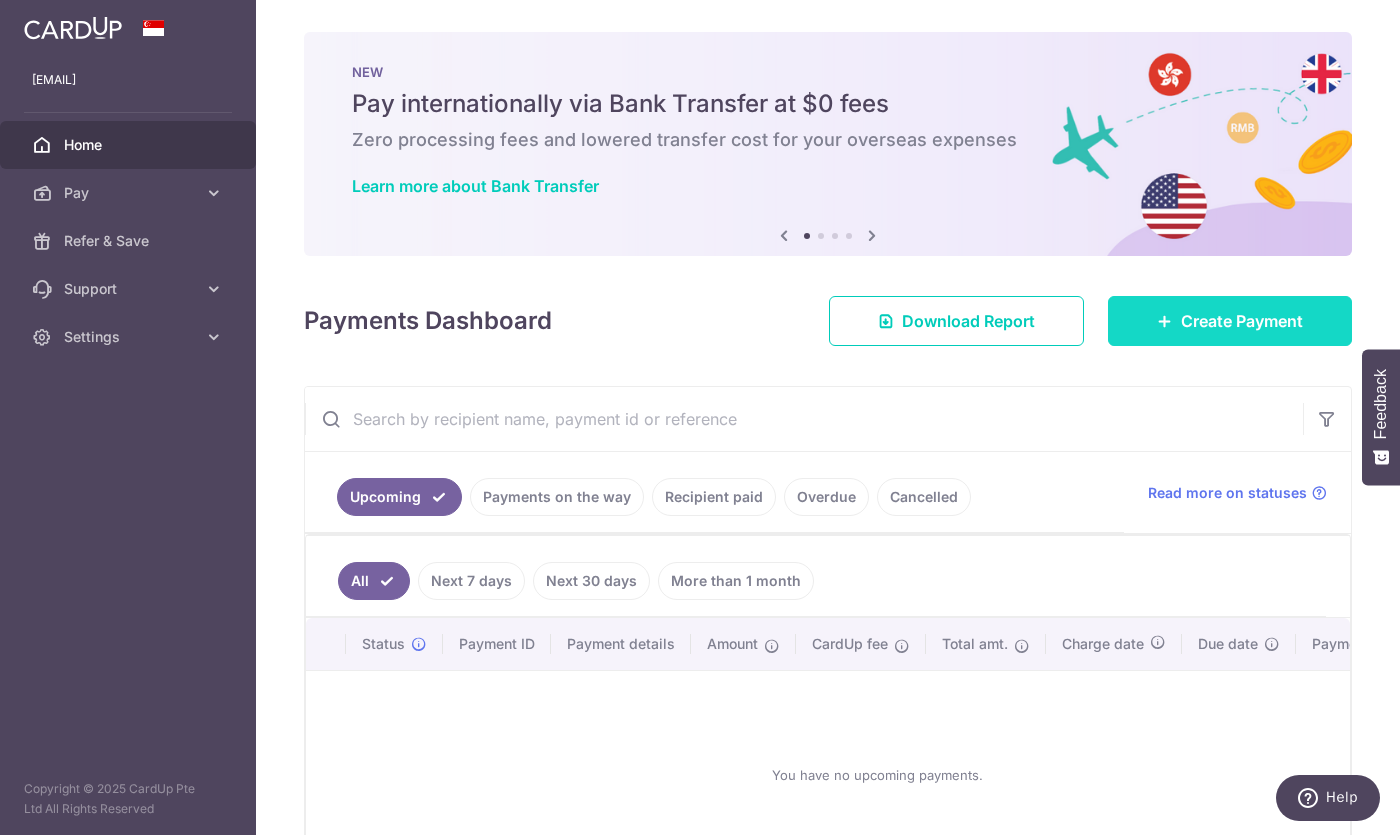click on "Create Payment" at bounding box center [1242, 321] 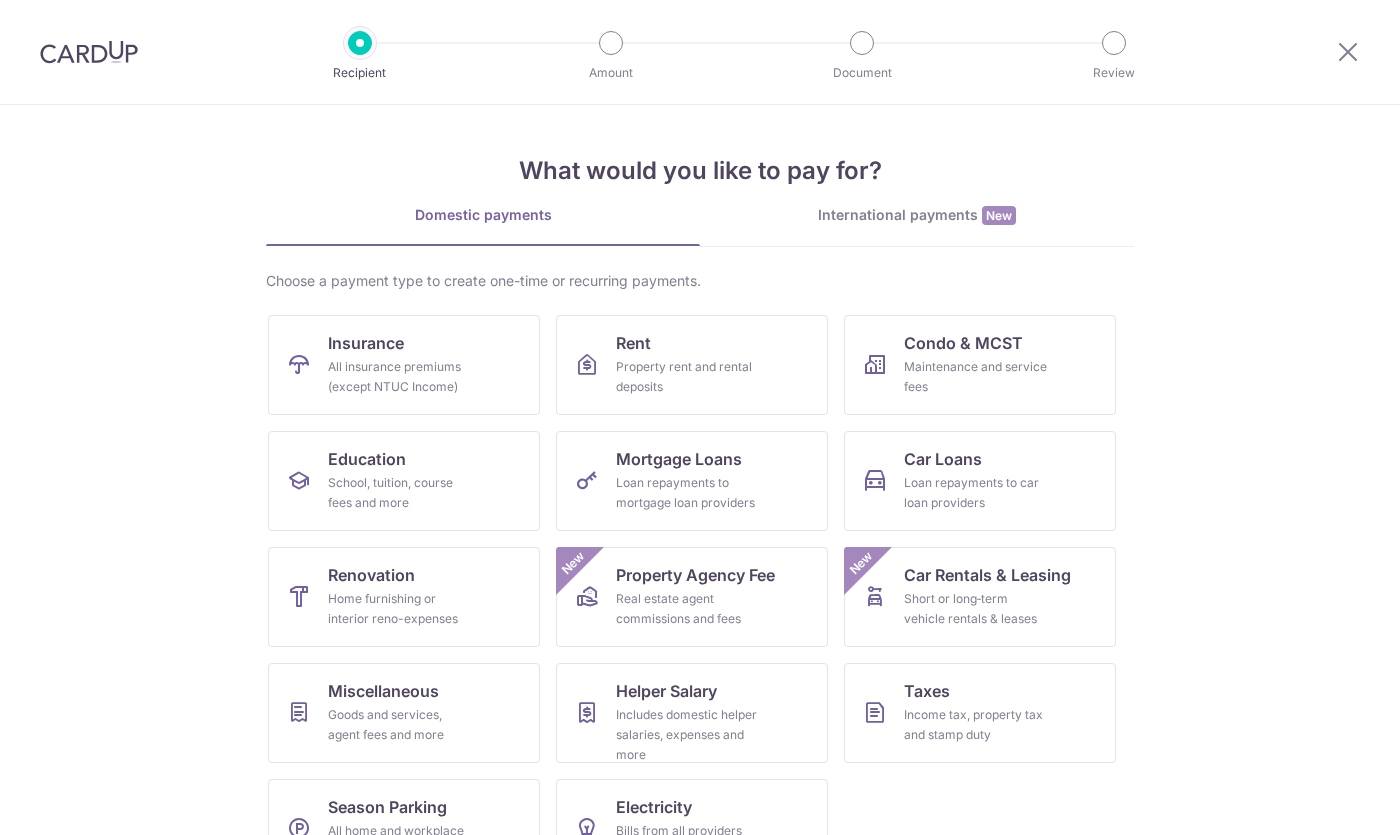 scroll, scrollTop: 0, scrollLeft: 0, axis: both 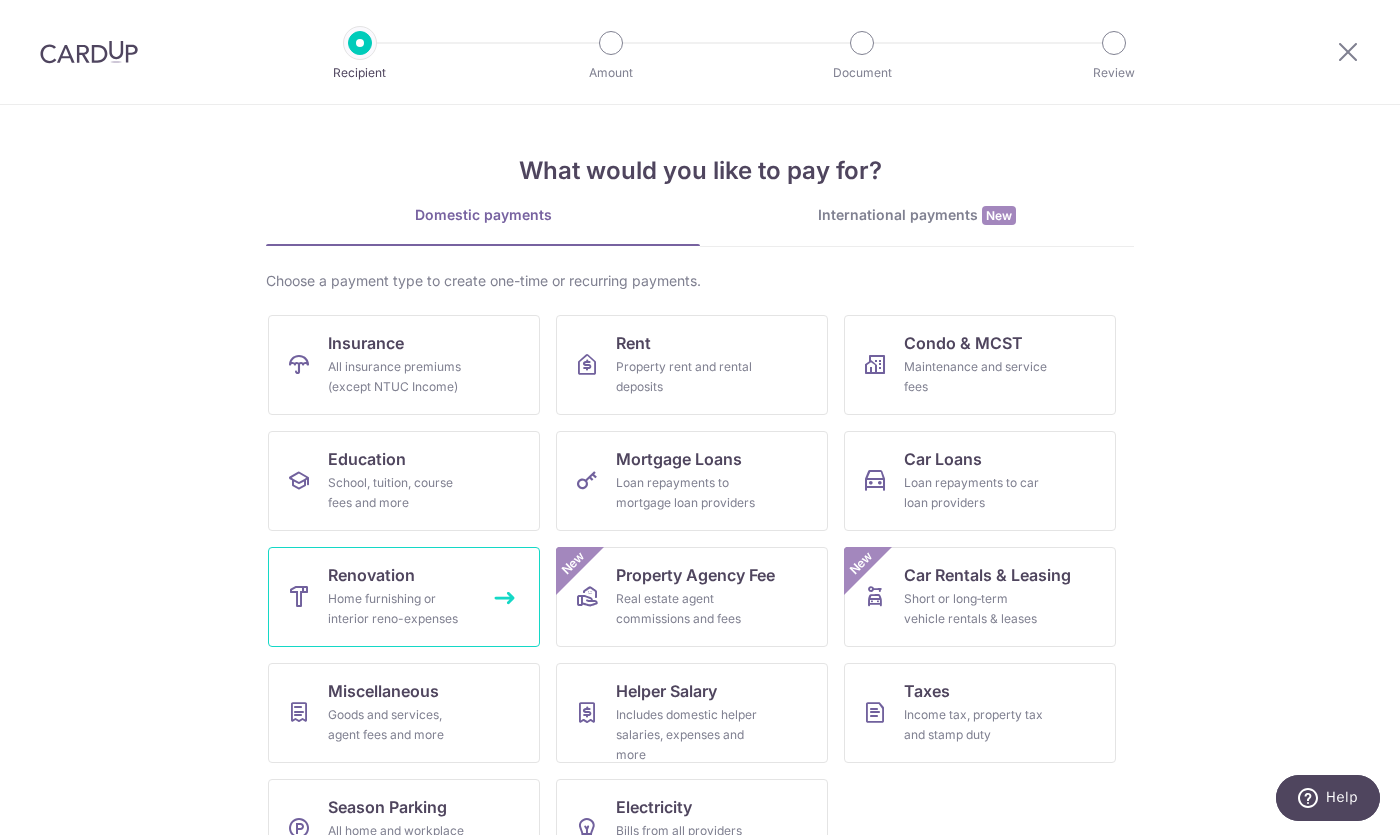 click on "Home furnishing or interior reno-expenses" at bounding box center (400, 609) 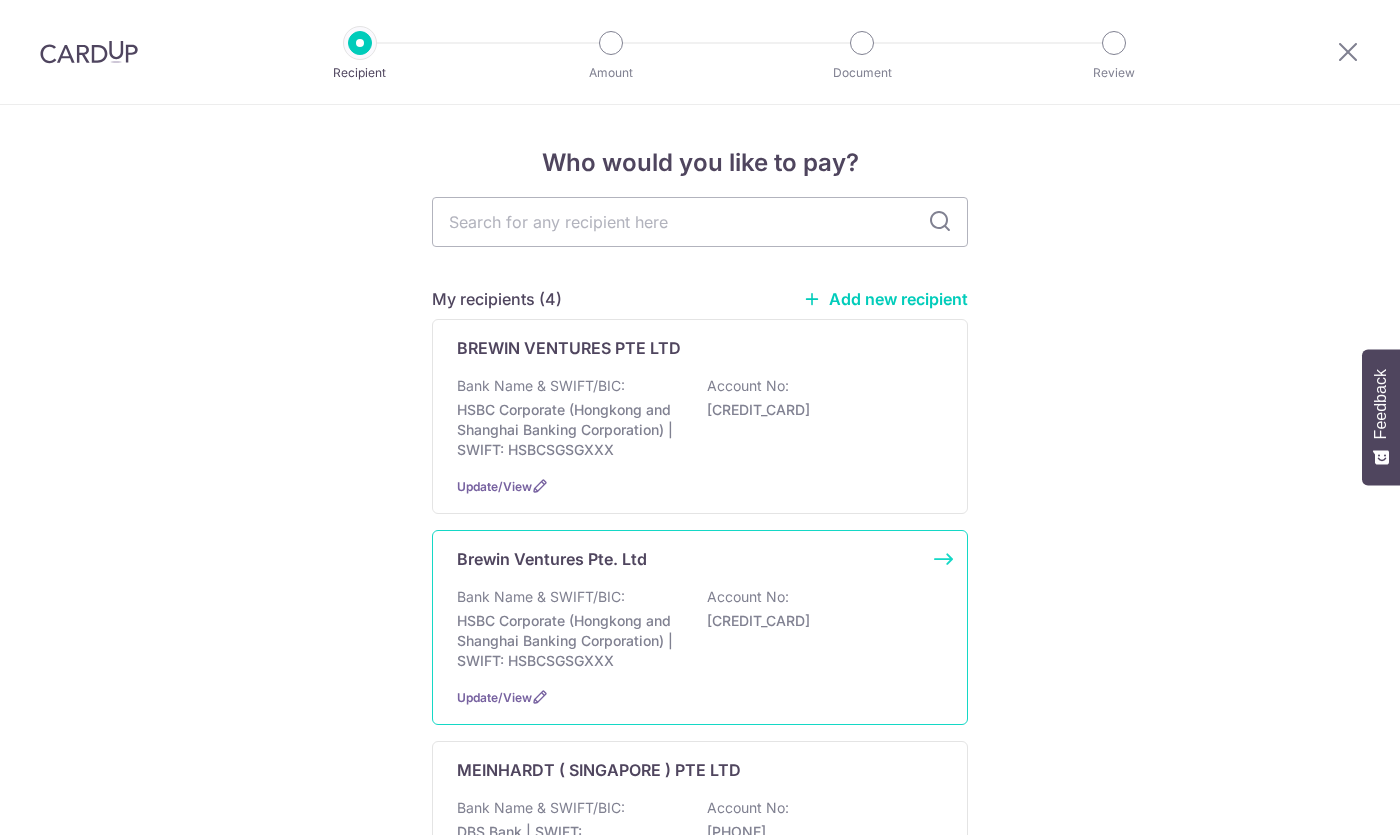 scroll, scrollTop: 0, scrollLeft: 0, axis: both 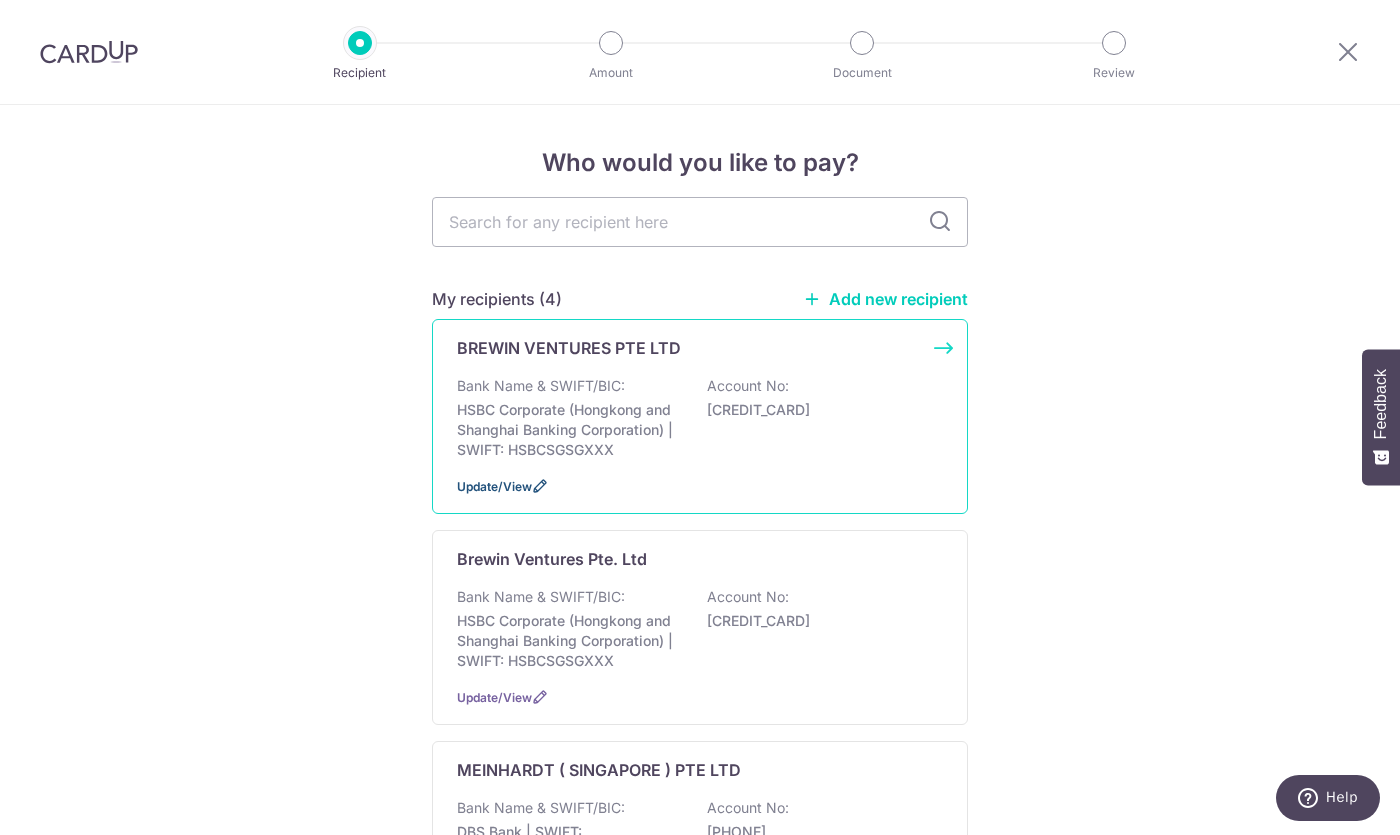 click on "Update/View" at bounding box center [494, 486] 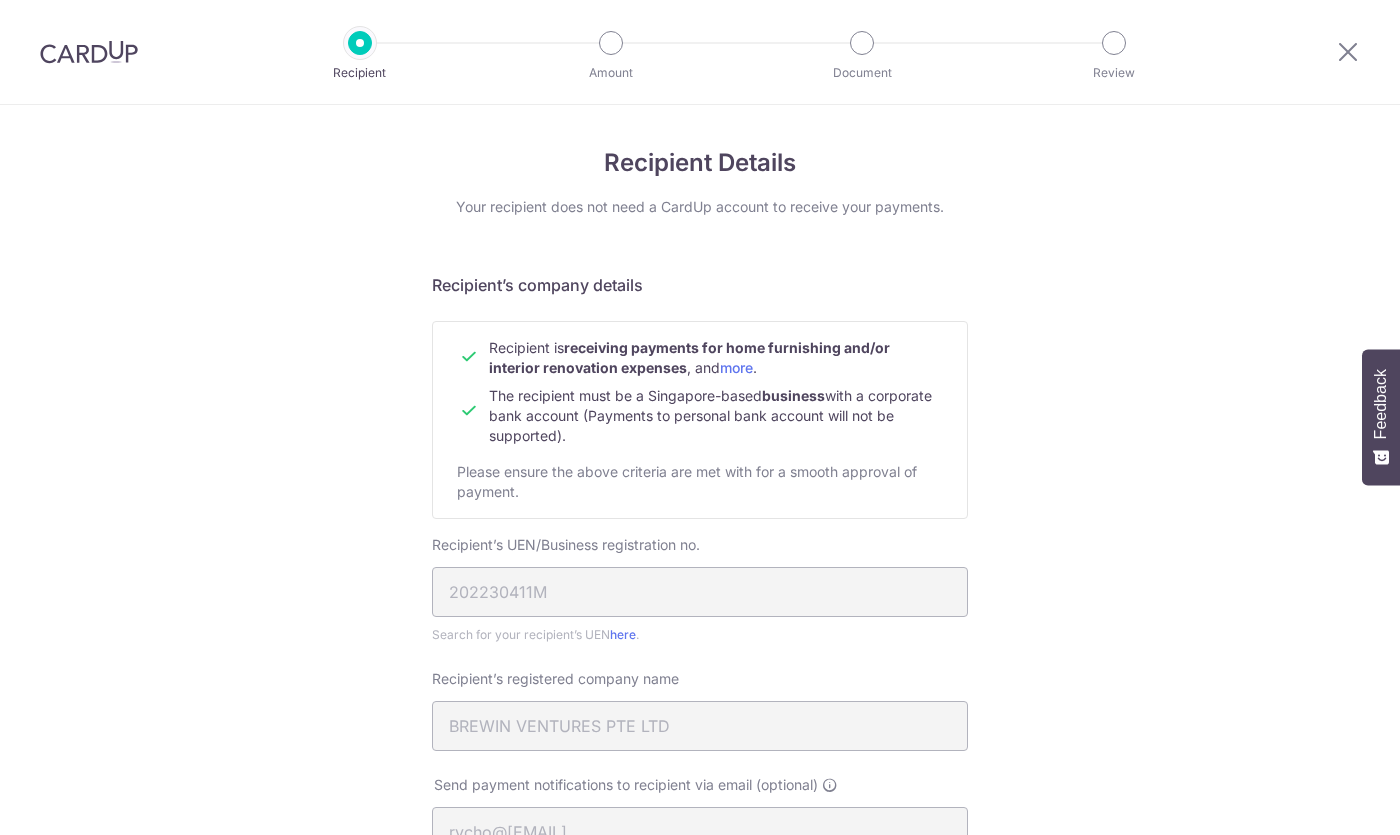 scroll, scrollTop: 0, scrollLeft: 0, axis: both 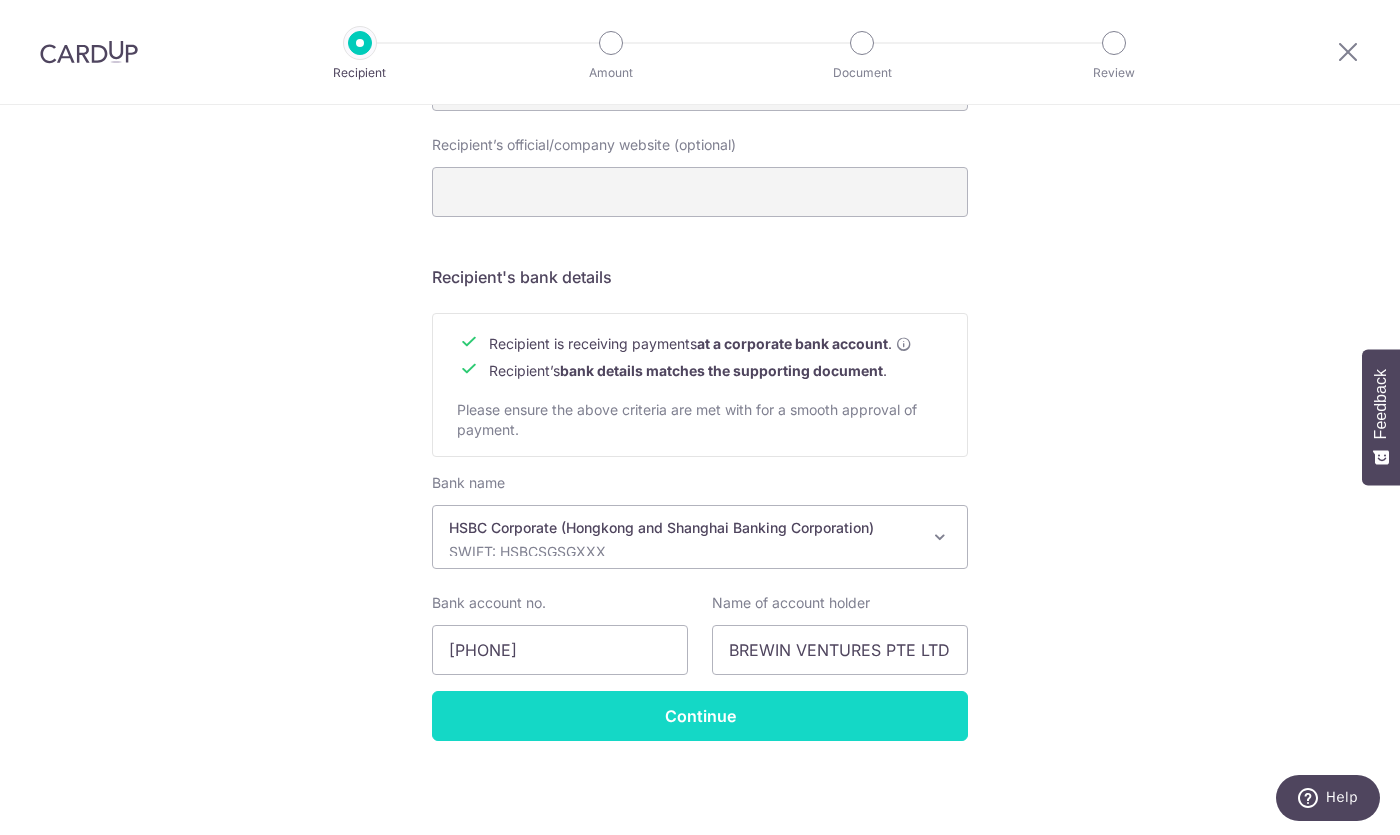 click on "Continue" at bounding box center (700, 716) 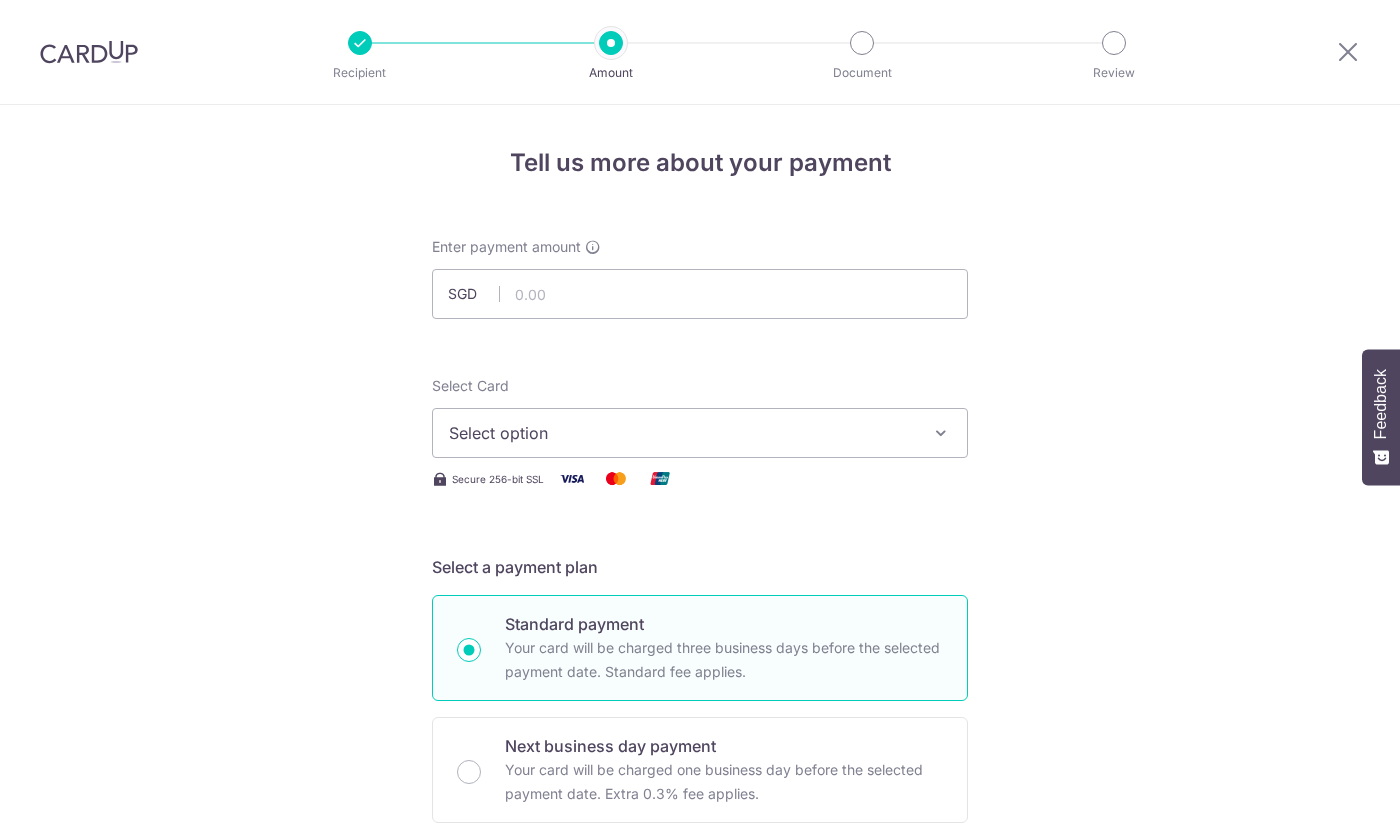 scroll, scrollTop: 0, scrollLeft: 0, axis: both 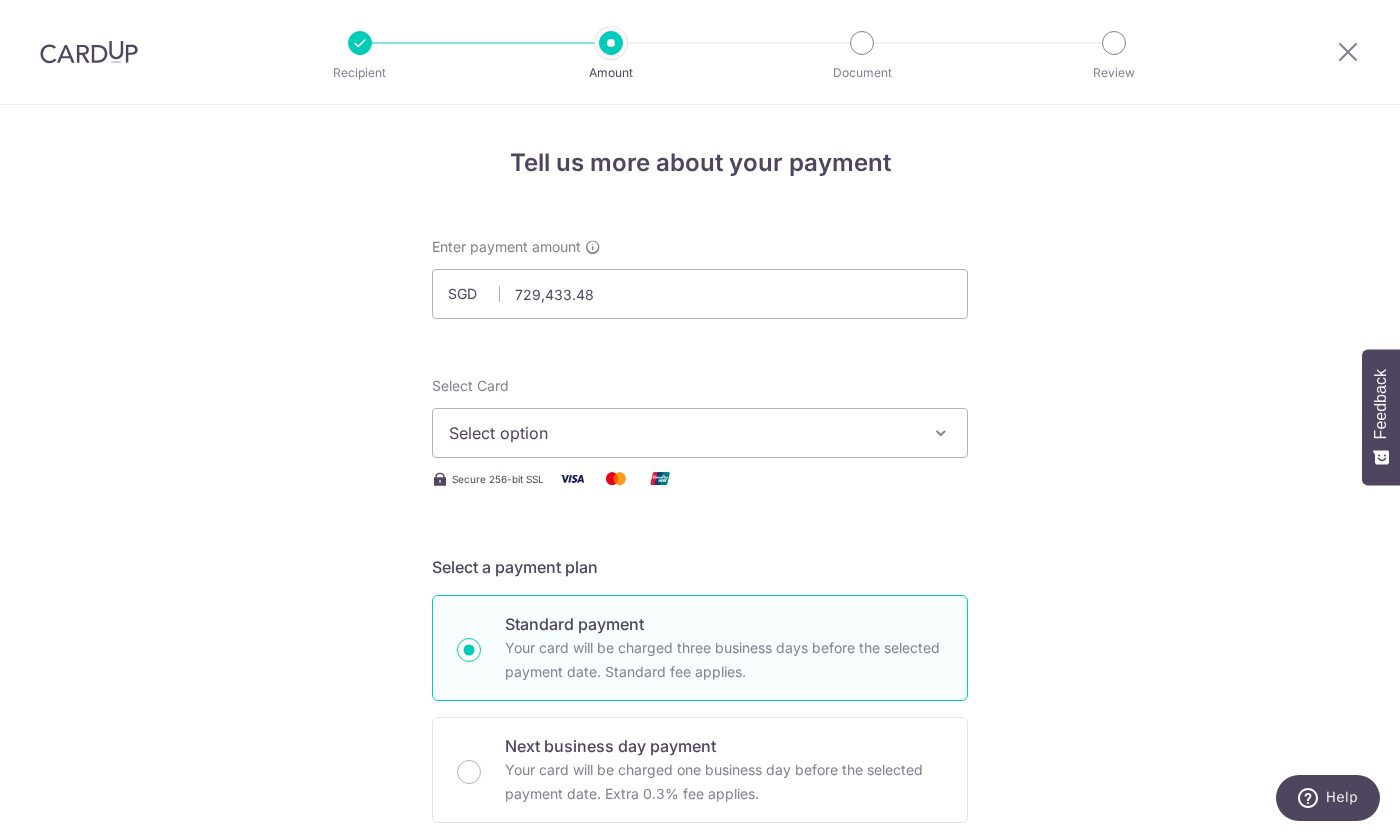 type on "729,433.48" 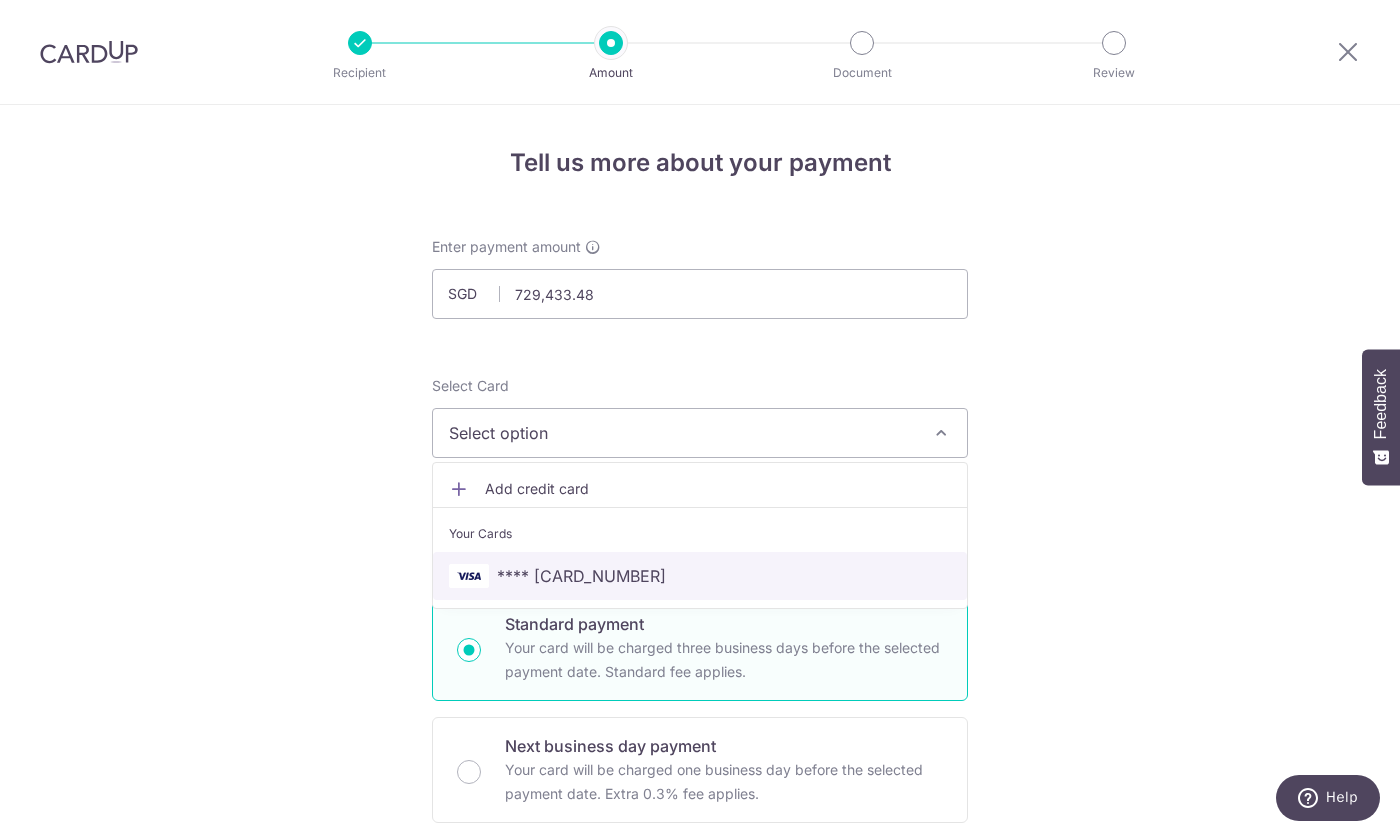 click on "**** [CARD_NUMBER]" at bounding box center (581, 576) 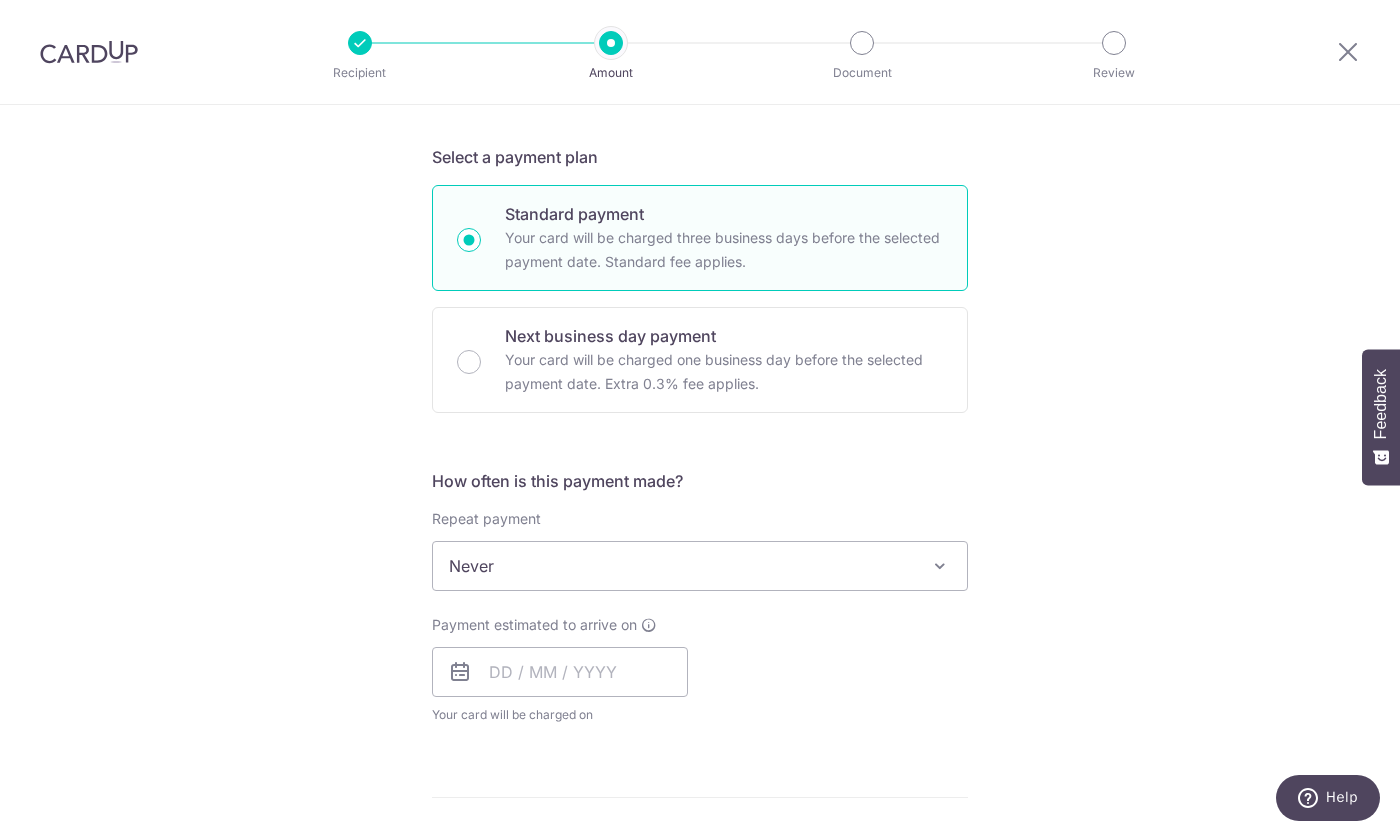scroll, scrollTop: 411, scrollLeft: 0, axis: vertical 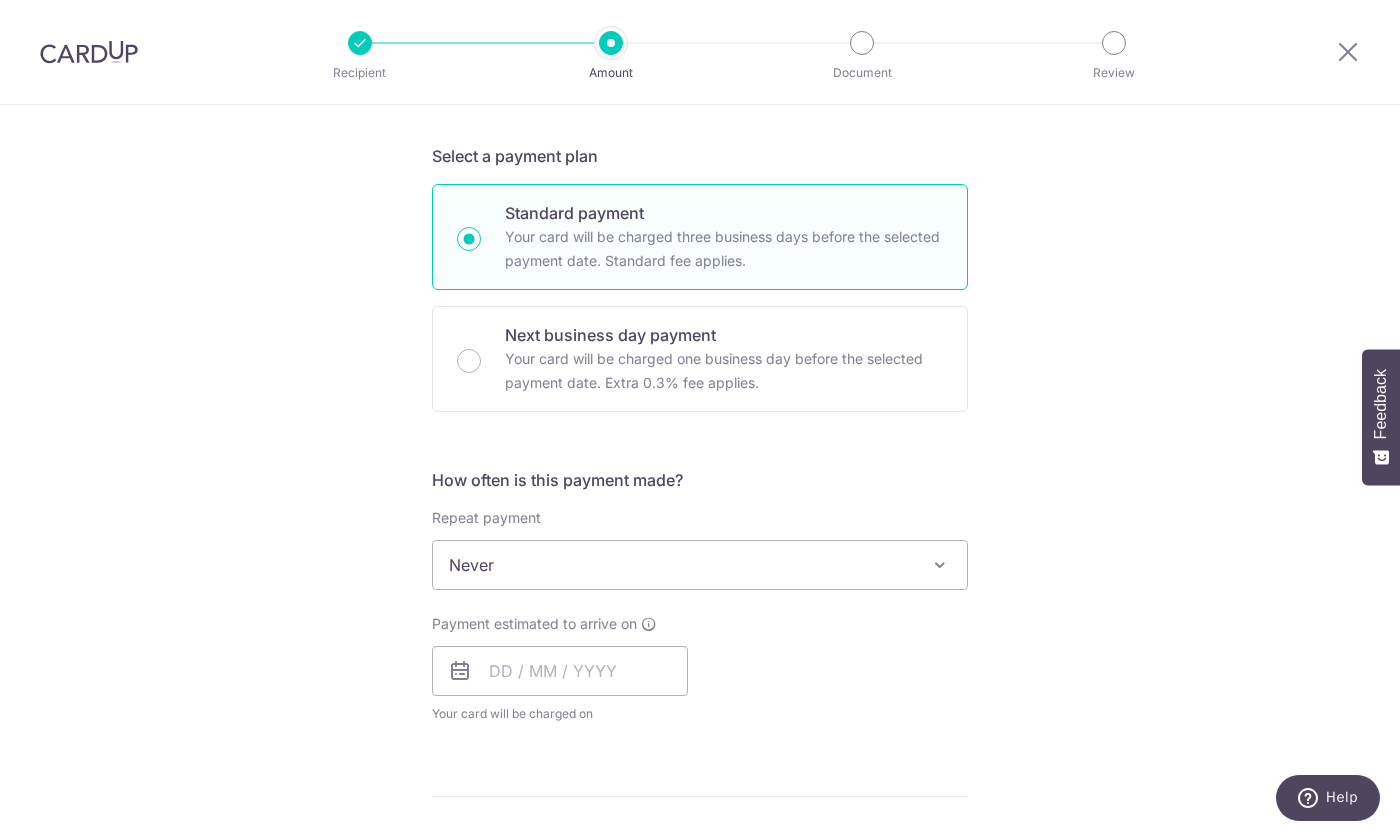 click at bounding box center (460, 671) 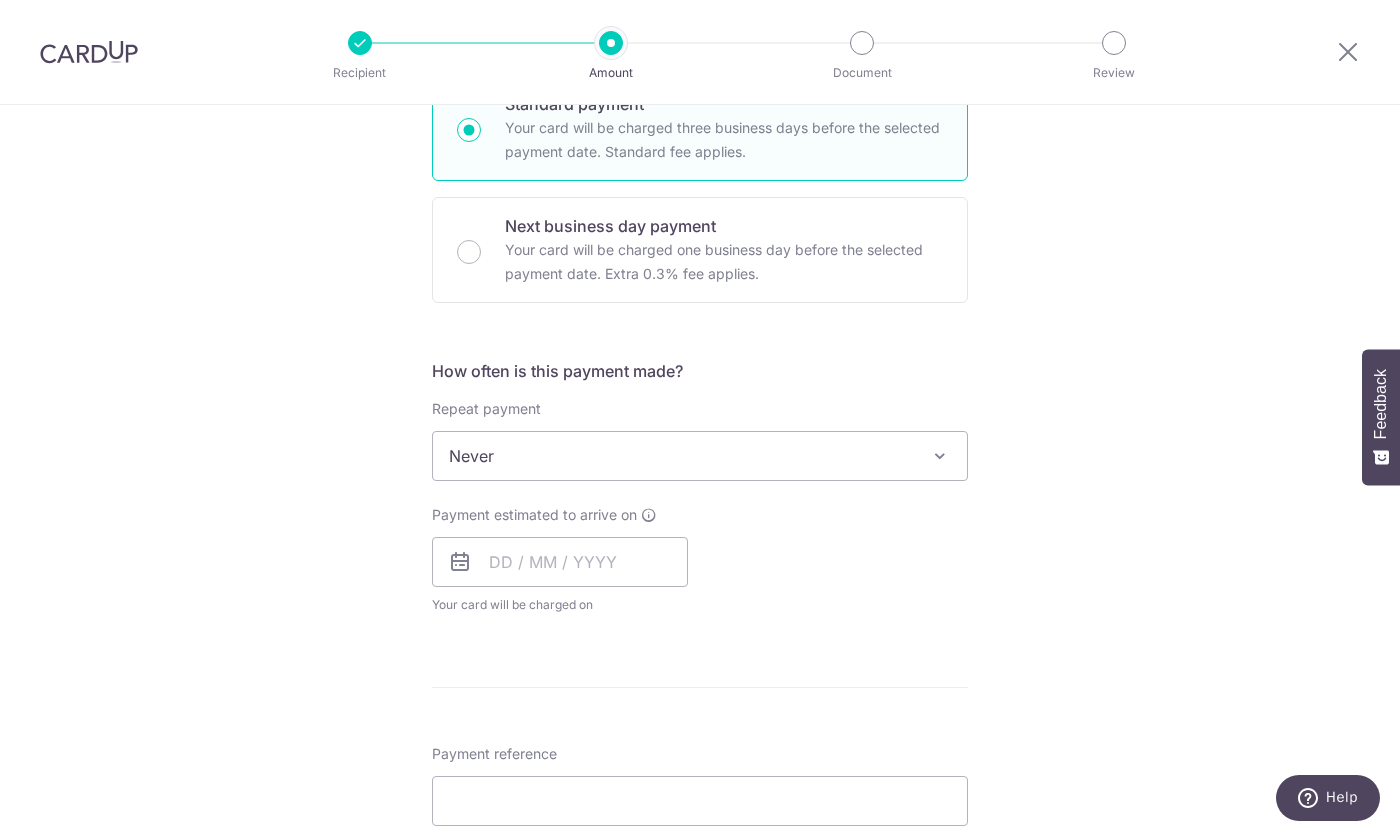 scroll, scrollTop: 521, scrollLeft: 0, axis: vertical 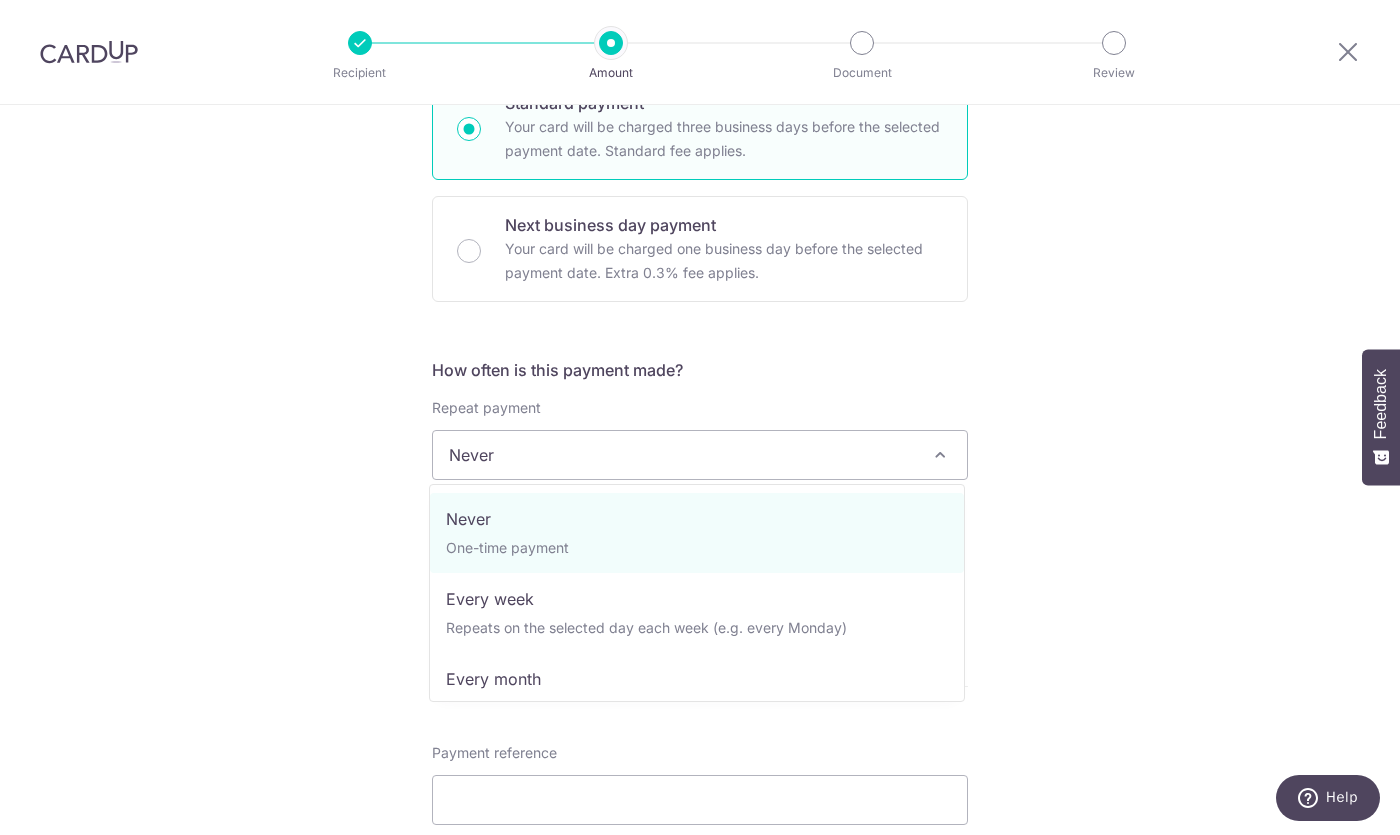 click on "Never" at bounding box center [700, 455] 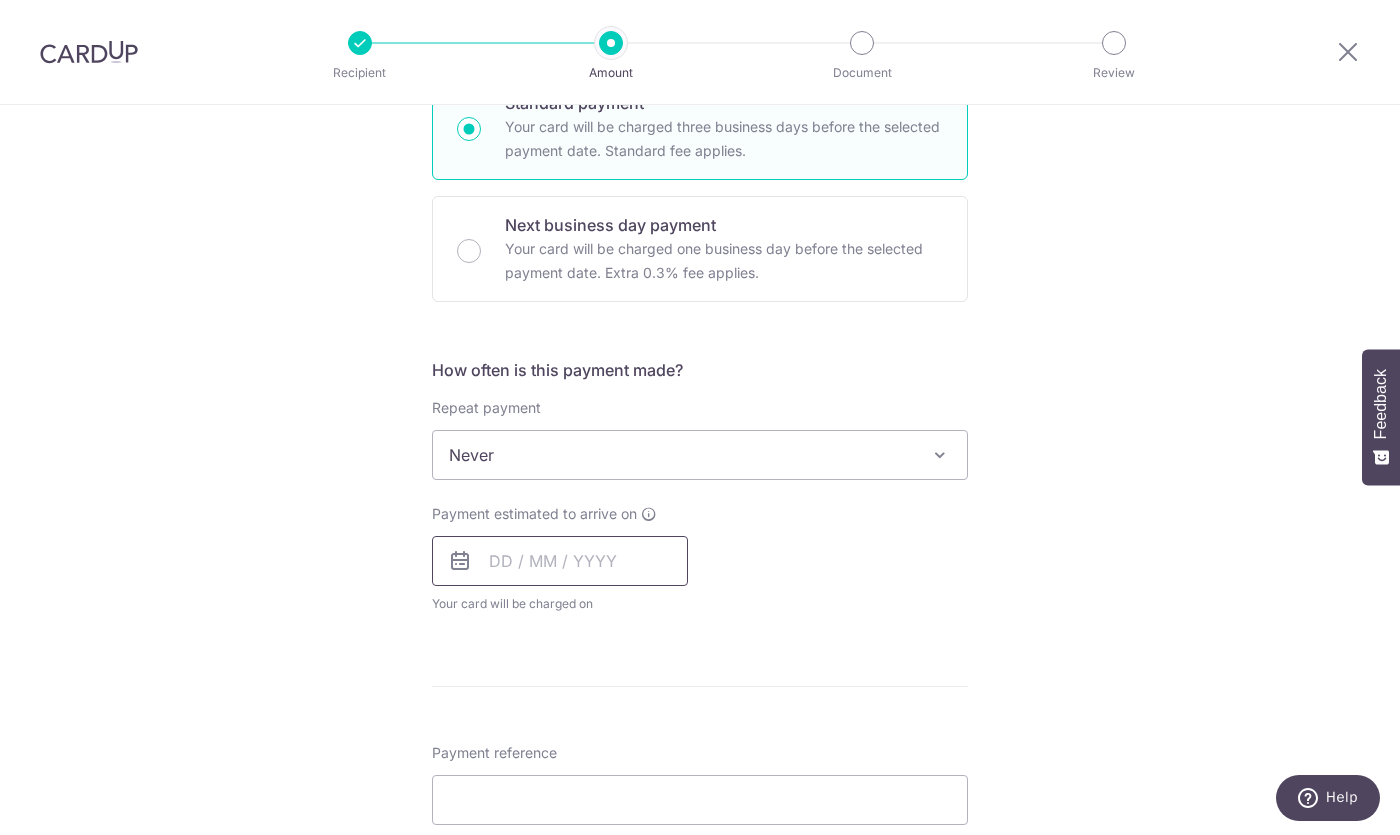 click at bounding box center (560, 561) 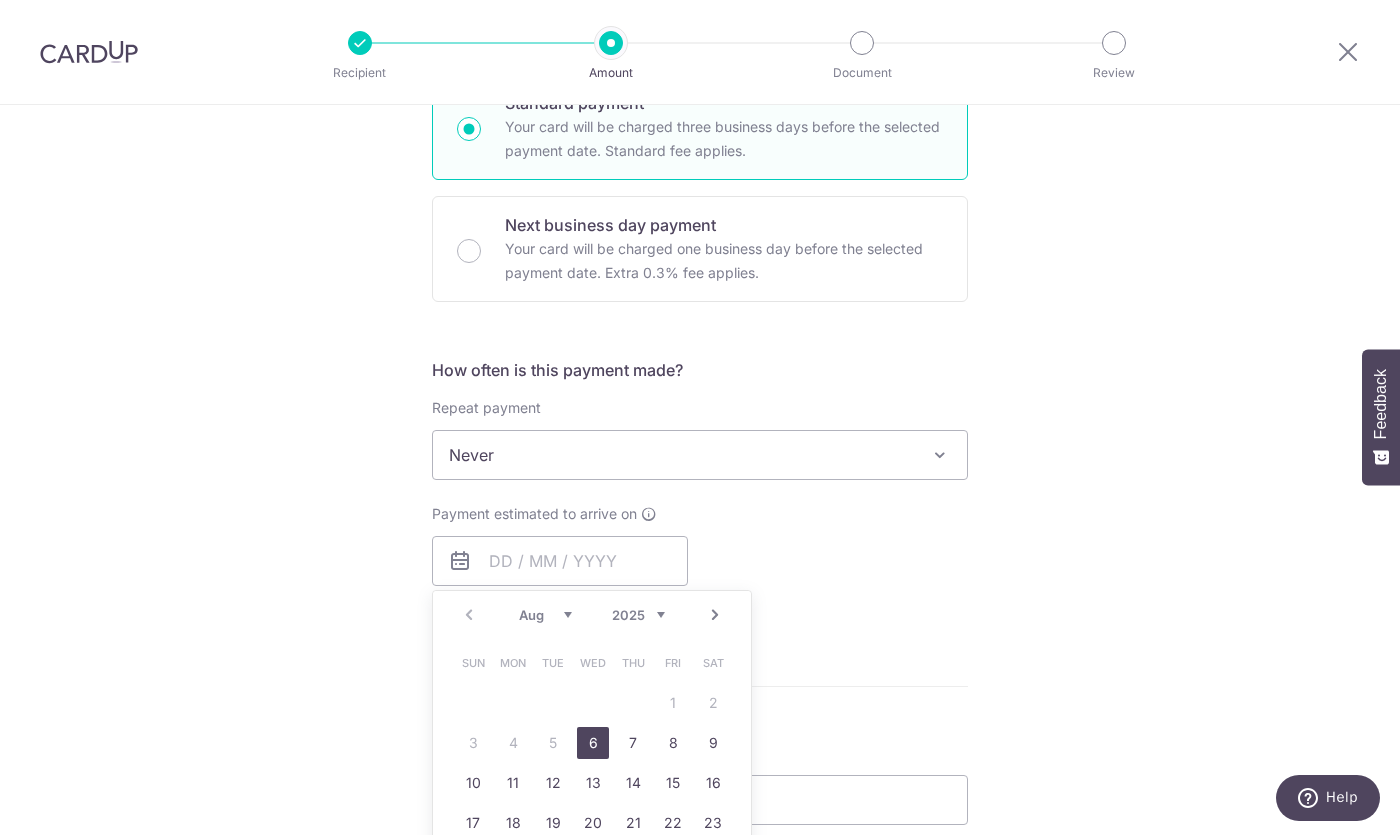 click on "6" at bounding box center (593, 743) 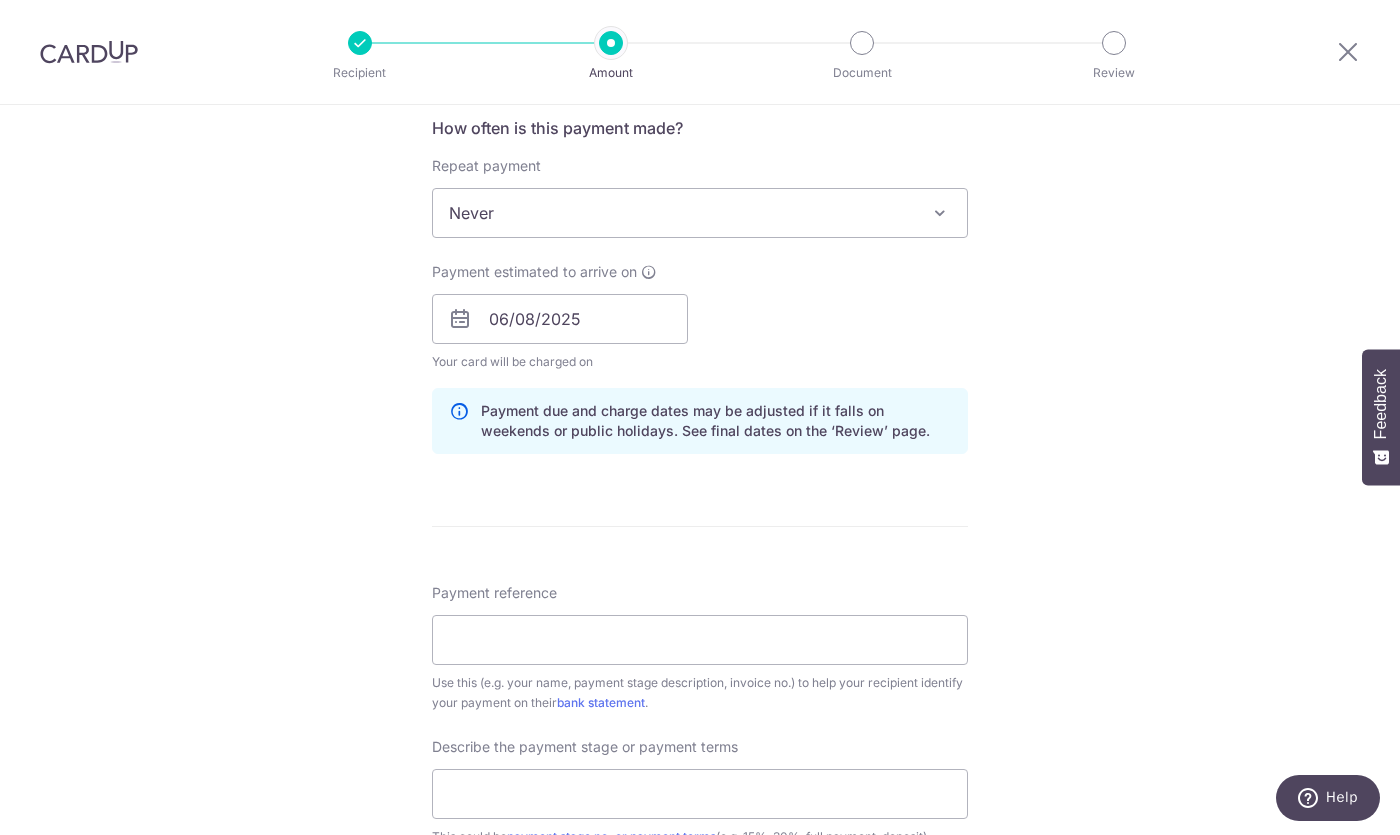 scroll, scrollTop: 798, scrollLeft: 0, axis: vertical 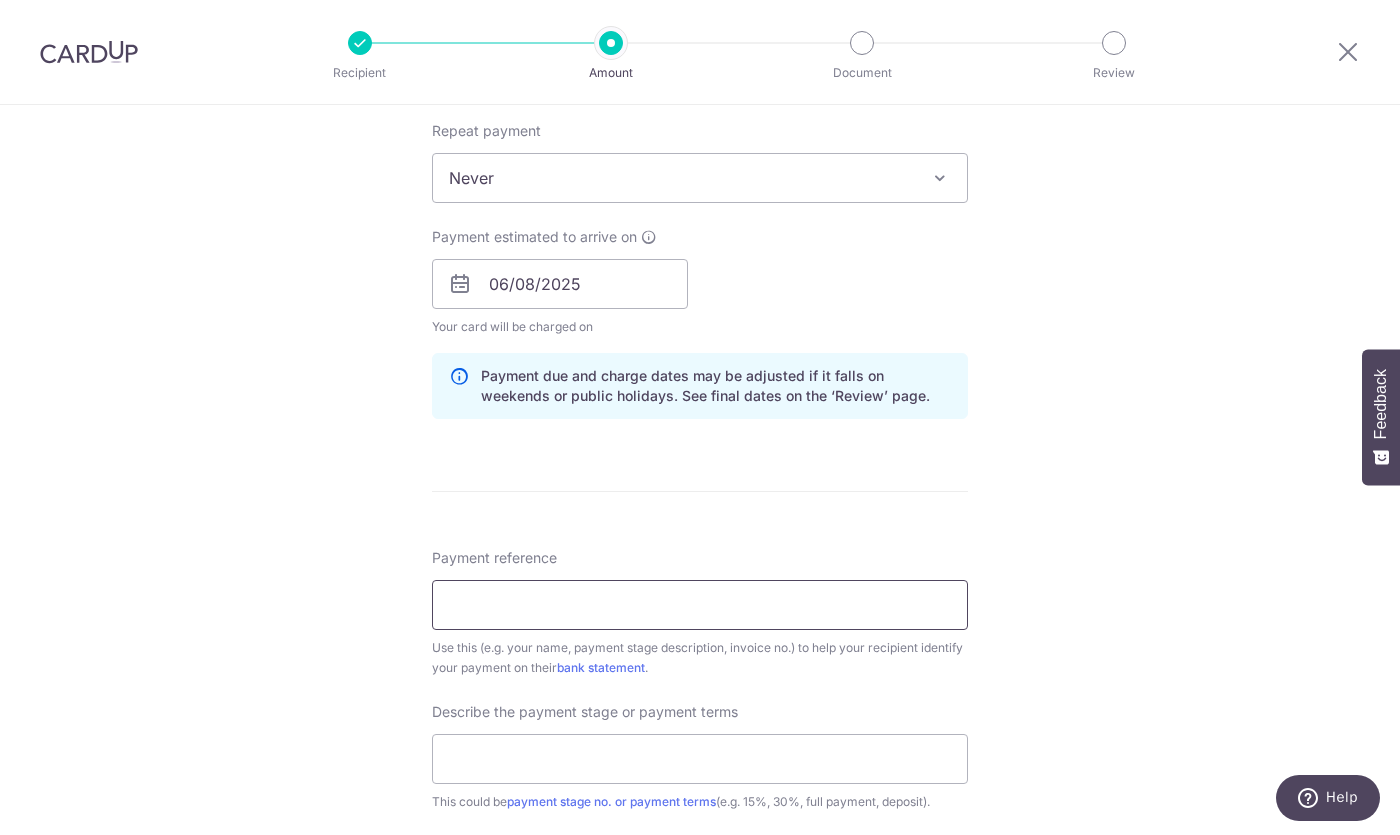 click on "Payment reference" at bounding box center (700, 605) 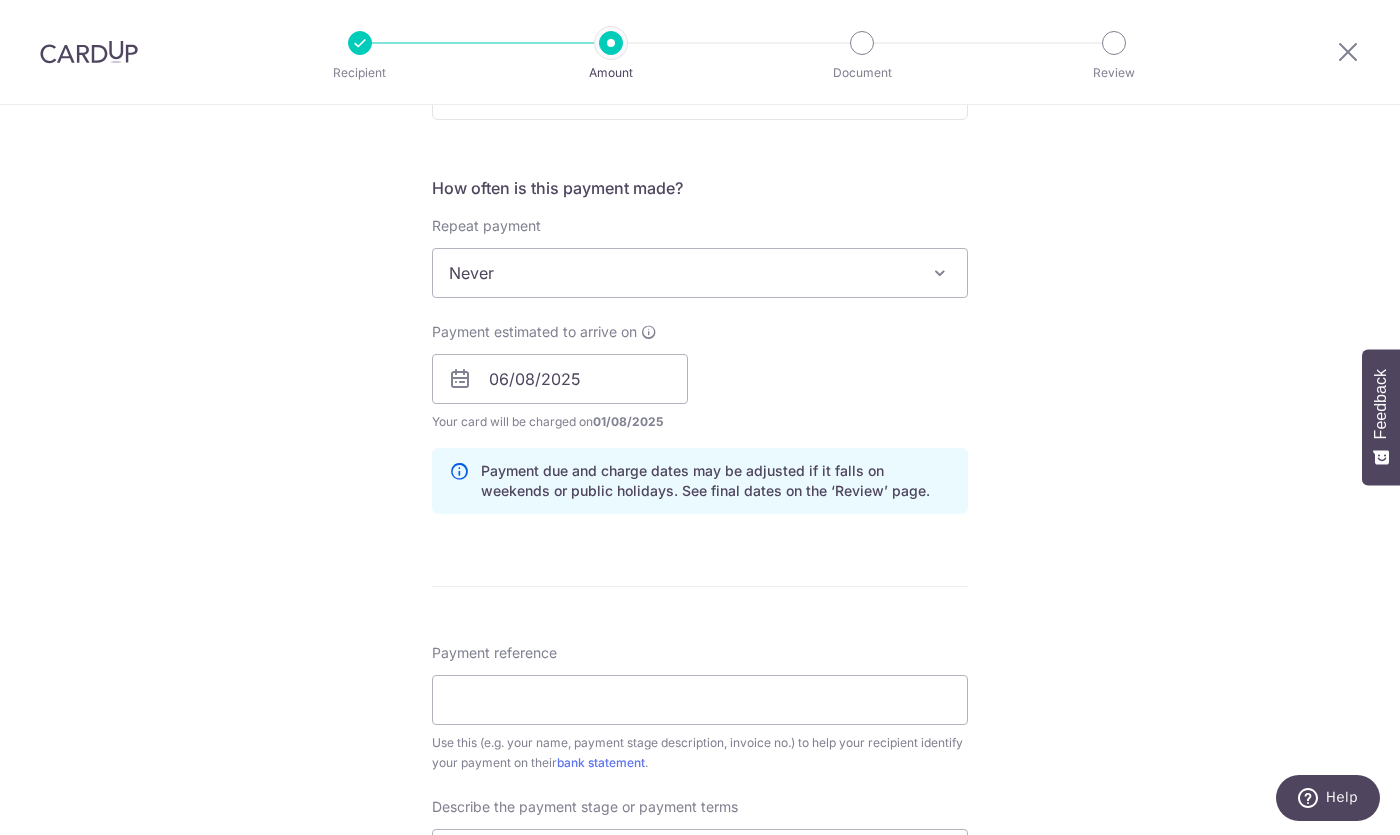 scroll, scrollTop: 704, scrollLeft: 0, axis: vertical 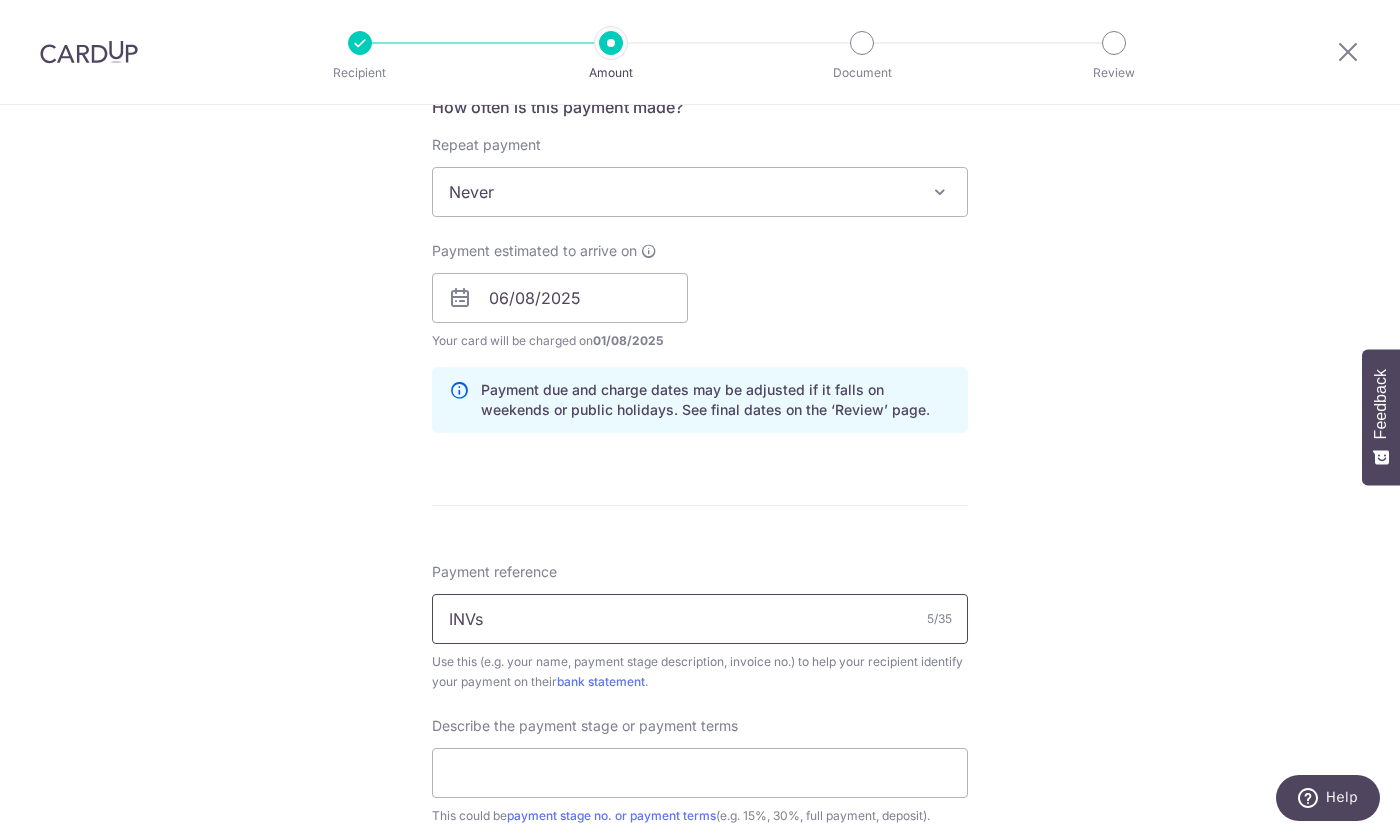 click on "INVs" at bounding box center [700, 619] 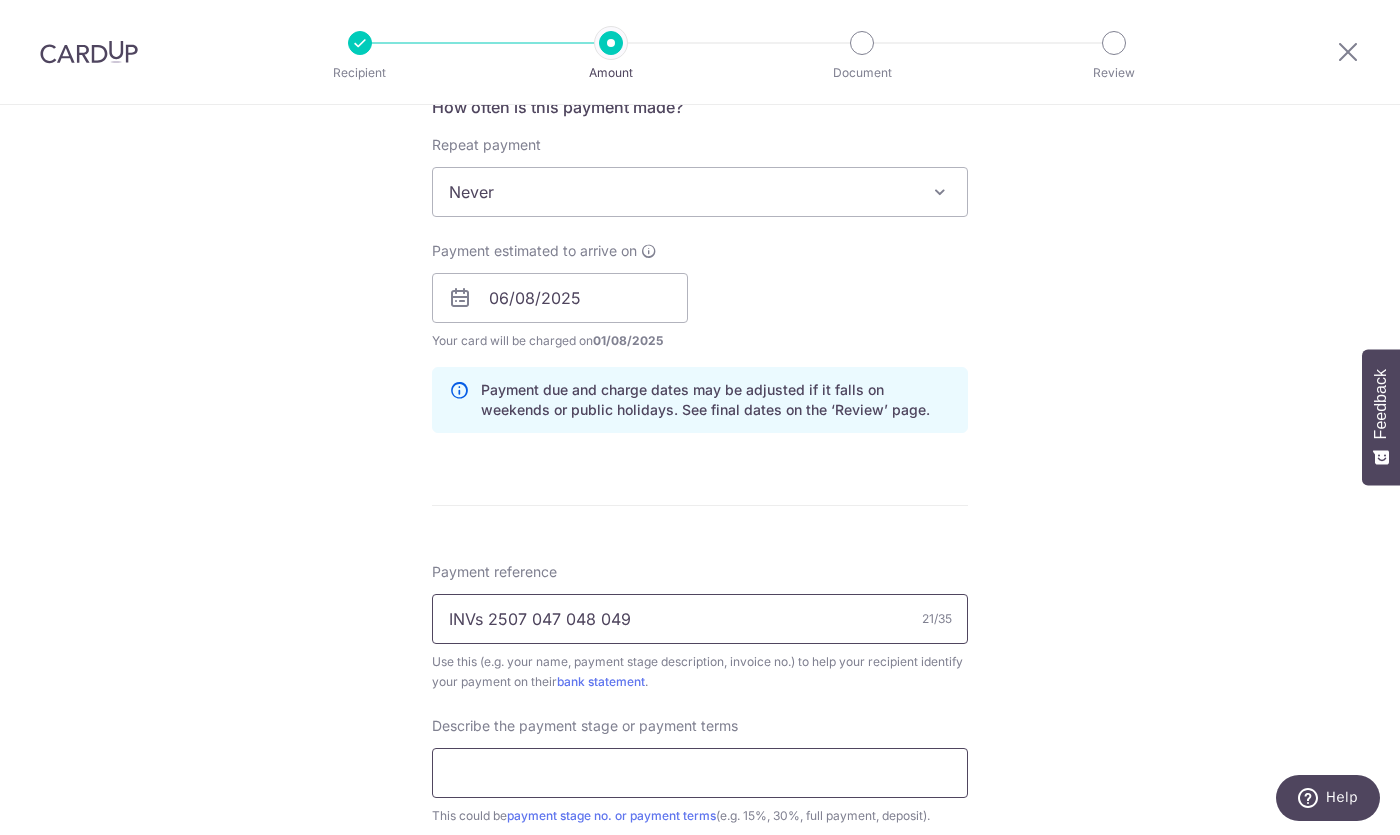 type on "INVs 2507 047 048 049" 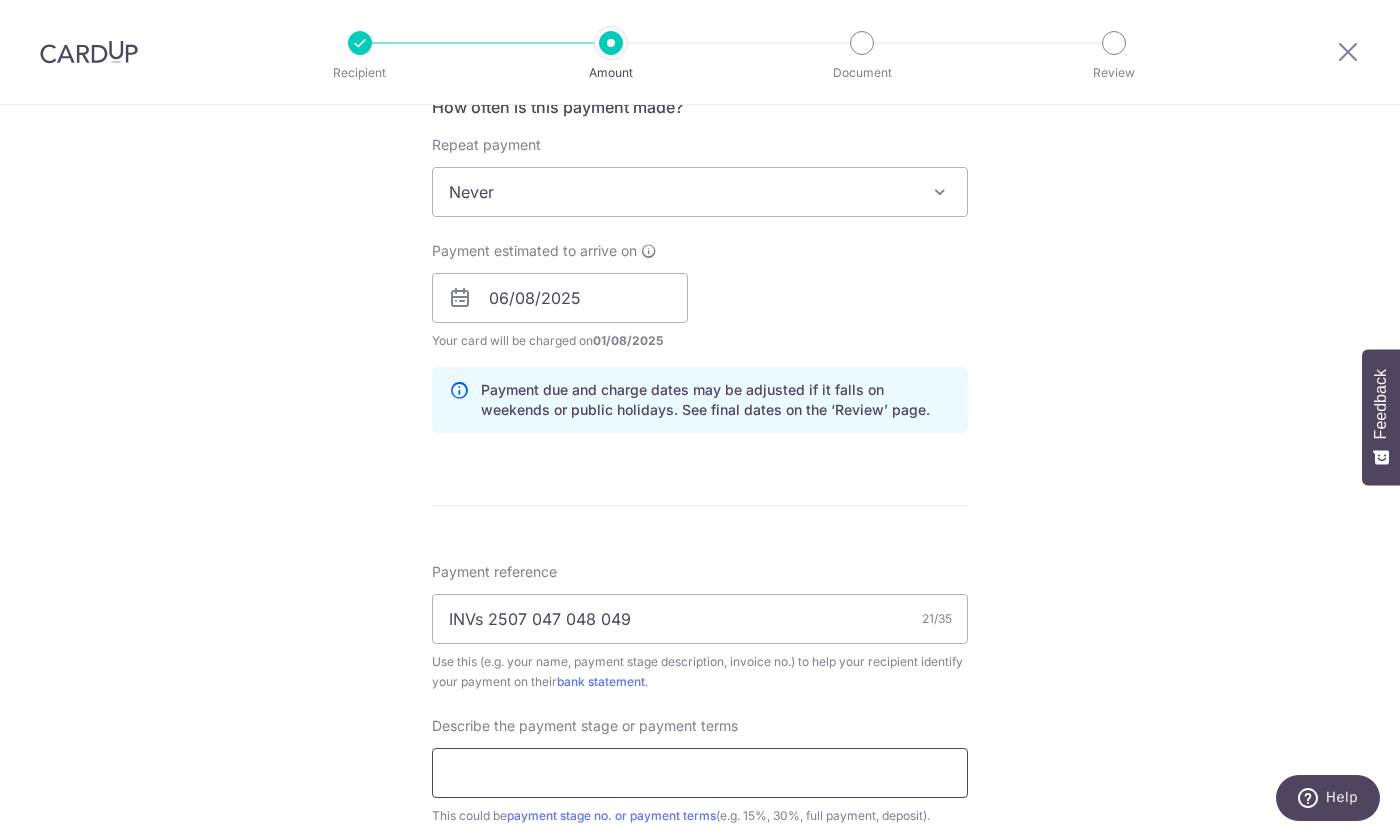 click at bounding box center (700, 773) 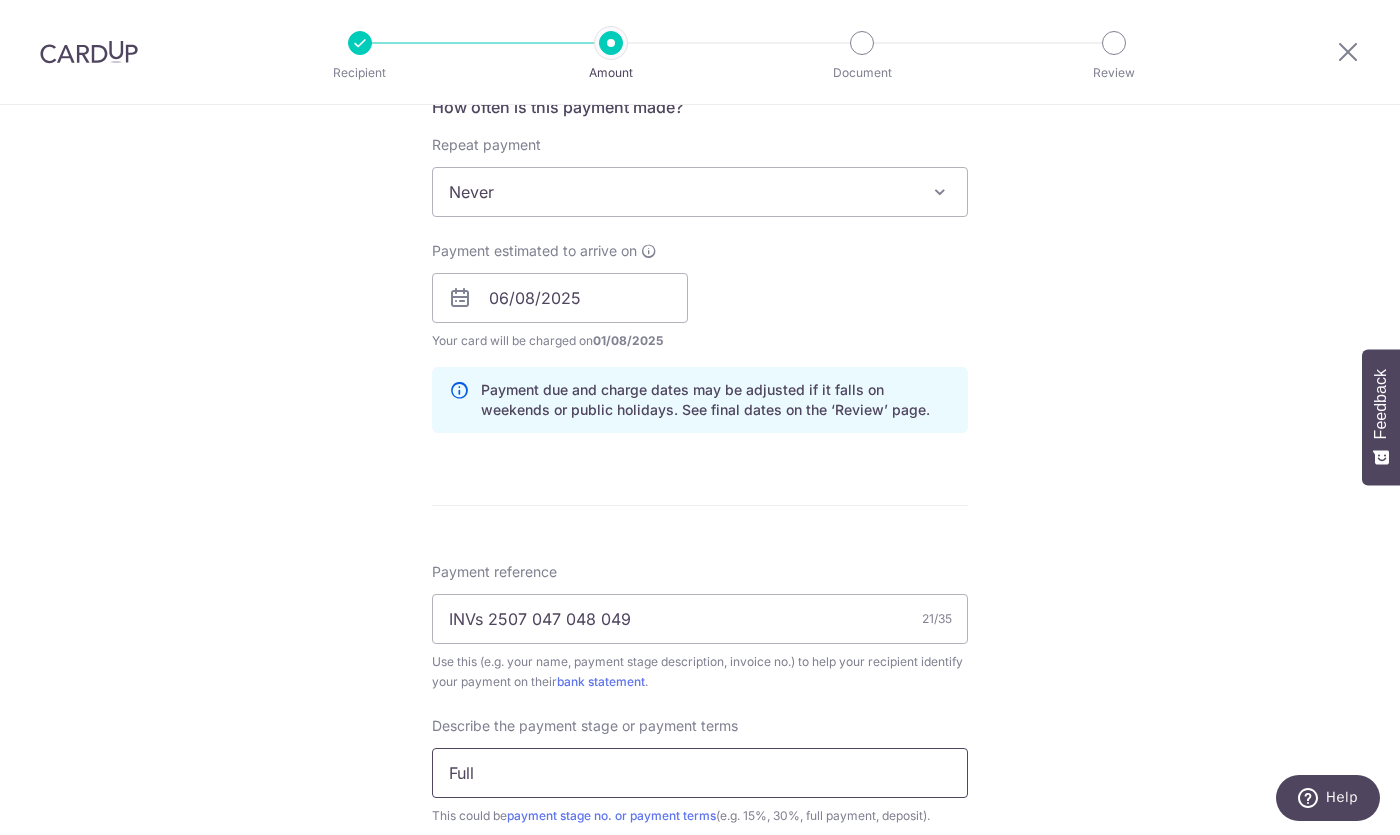 type on "Full" 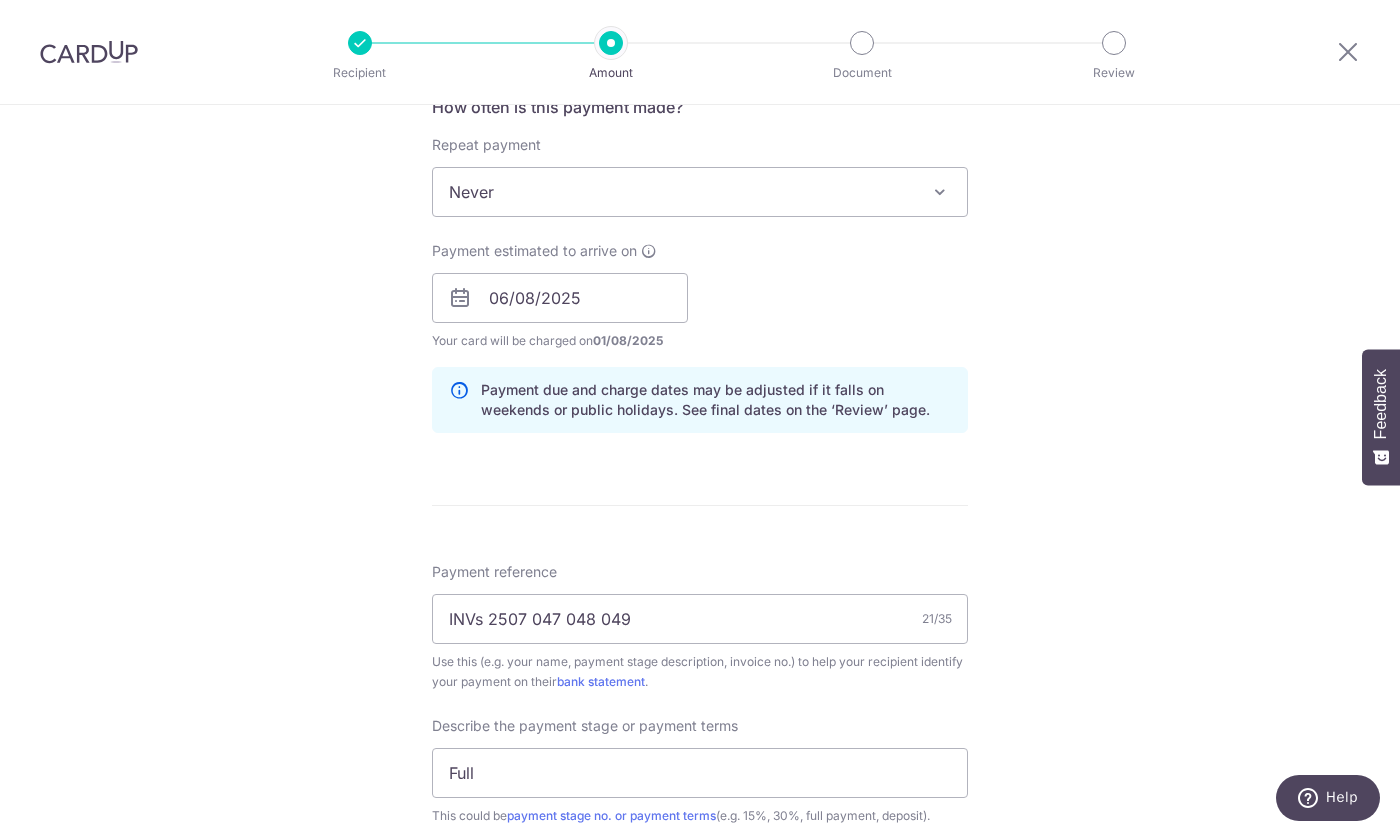click on "Tell us more about your payment
Enter payment amount
SGD
729,433.48
729433.48
Select Card
**** 9492
Add credit card
Your Cards
**** 9492
Secure 256-bit SSL
Text
New card details
Card
Secure 256-bit SSL" at bounding box center [700, 333] 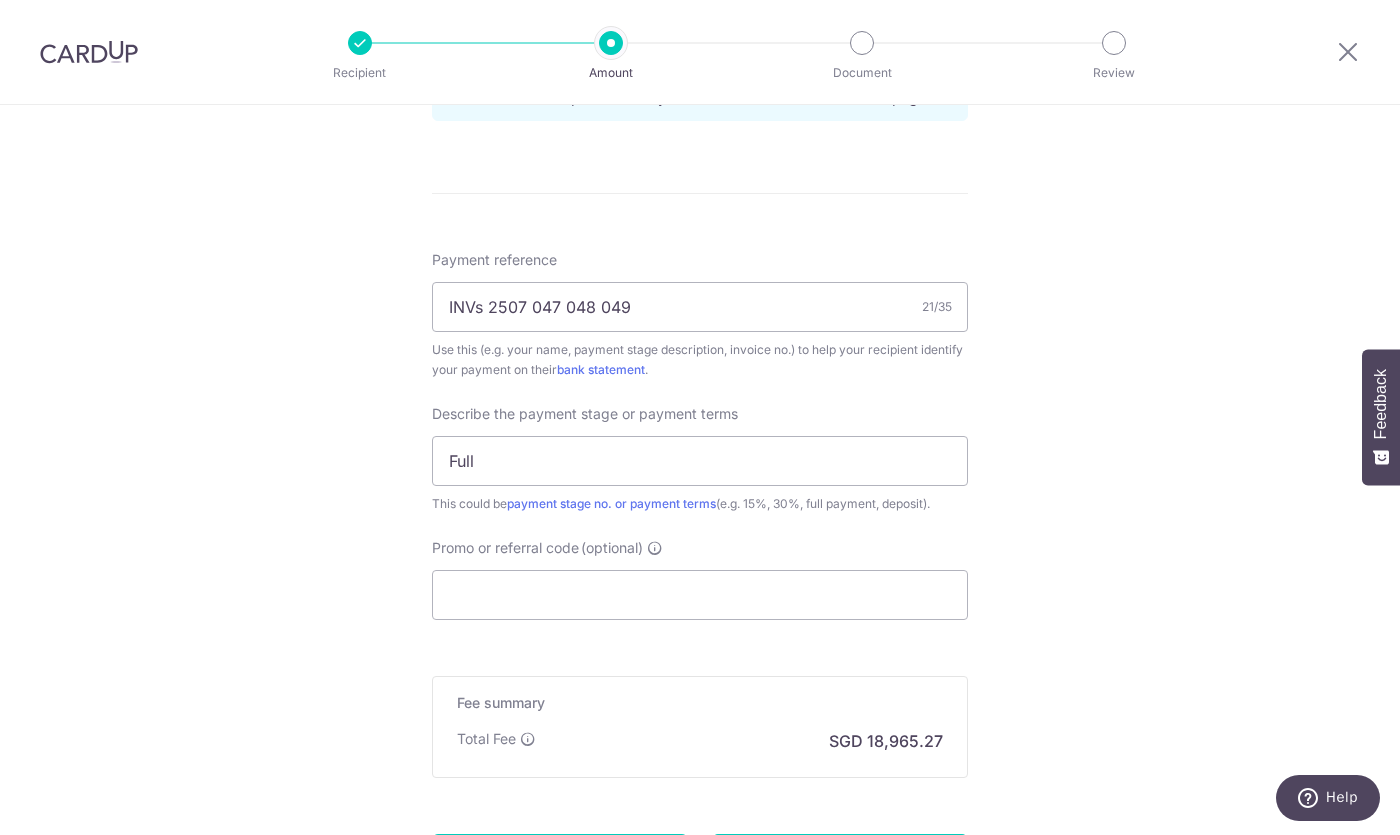 scroll, scrollTop: 1099, scrollLeft: 0, axis: vertical 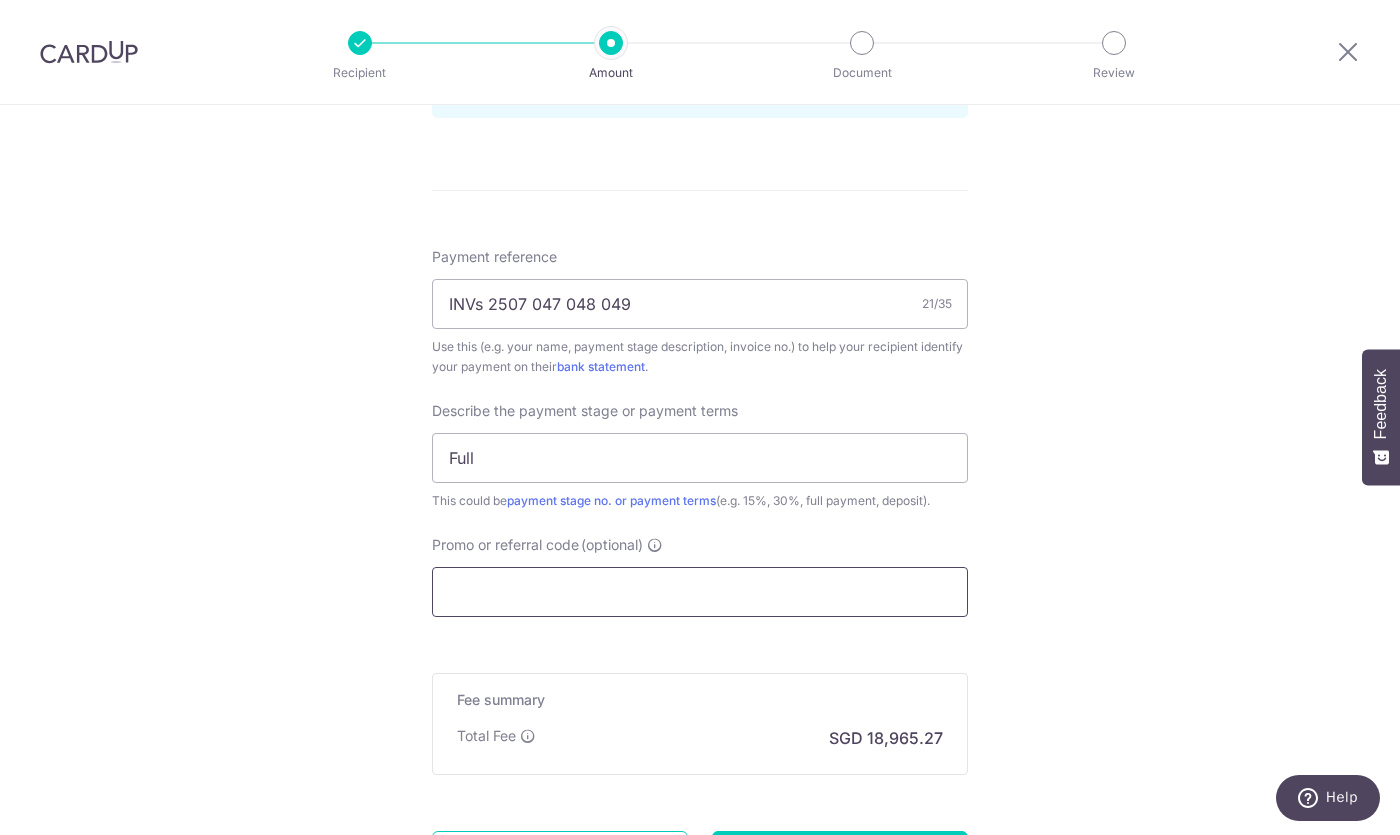 click on "Promo or referral code
(optional)" at bounding box center (700, 592) 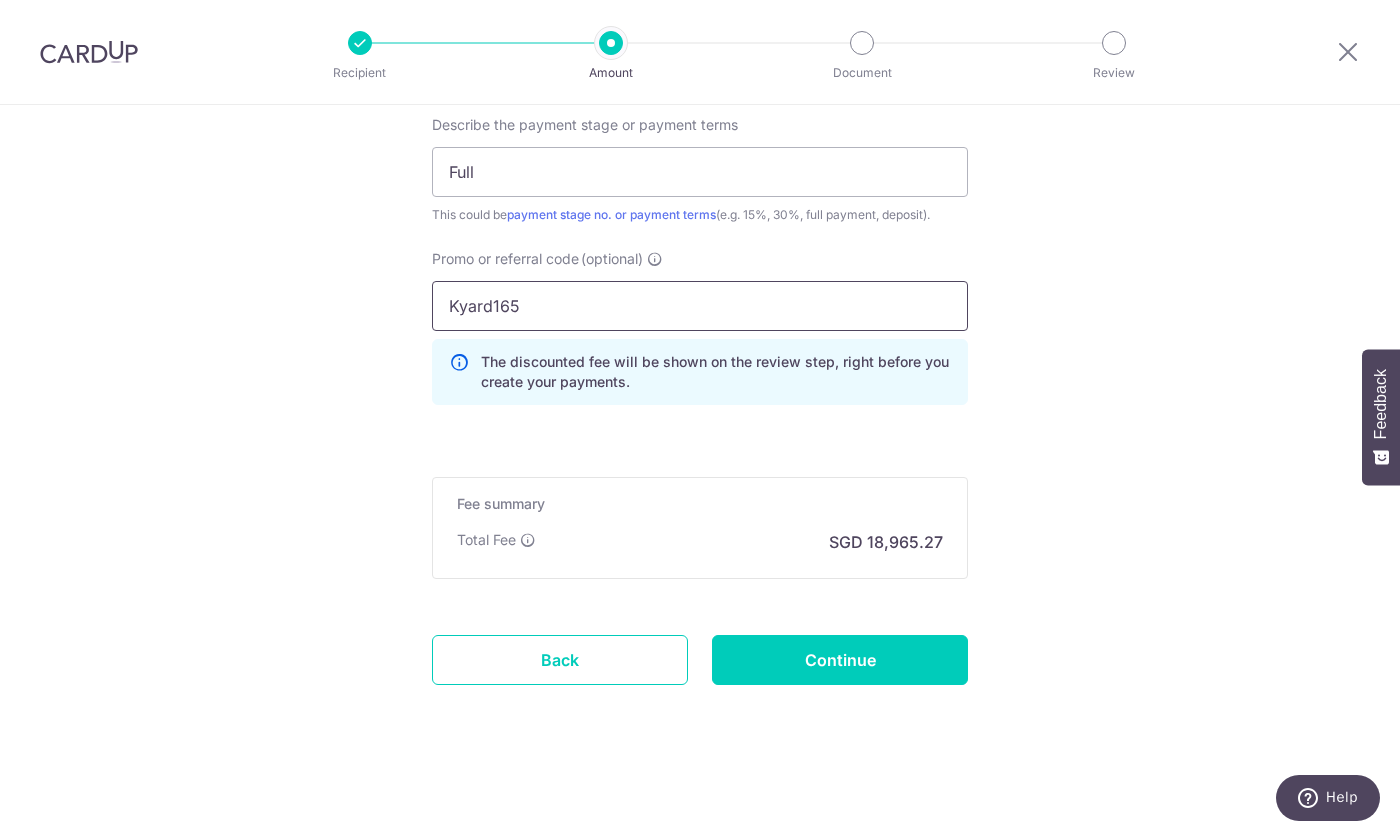scroll, scrollTop: 1385, scrollLeft: 0, axis: vertical 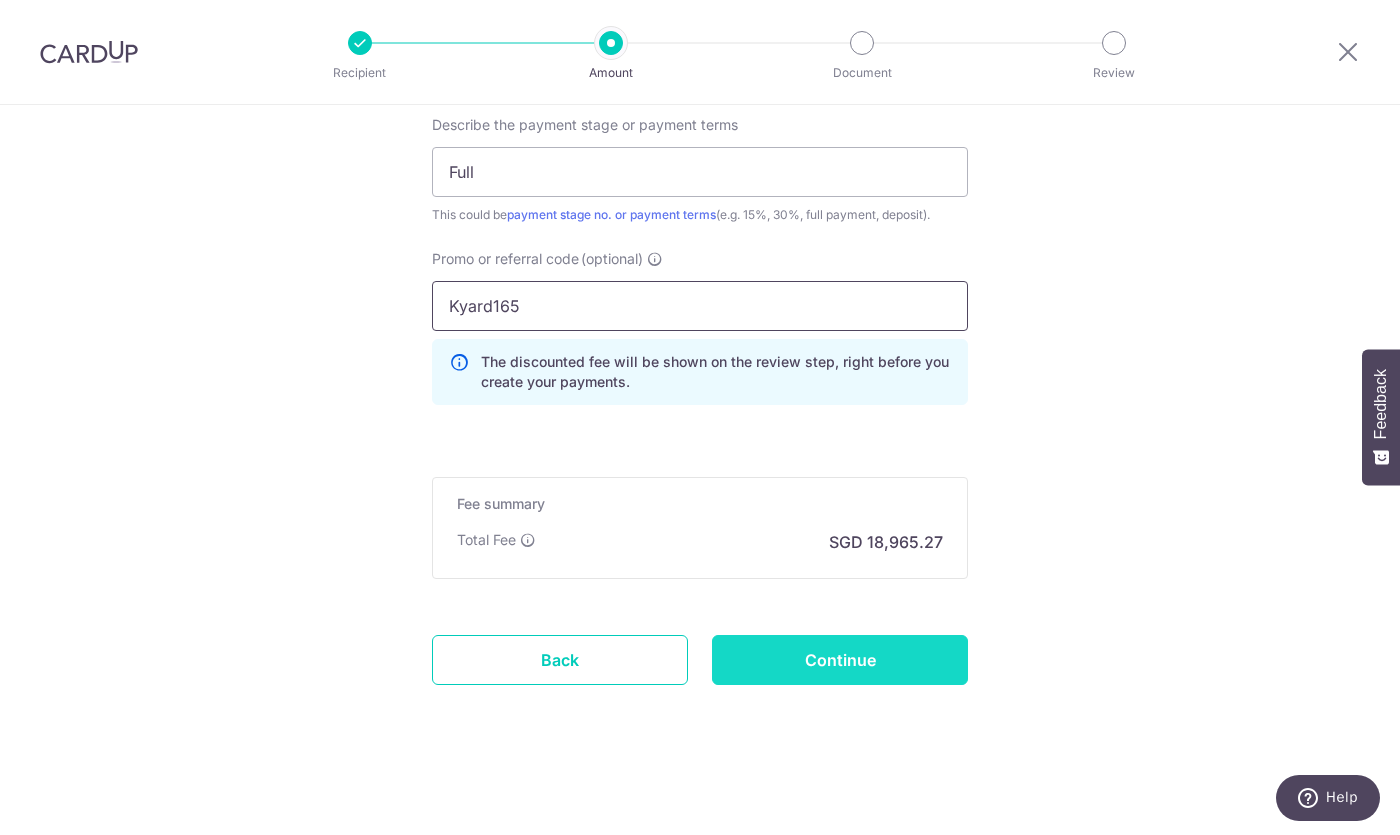 type on "Kyard165" 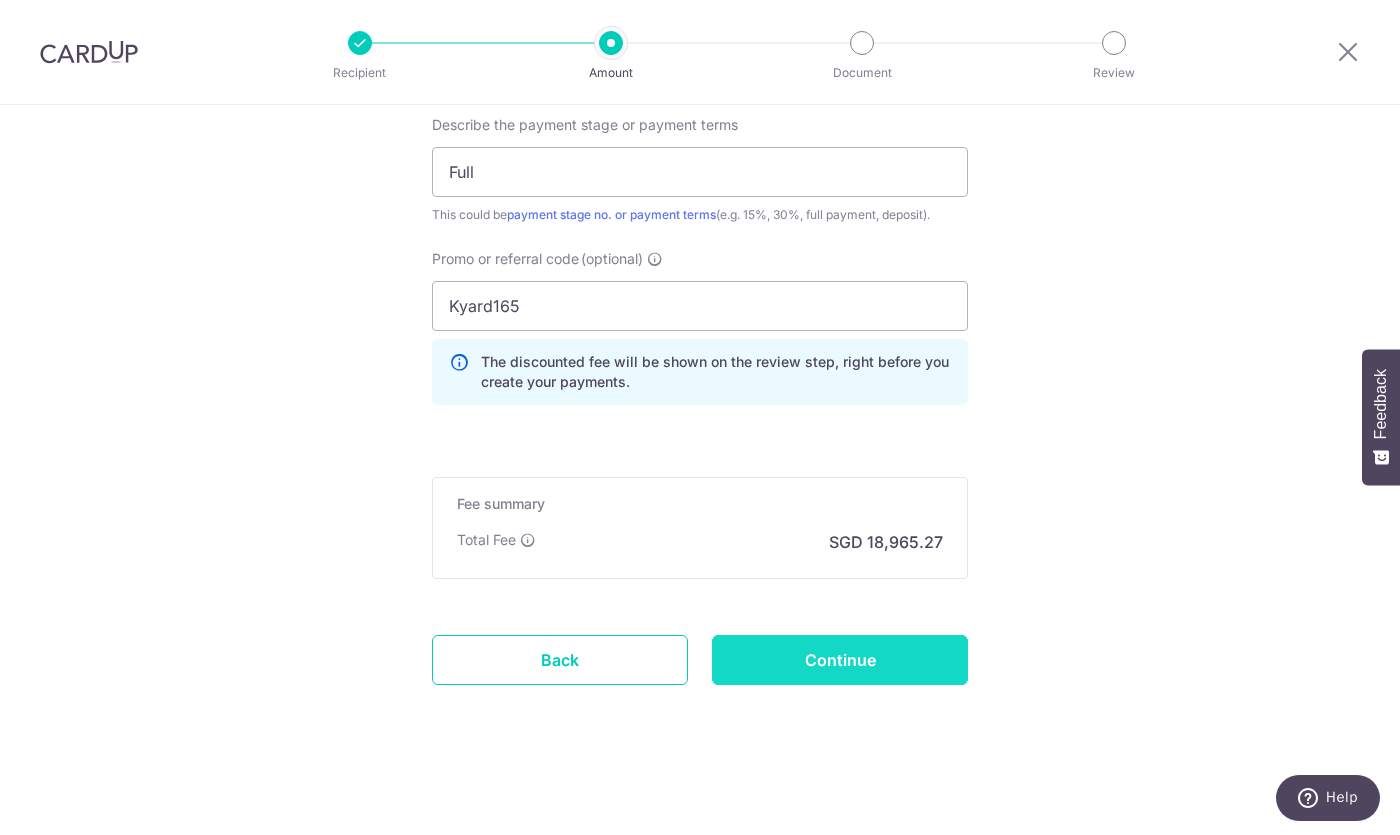 click on "Continue" at bounding box center [840, 660] 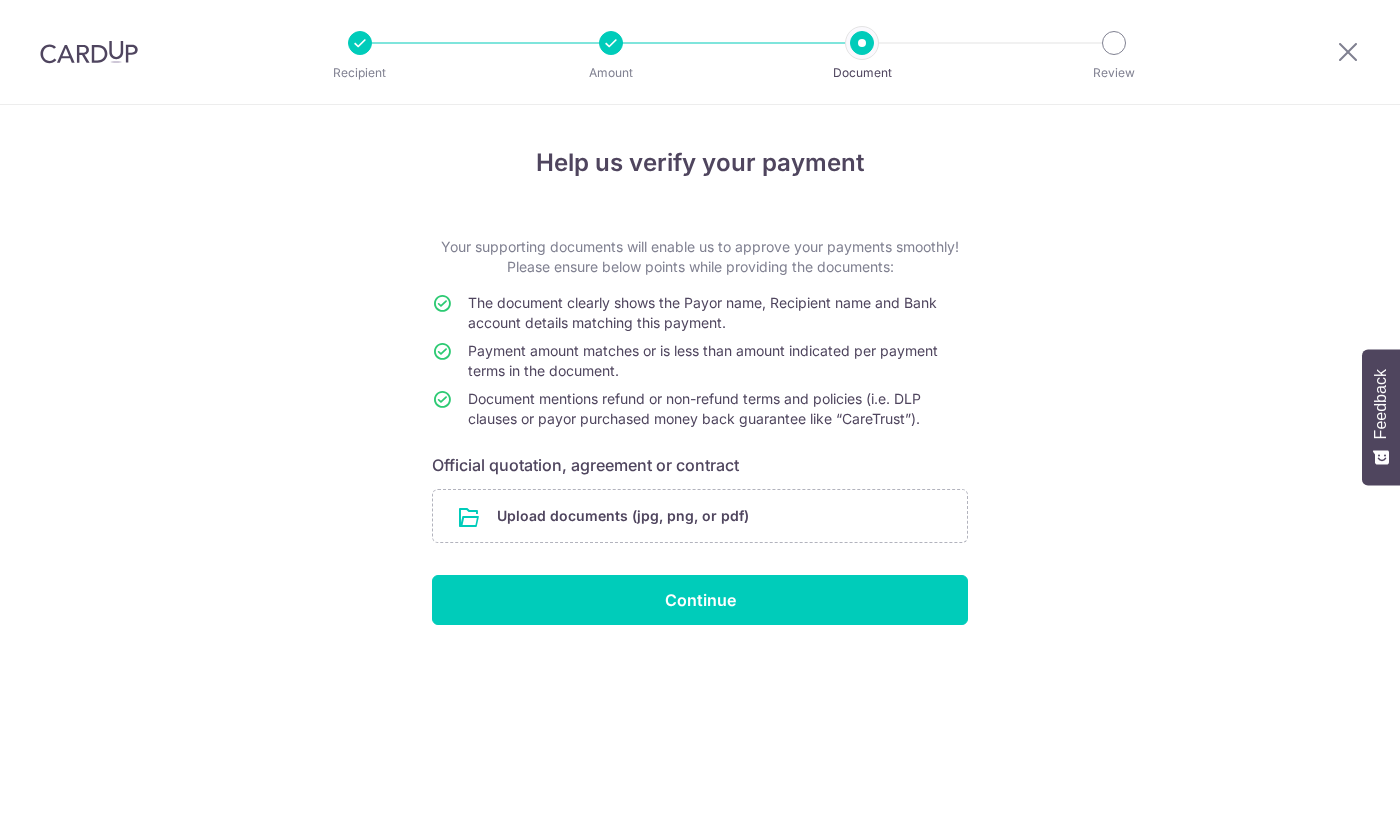 scroll, scrollTop: 0, scrollLeft: 0, axis: both 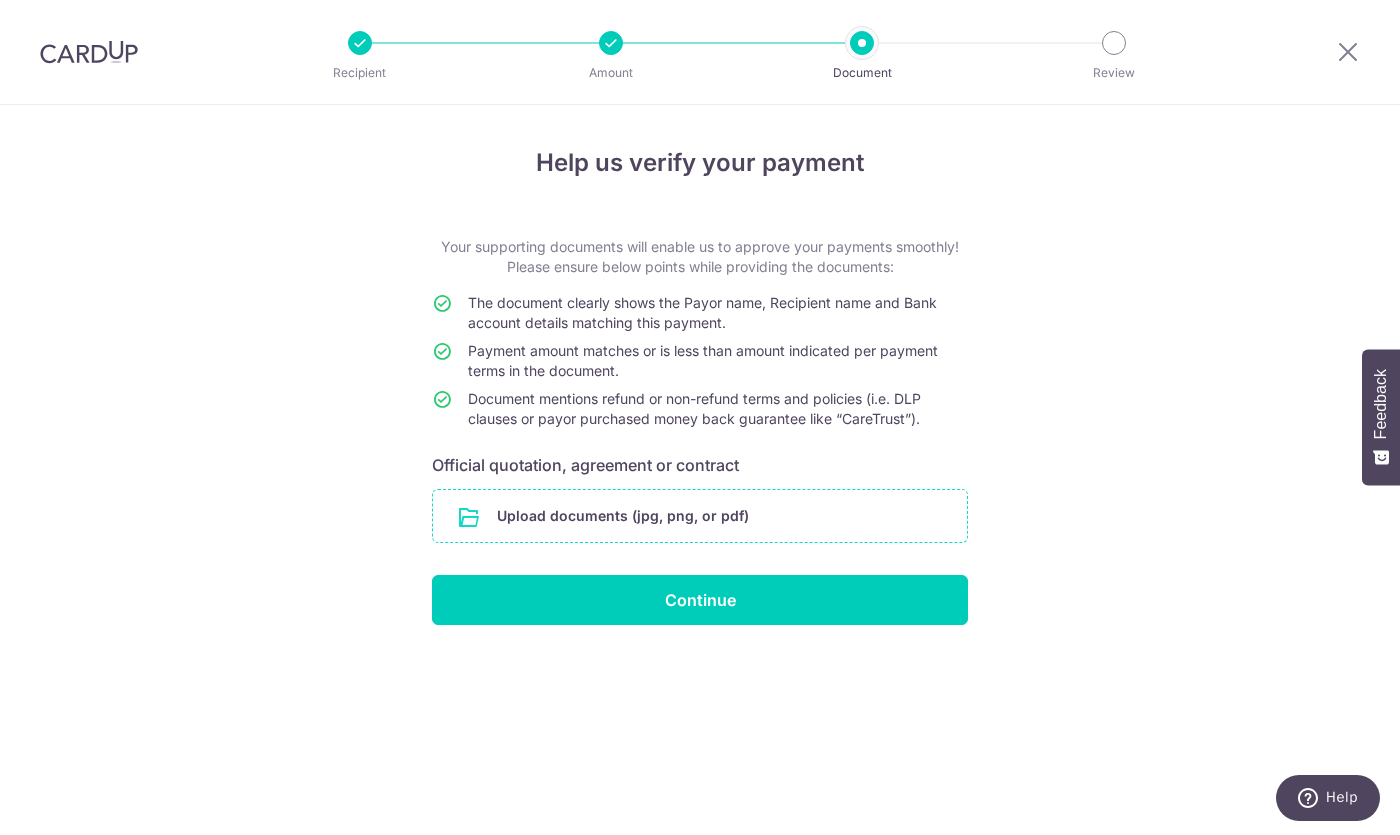 click at bounding box center (700, 516) 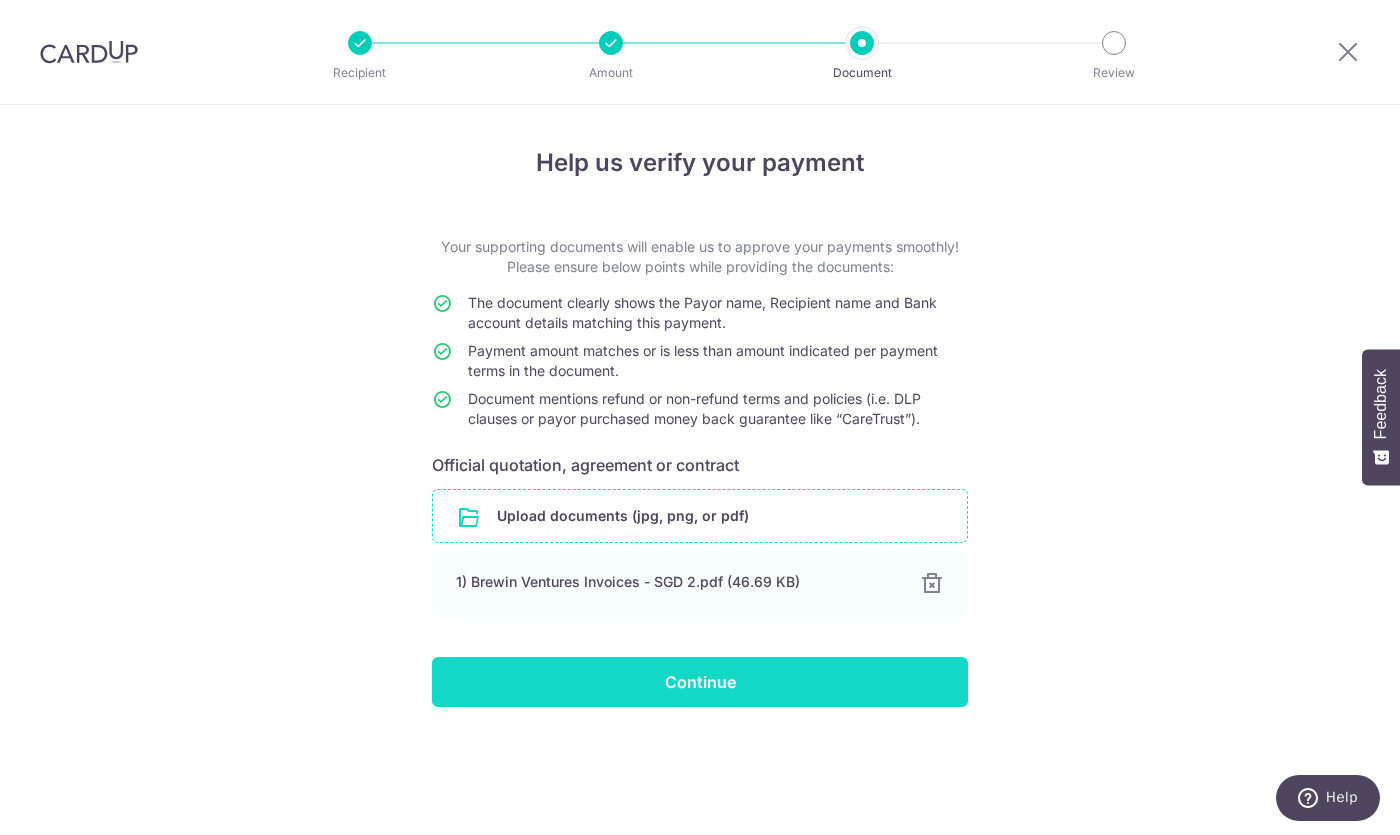click on "Continue" at bounding box center [700, 682] 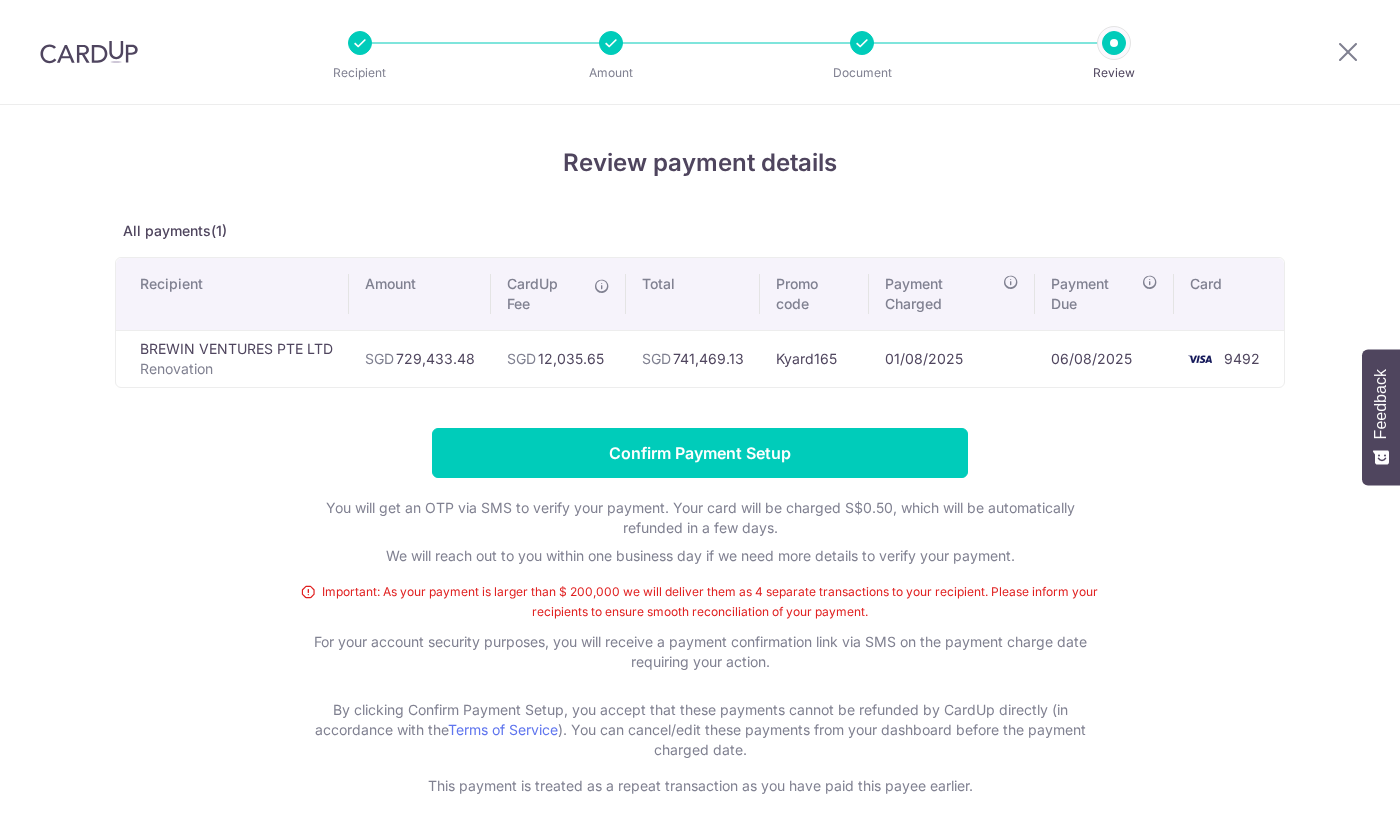 scroll, scrollTop: 0, scrollLeft: 0, axis: both 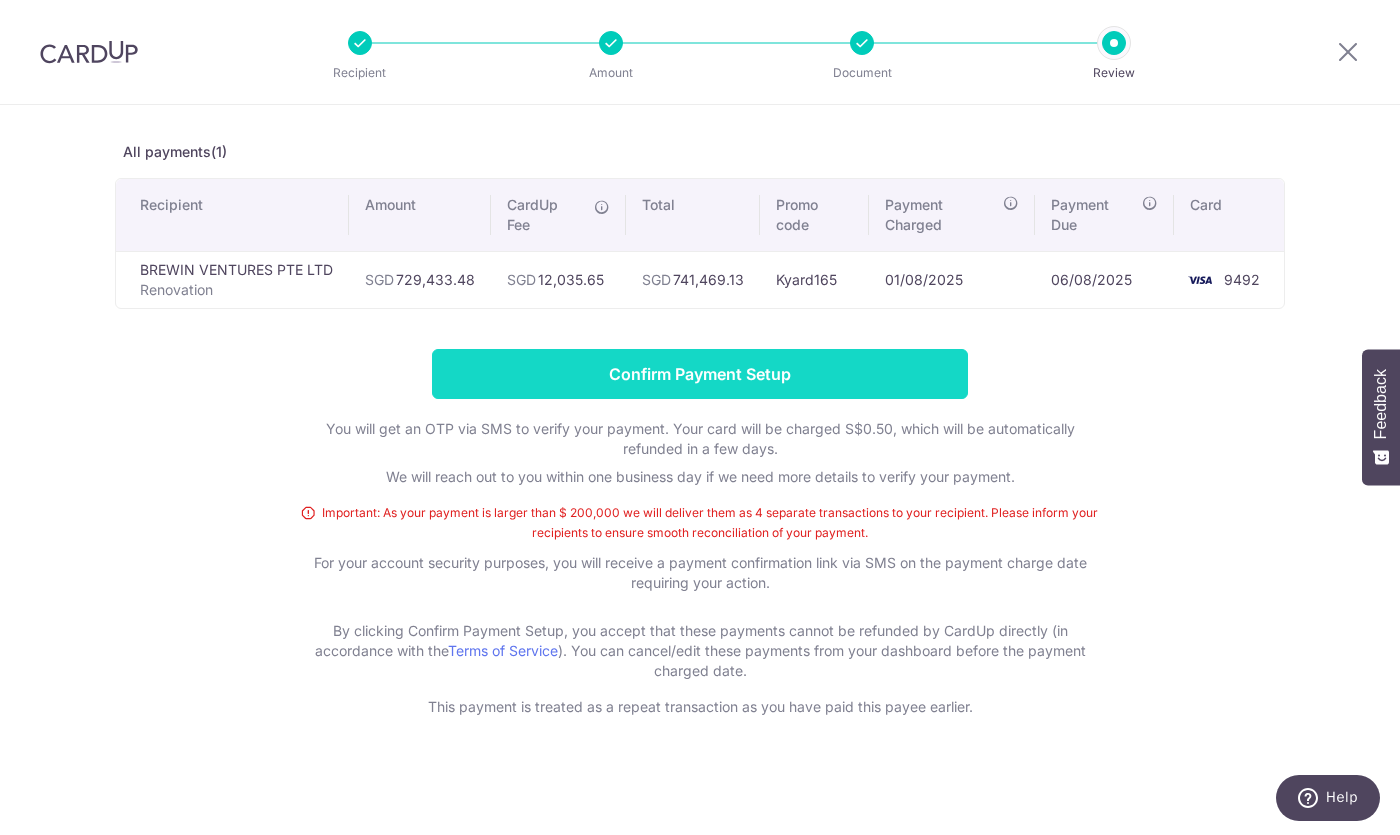 click on "Confirm Payment Setup" at bounding box center [700, 374] 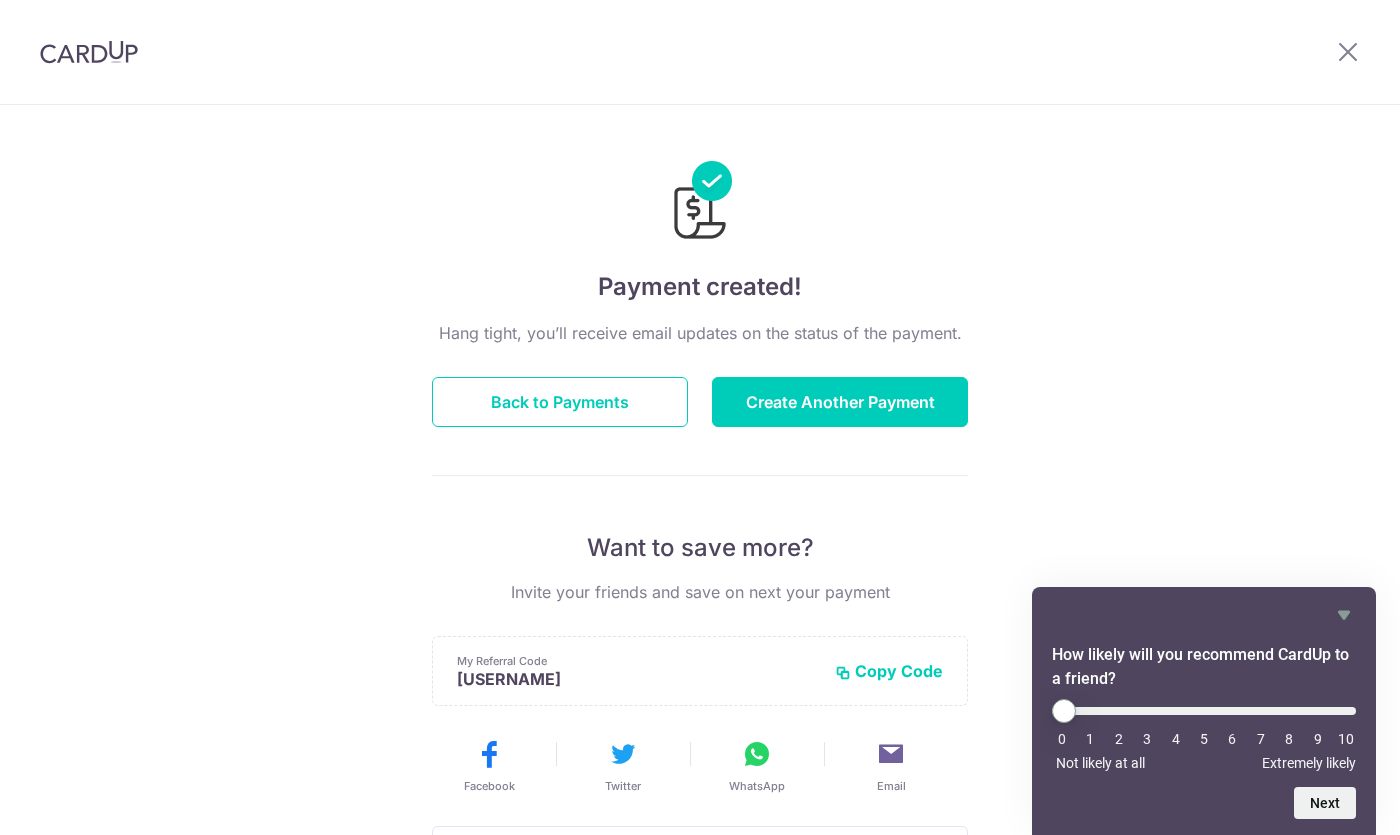 scroll, scrollTop: 0, scrollLeft: 0, axis: both 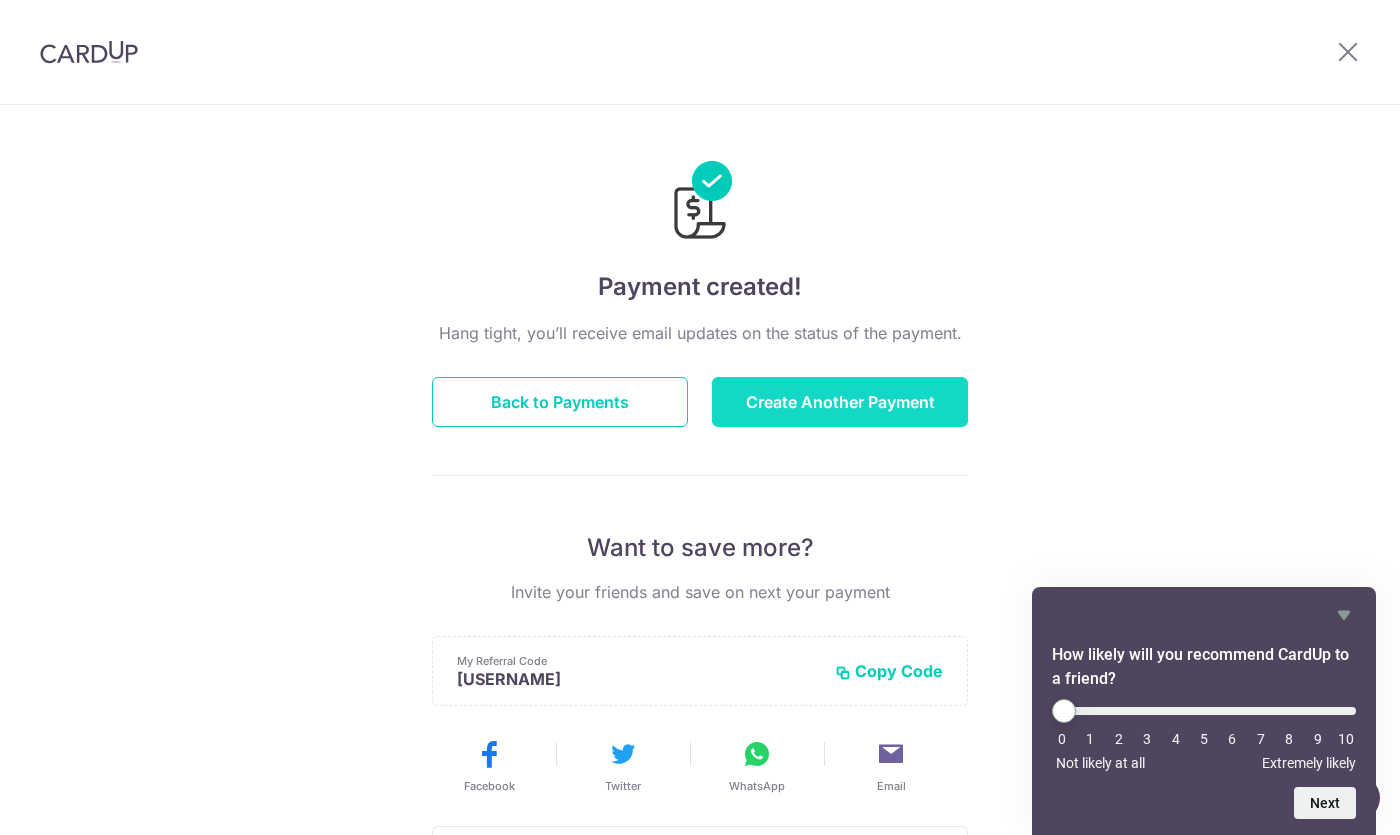 click on "Create Another Payment" at bounding box center [840, 402] 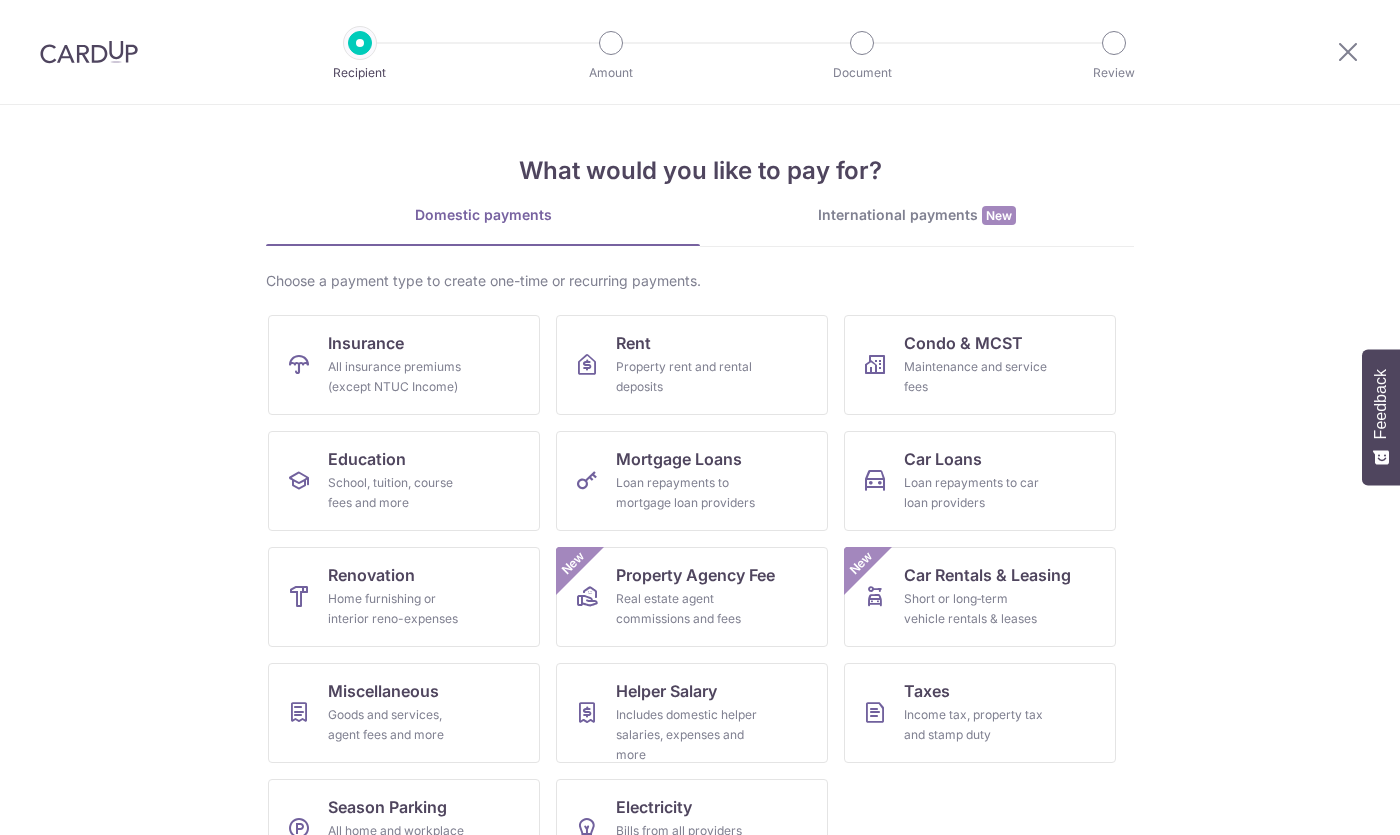 scroll, scrollTop: 0, scrollLeft: 0, axis: both 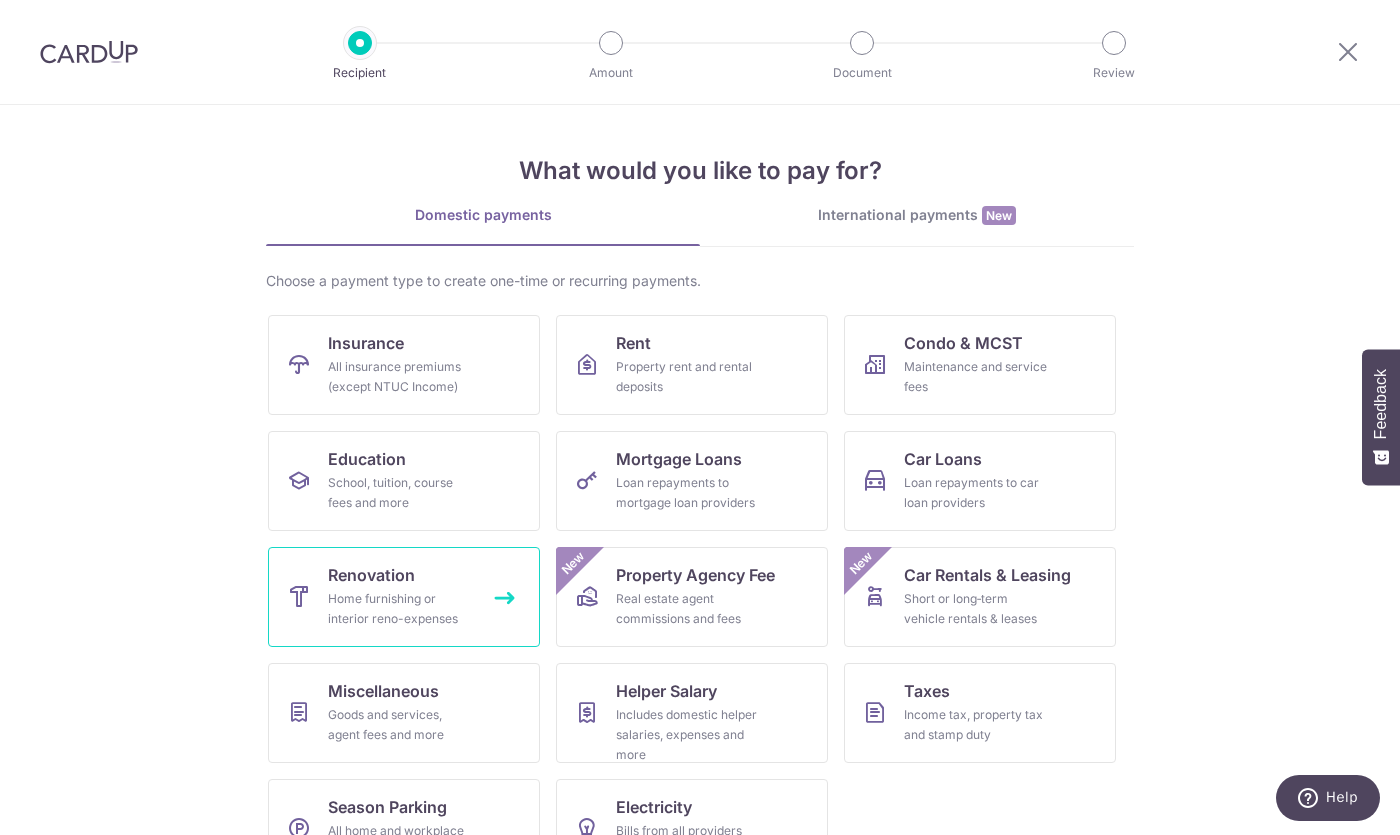 click on "Home furnishing or interior reno-expenses" at bounding box center [400, 609] 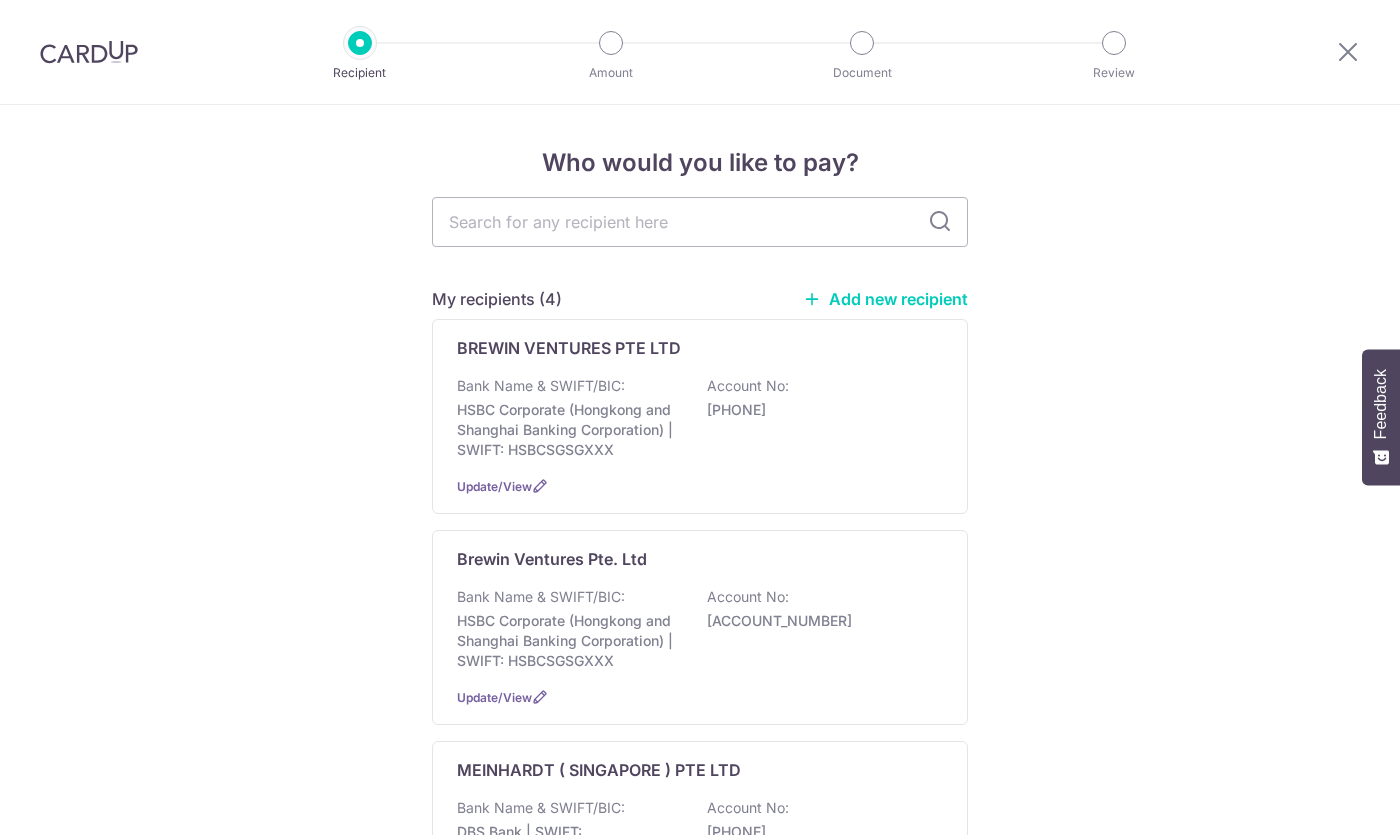 scroll, scrollTop: 0, scrollLeft: 0, axis: both 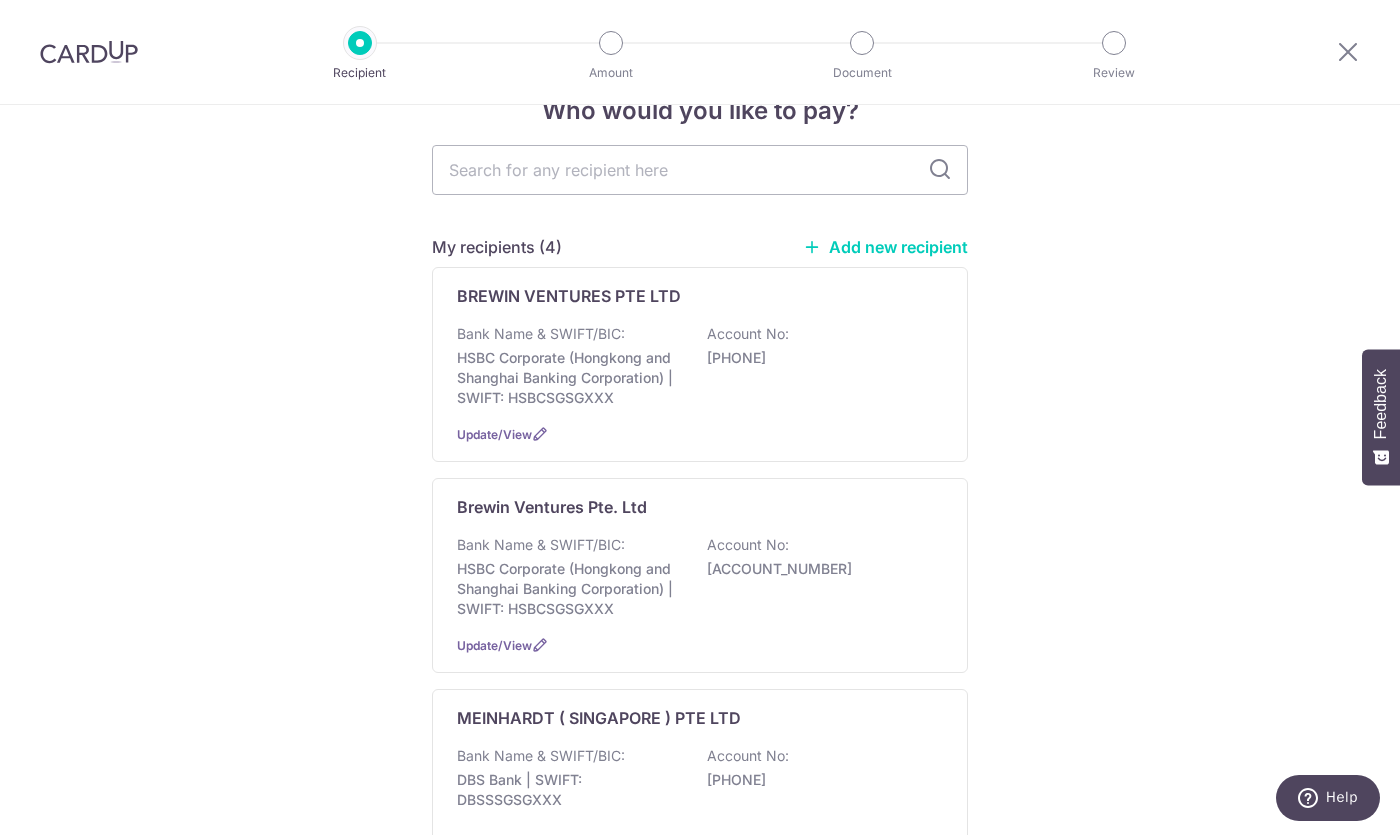 click on "Add new recipient" at bounding box center (885, 247) 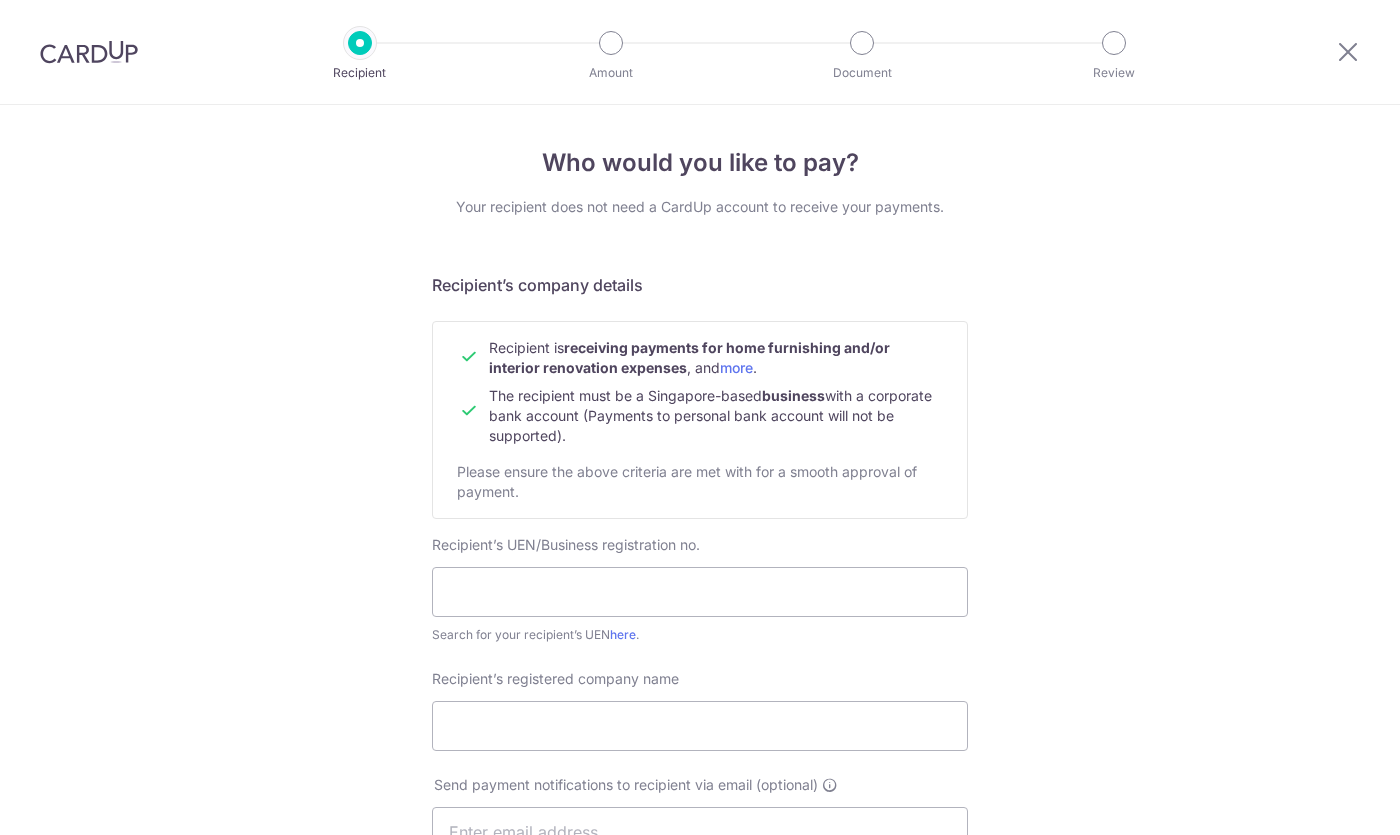 scroll, scrollTop: 0, scrollLeft: 0, axis: both 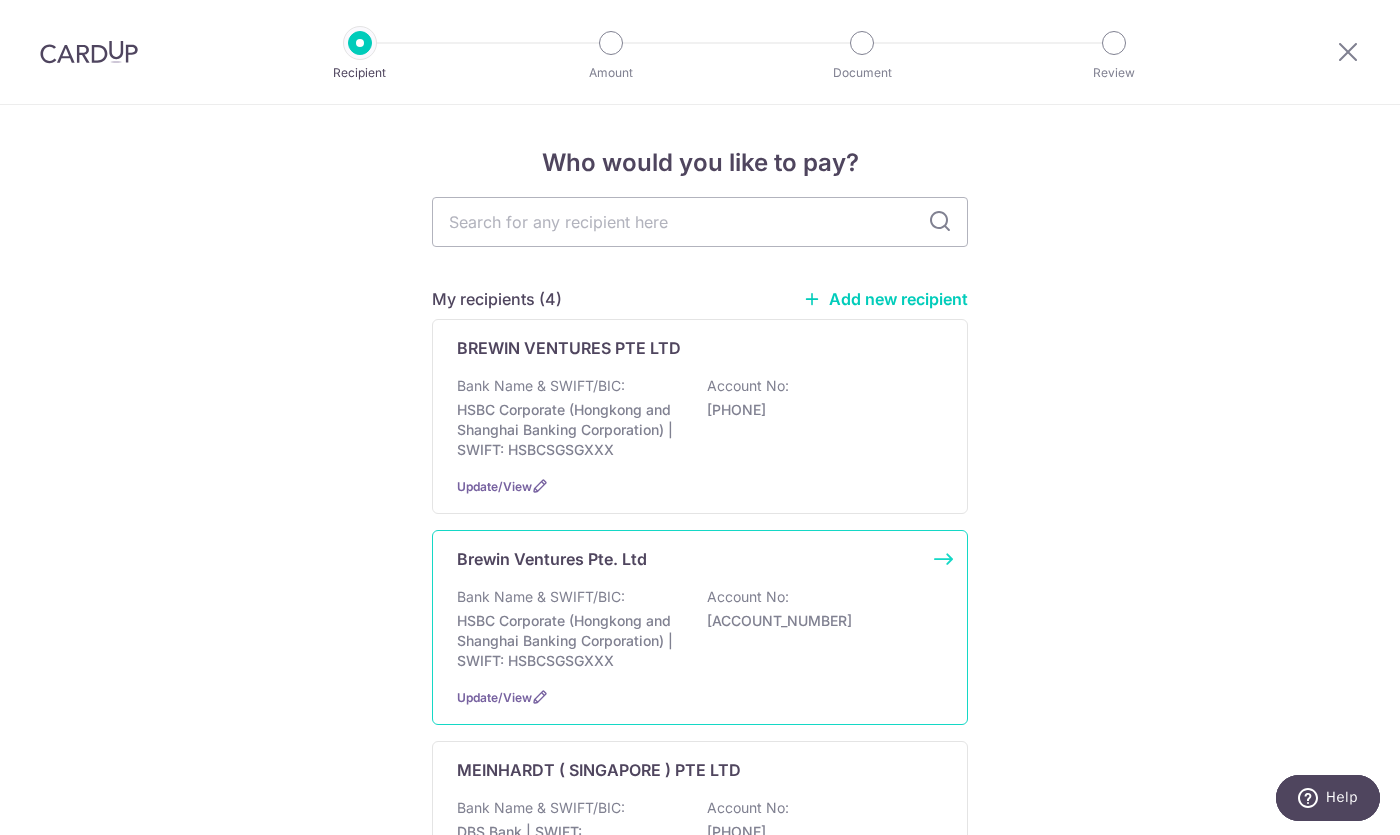 click on "Bank Name & SWIFT/BIC:
HSBC Corporate (Hongkong and Shanghai Banking Corporation) | SWIFT: HSBCSGSGXXX
Account No:
260540810178" at bounding box center [700, 629] 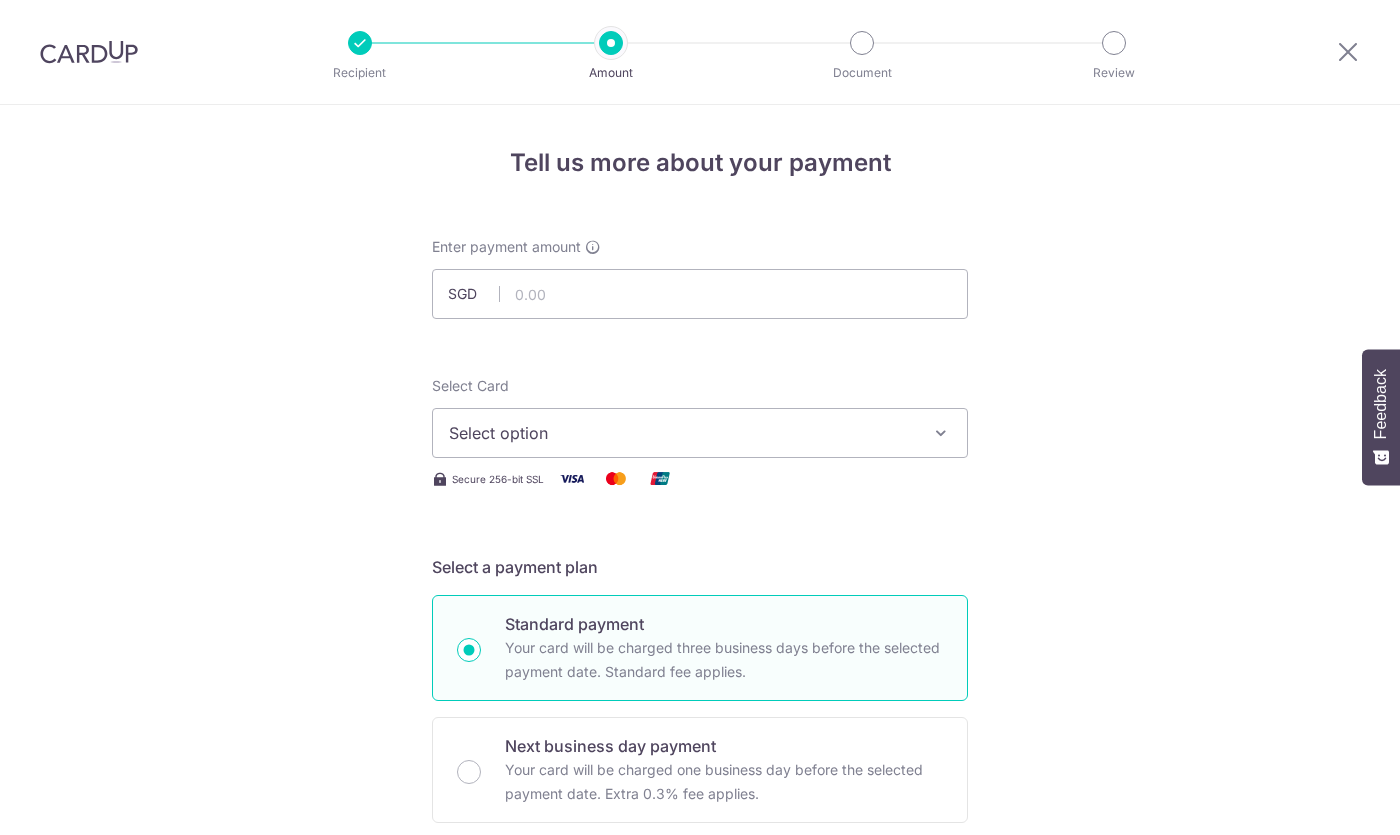 scroll, scrollTop: 0, scrollLeft: 0, axis: both 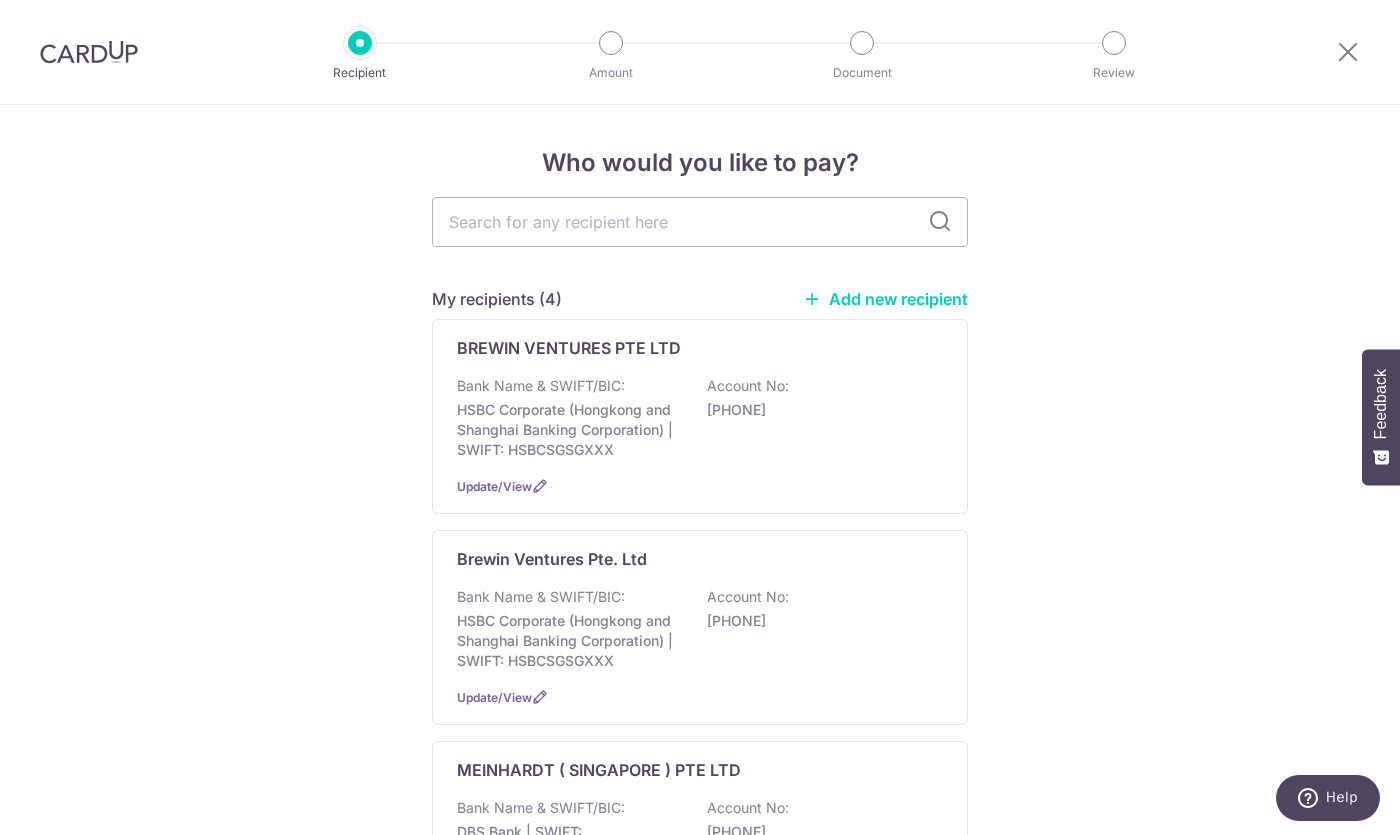click on "Add new recipient" at bounding box center [885, 299] 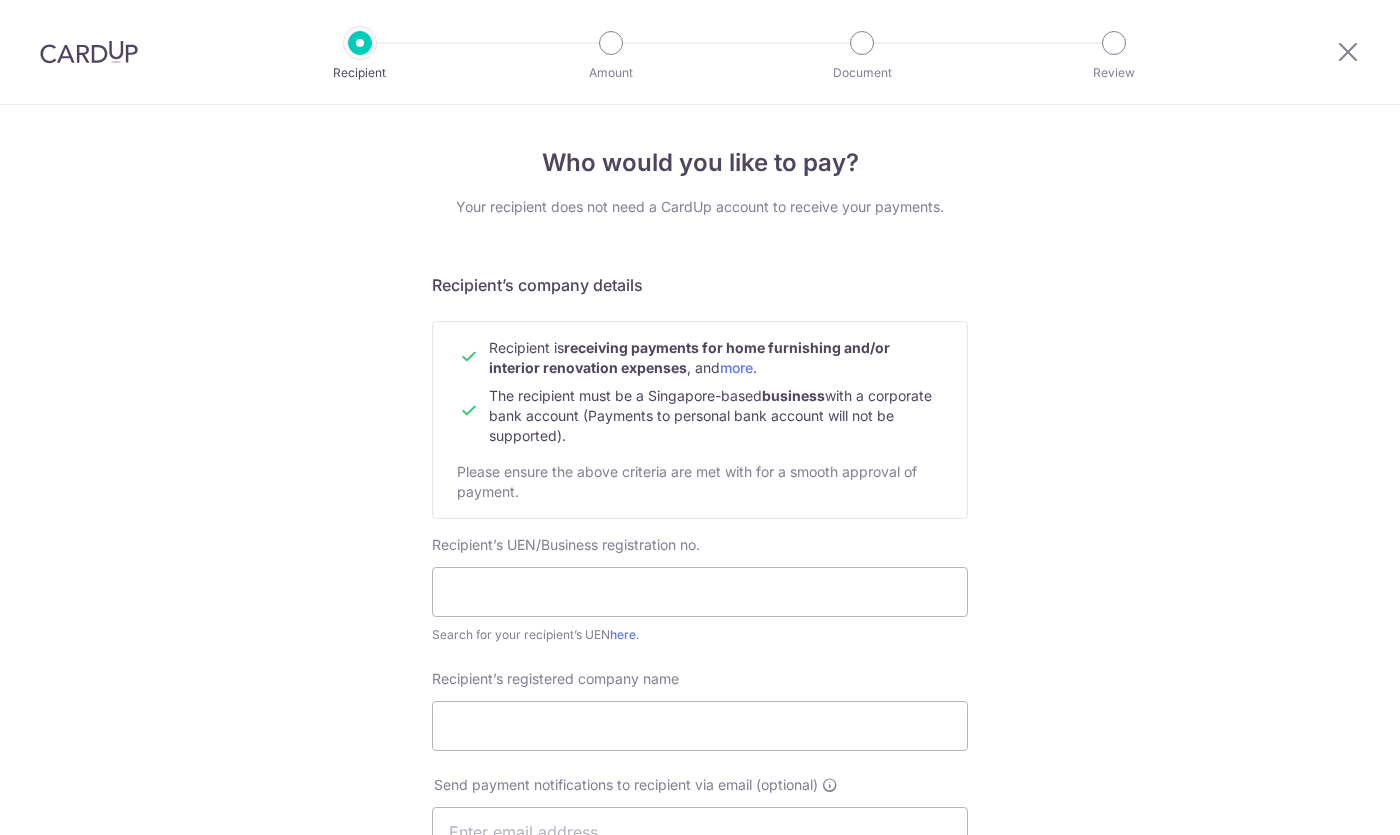 scroll, scrollTop: 0, scrollLeft: 0, axis: both 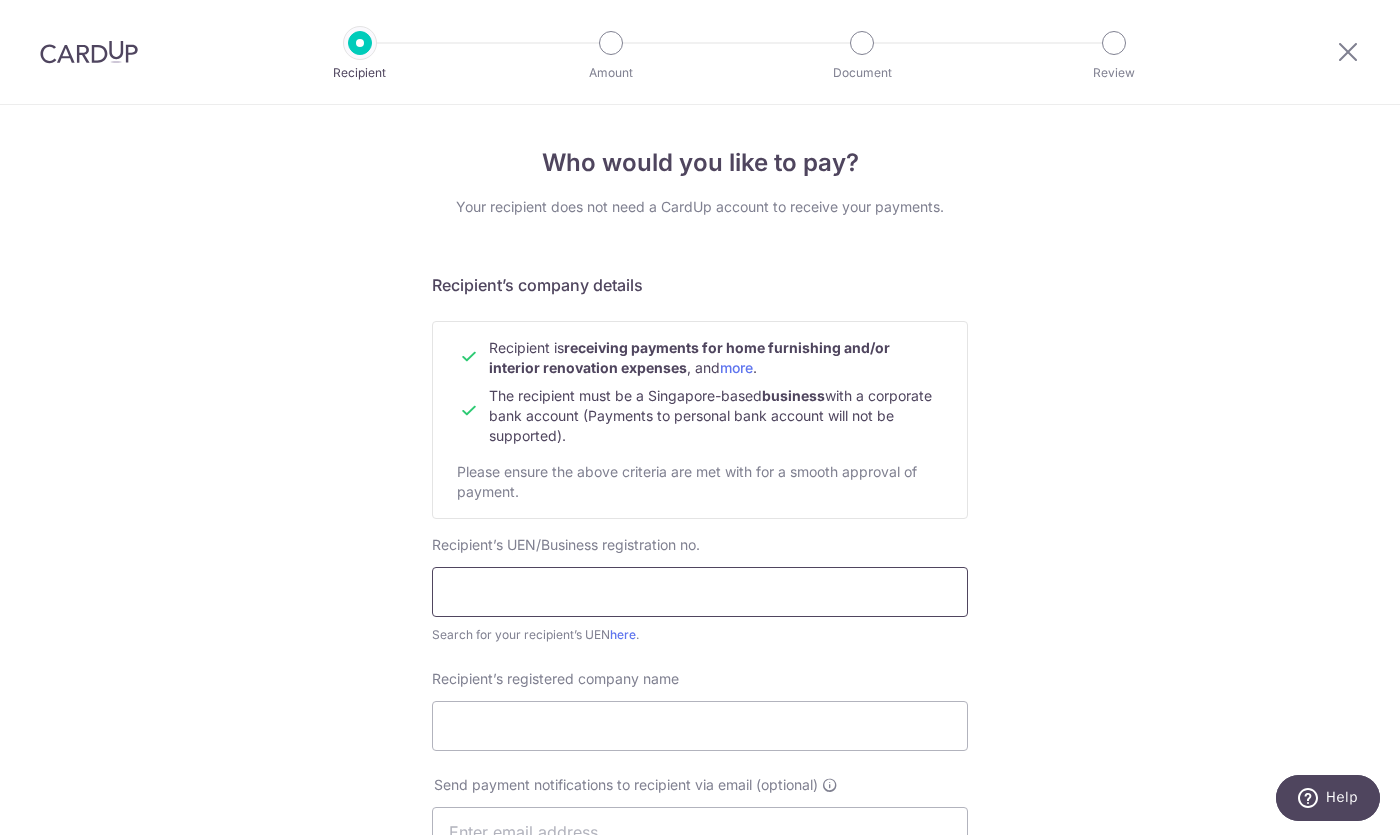 click at bounding box center (700, 592) 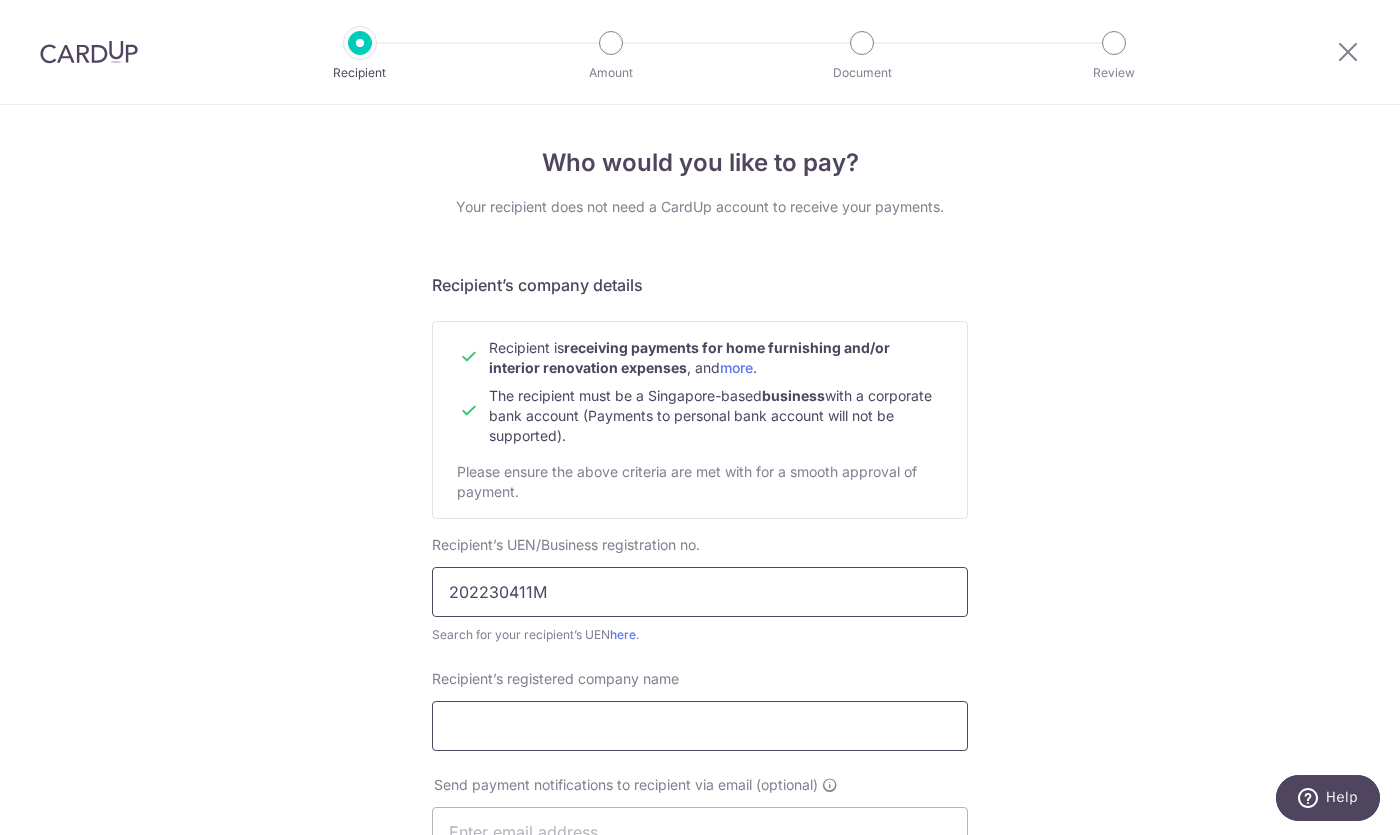 type on "202230411M" 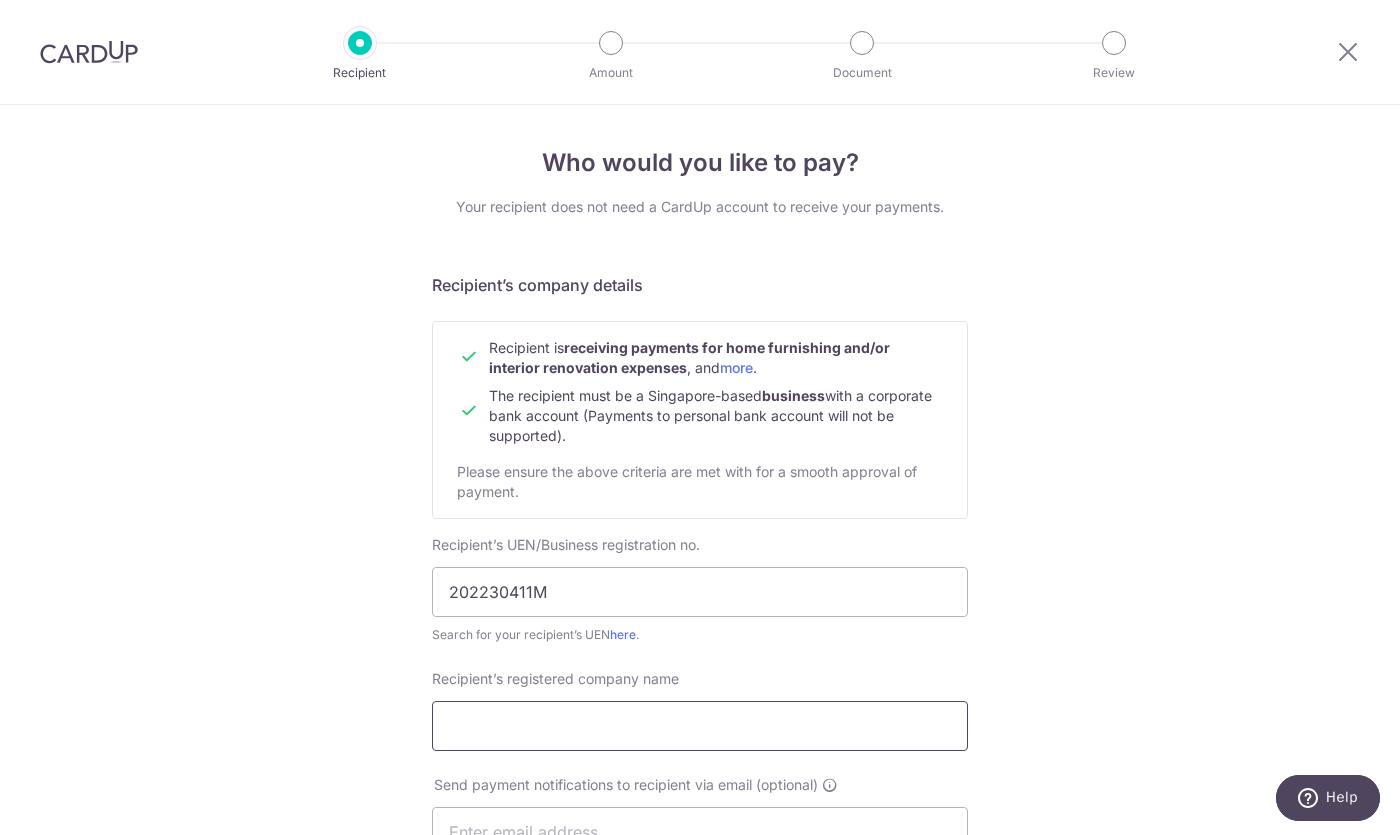 click on "Recipient’s registered company name" at bounding box center [700, 726] 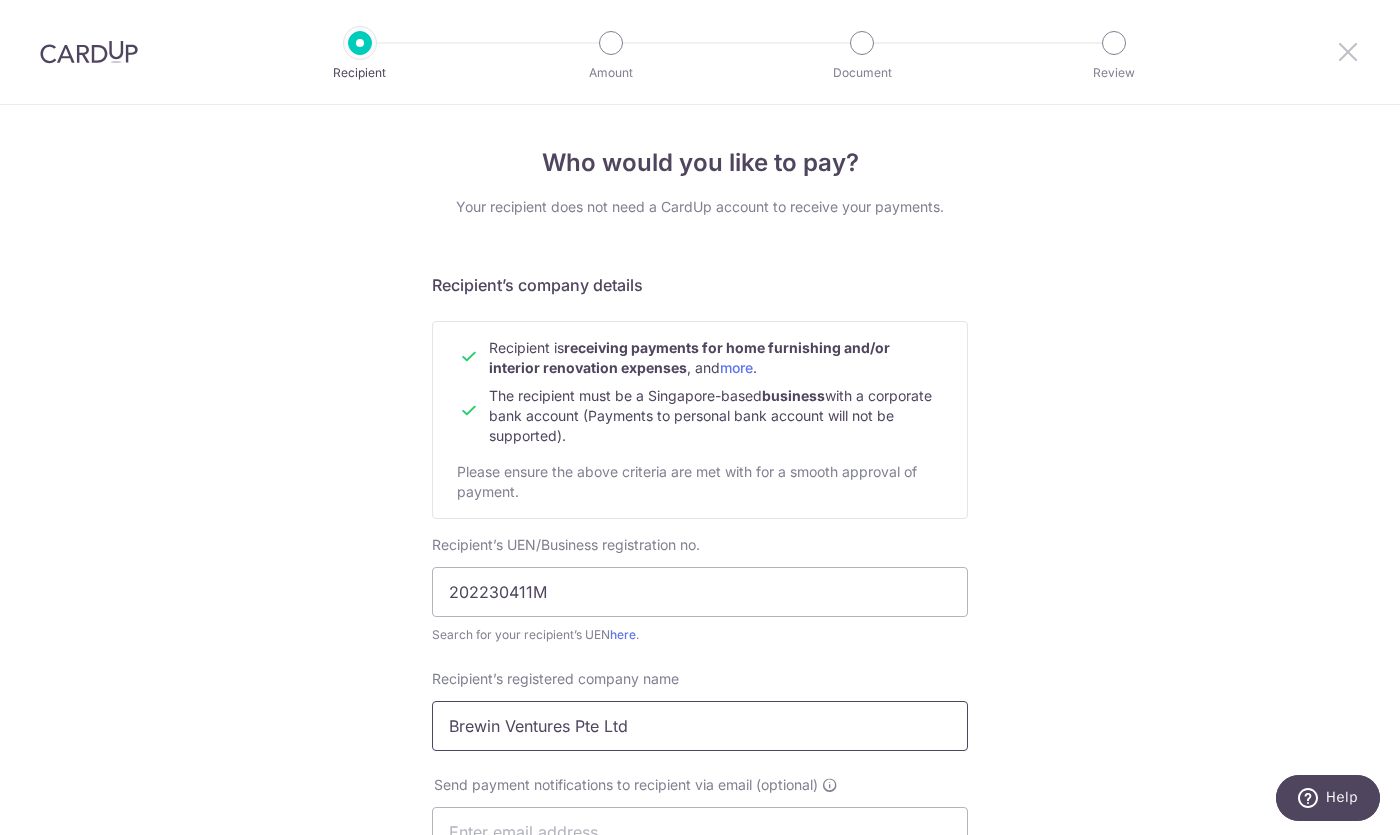 type on "Brewin Ventures Pte Ltd" 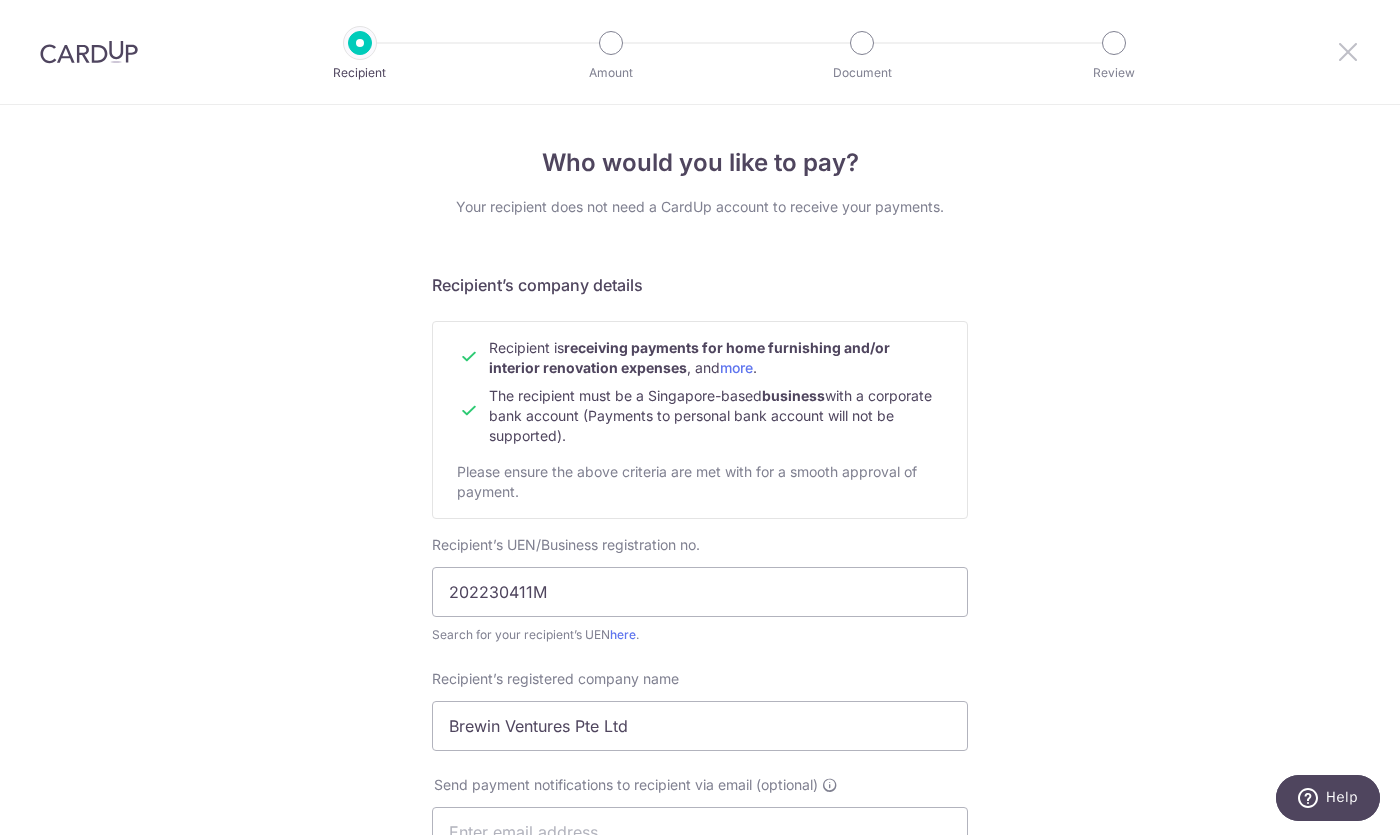 click at bounding box center [1348, 51] 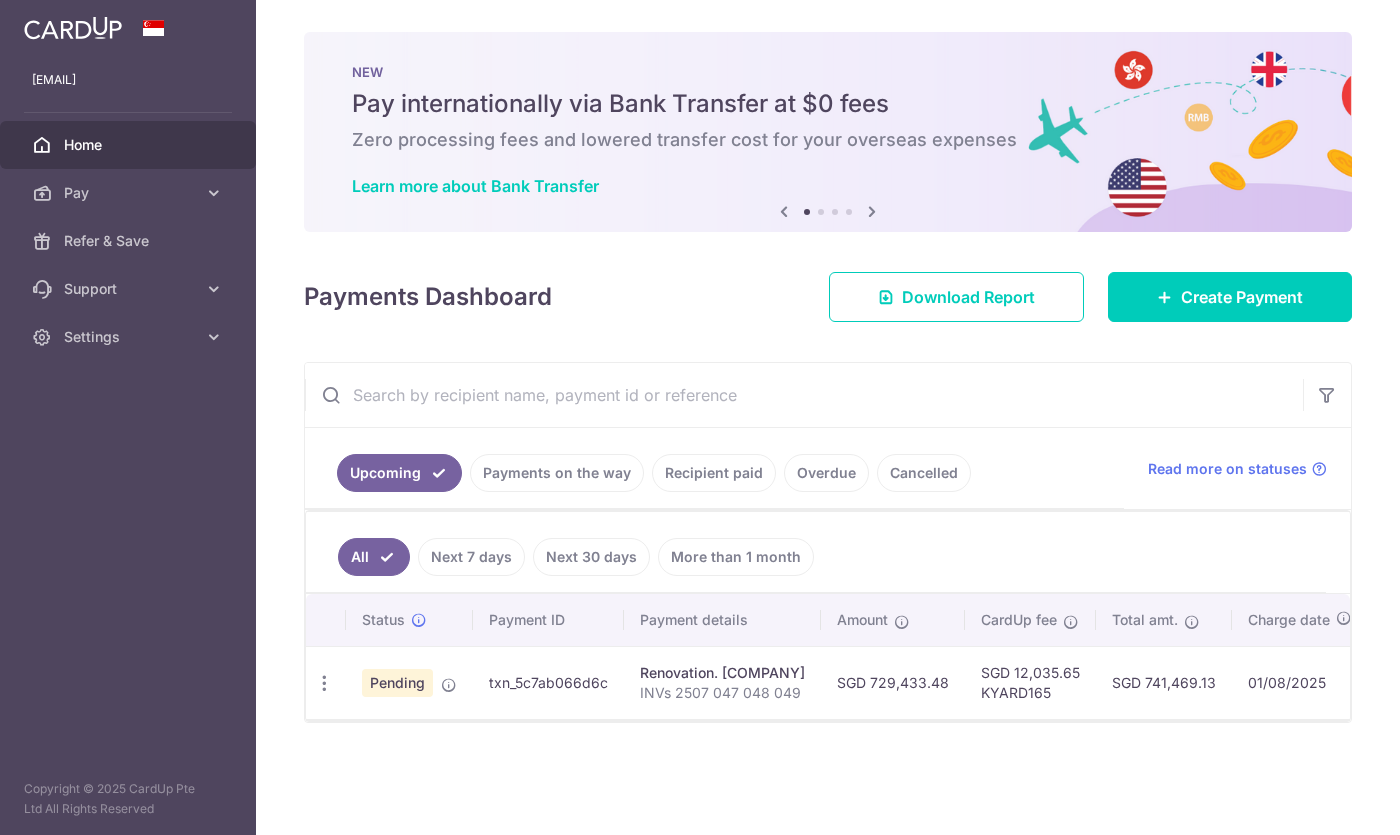 scroll, scrollTop: 0, scrollLeft: 0, axis: both 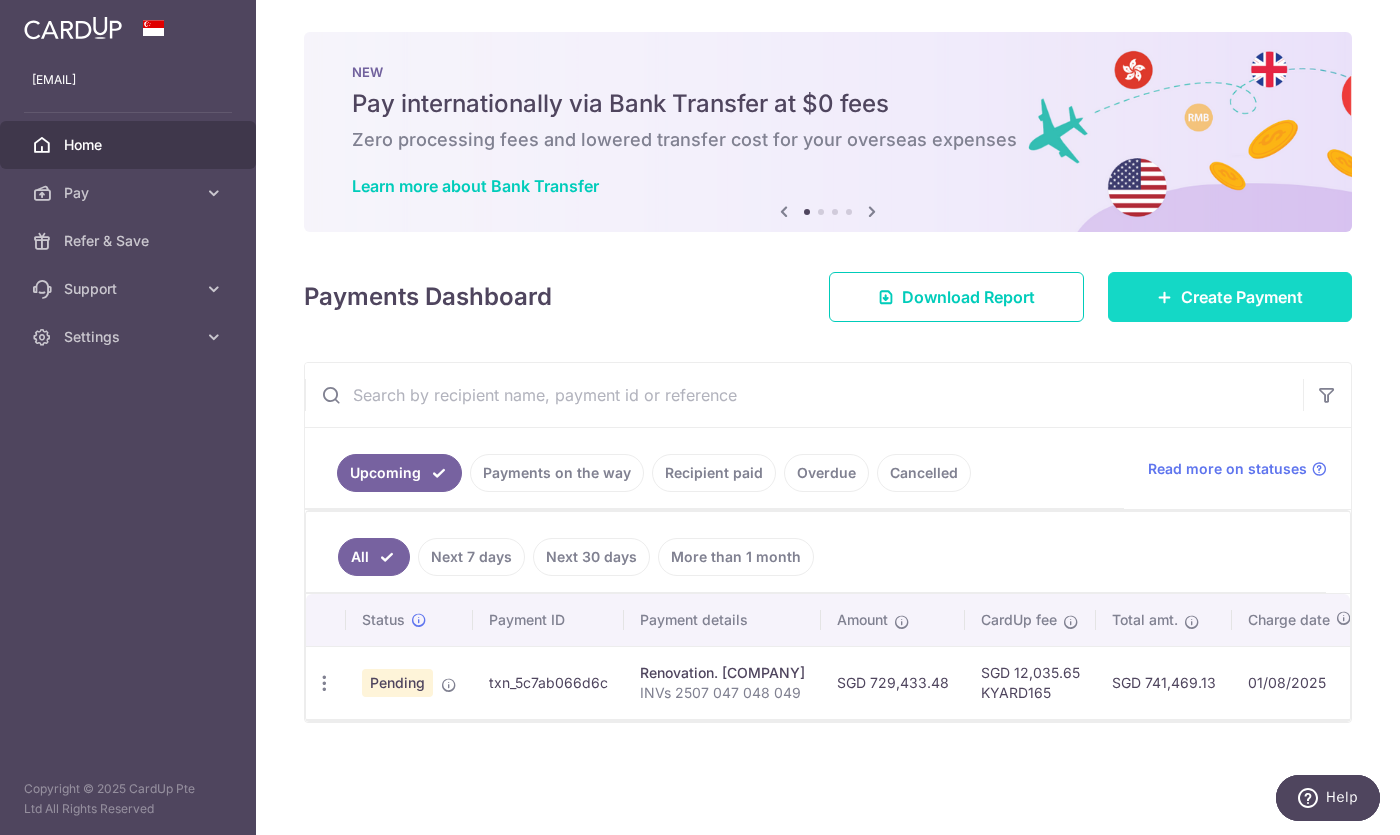 click on "Create Payment" at bounding box center [1242, 297] 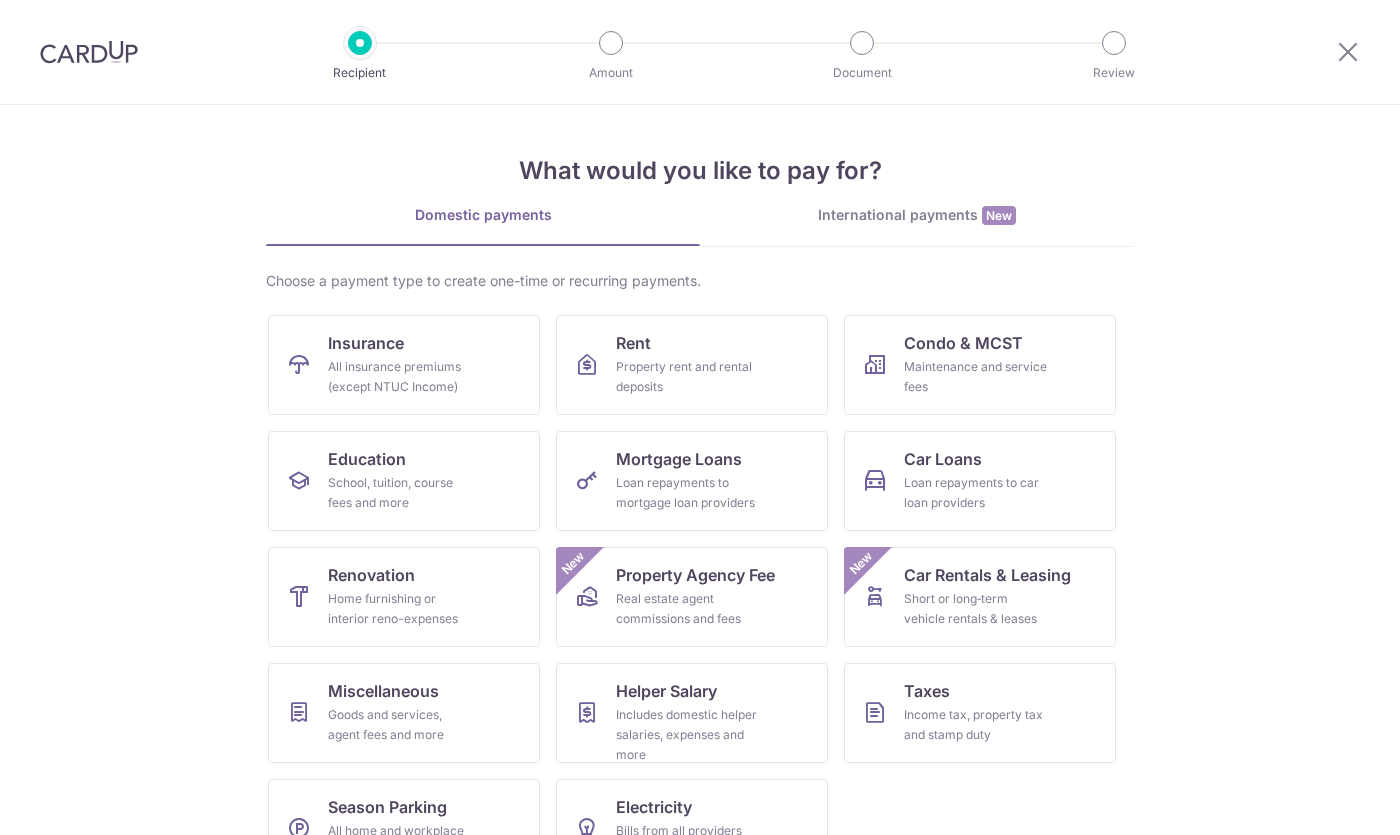 scroll, scrollTop: 0, scrollLeft: 0, axis: both 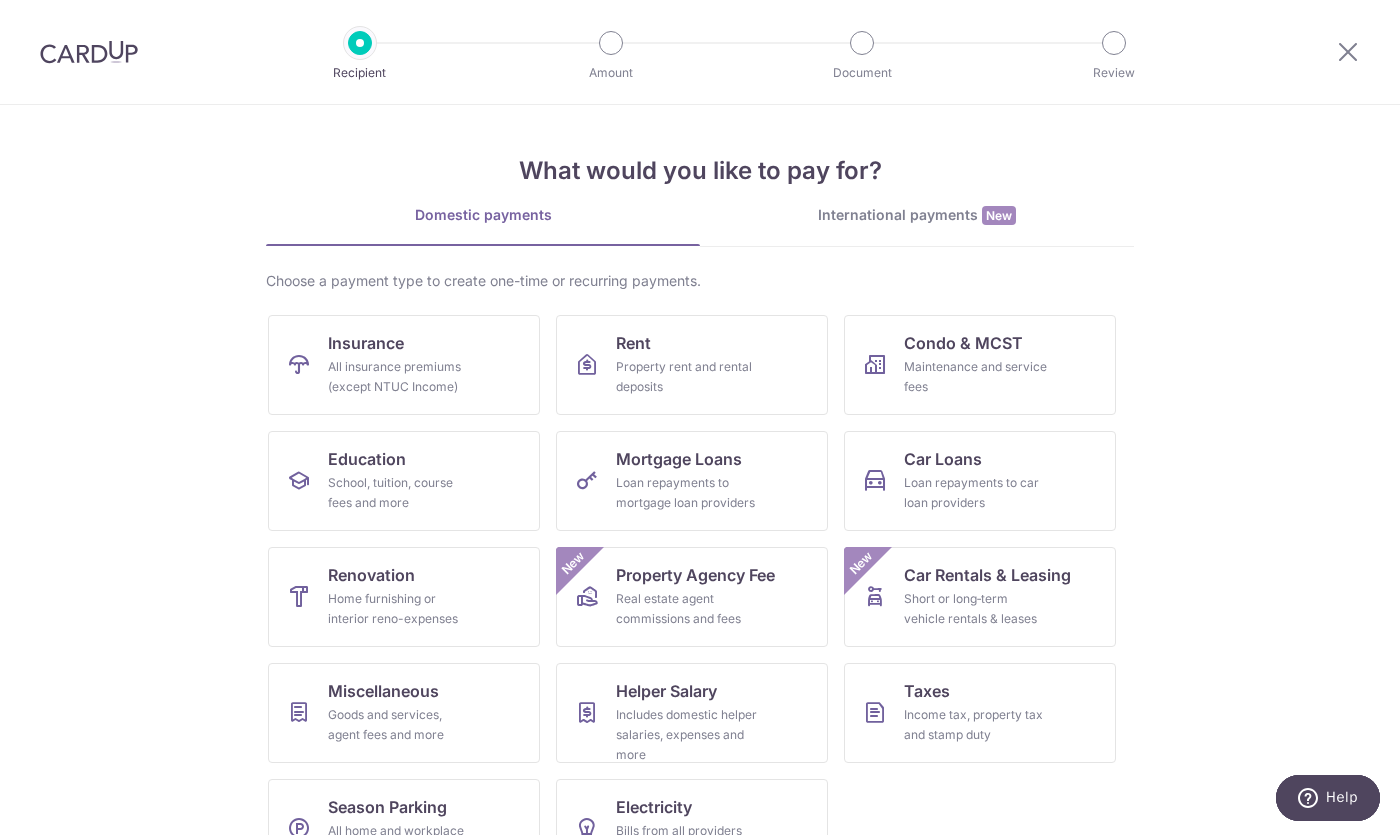 click on "International payments
New" at bounding box center [917, 215] 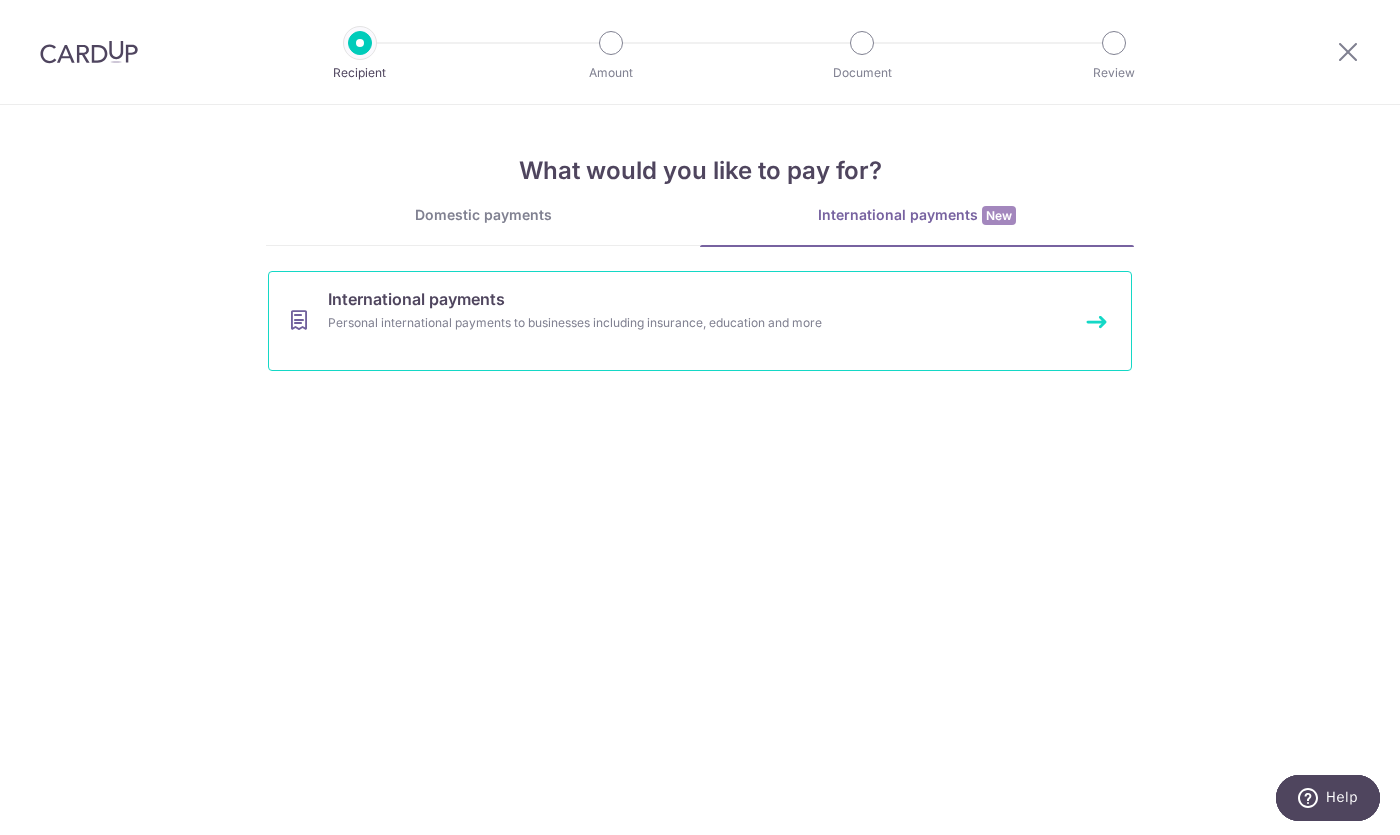 click on "Personal international payments to businesses including insurance, education and more" at bounding box center [673, 323] 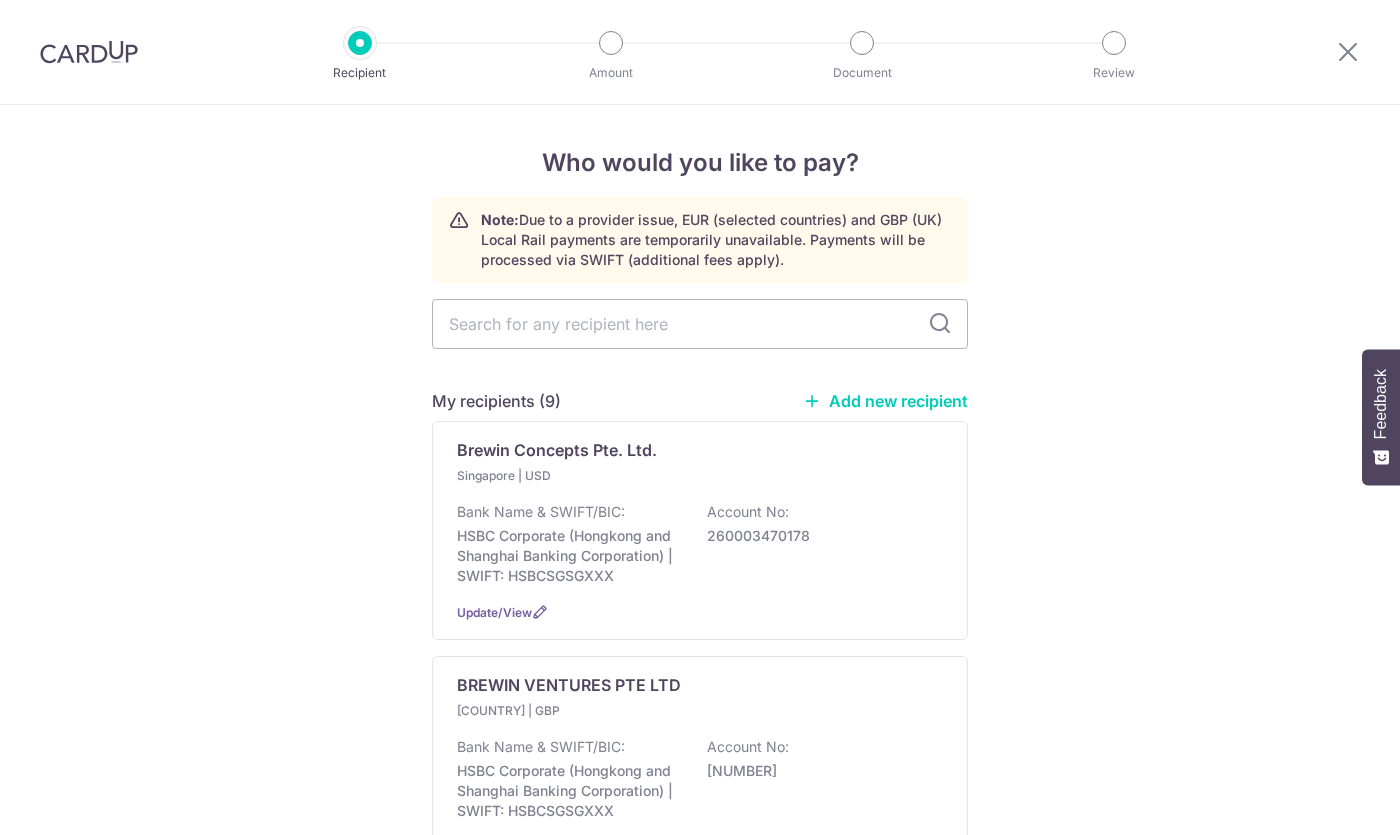 scroll, scrollTop: 0, scrollLeft: 0, axis: both 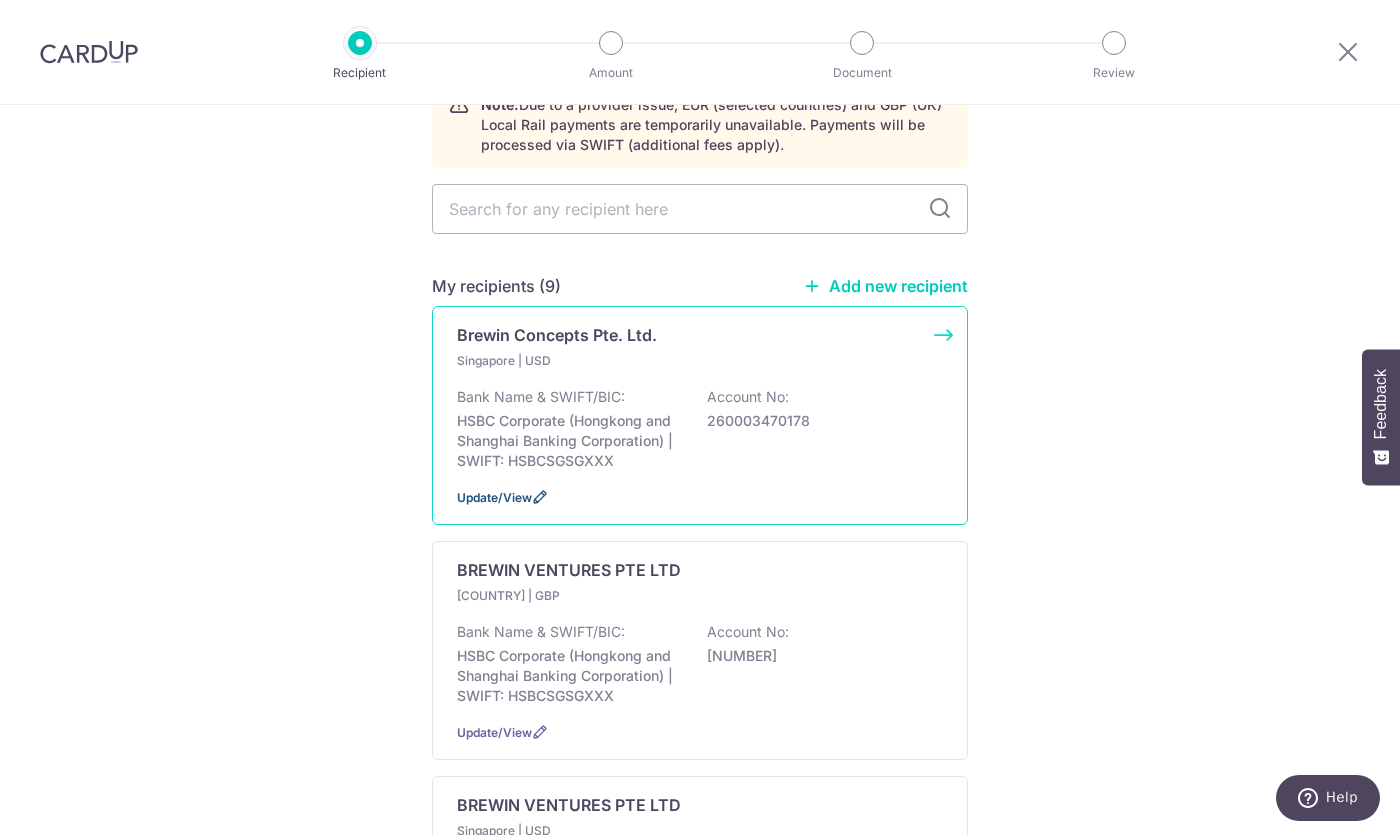 click on "Update/View" at bounding box center (494, 497) 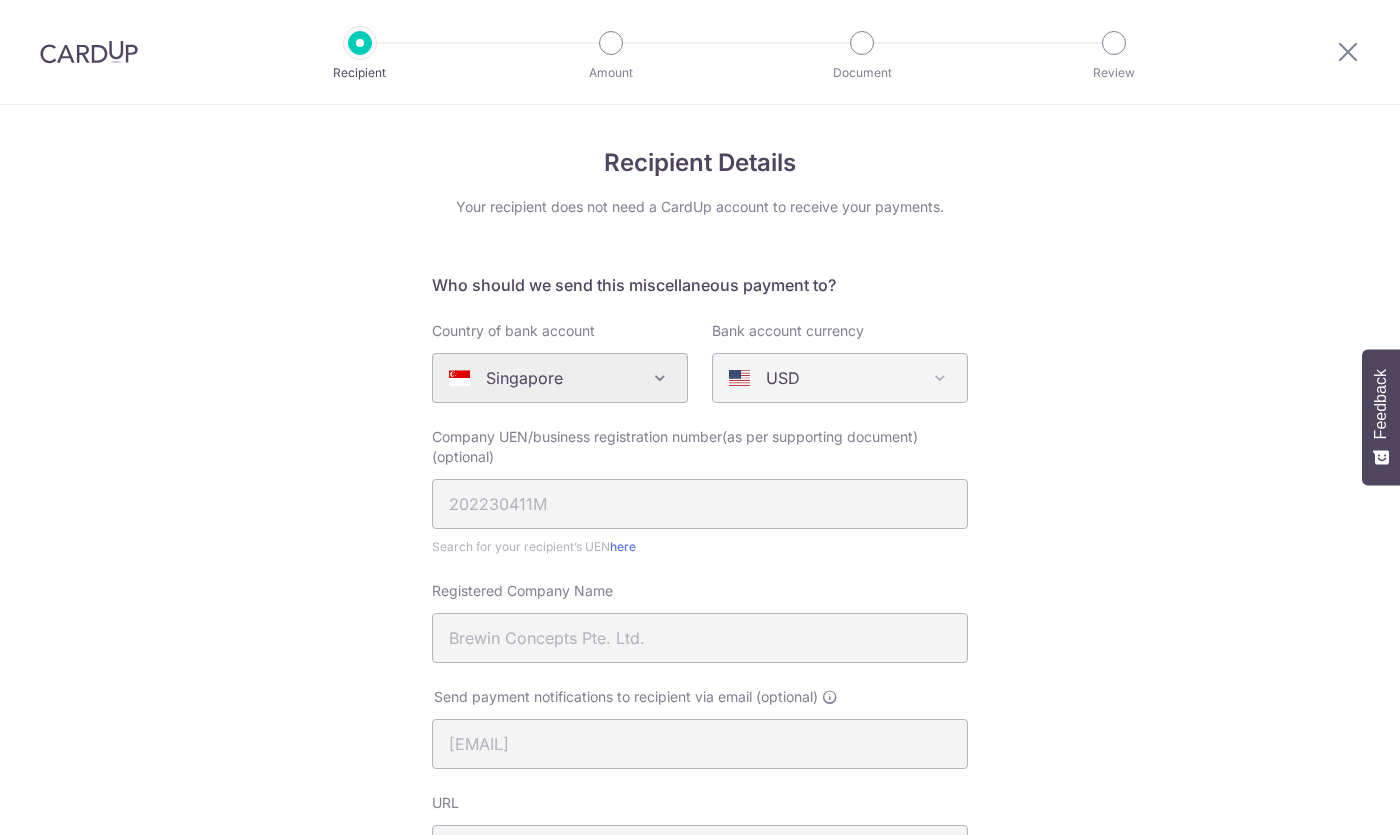 scroll, scrollTop: 0, scrollLeft: 0, axis: both 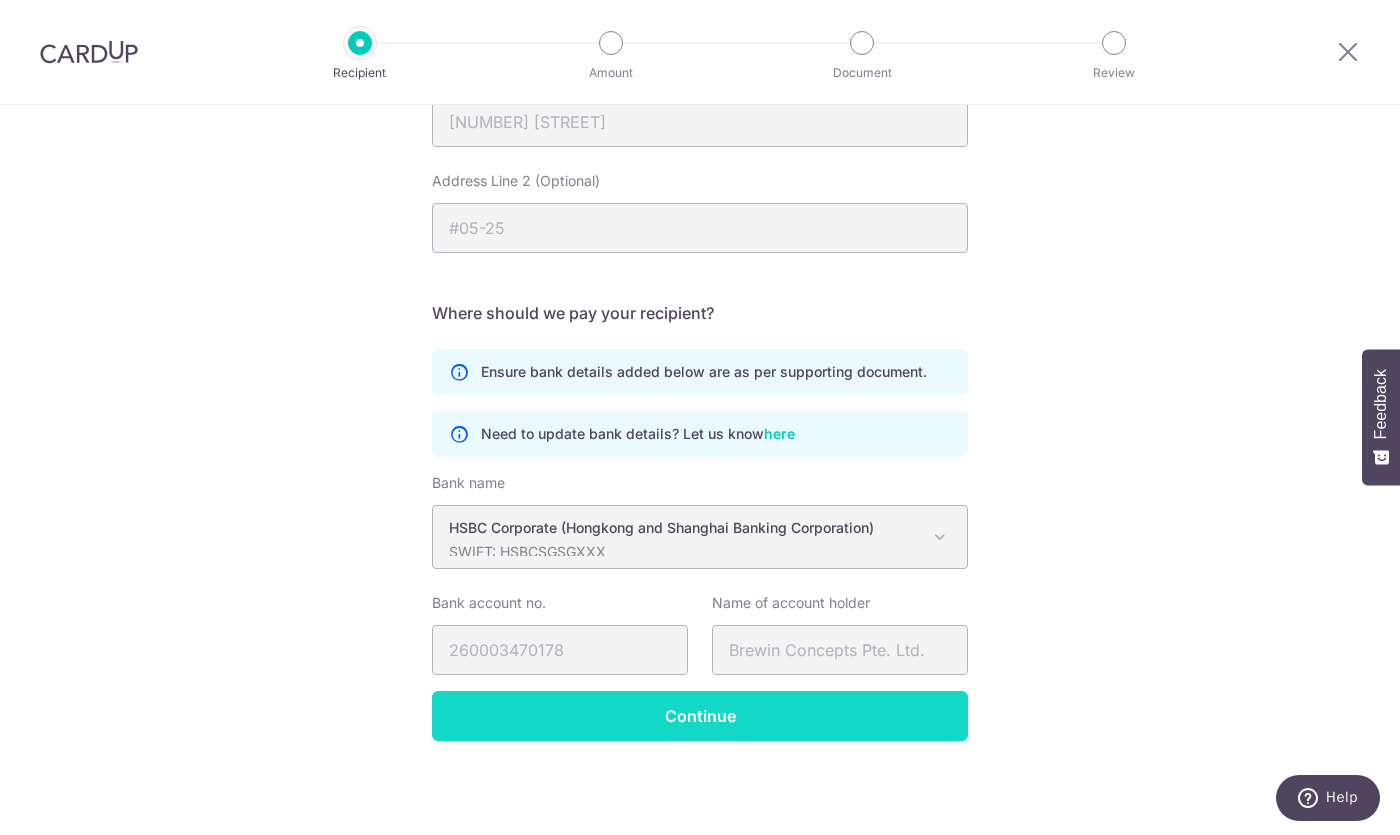 click on "Continue" at bounding box center [700, 716] 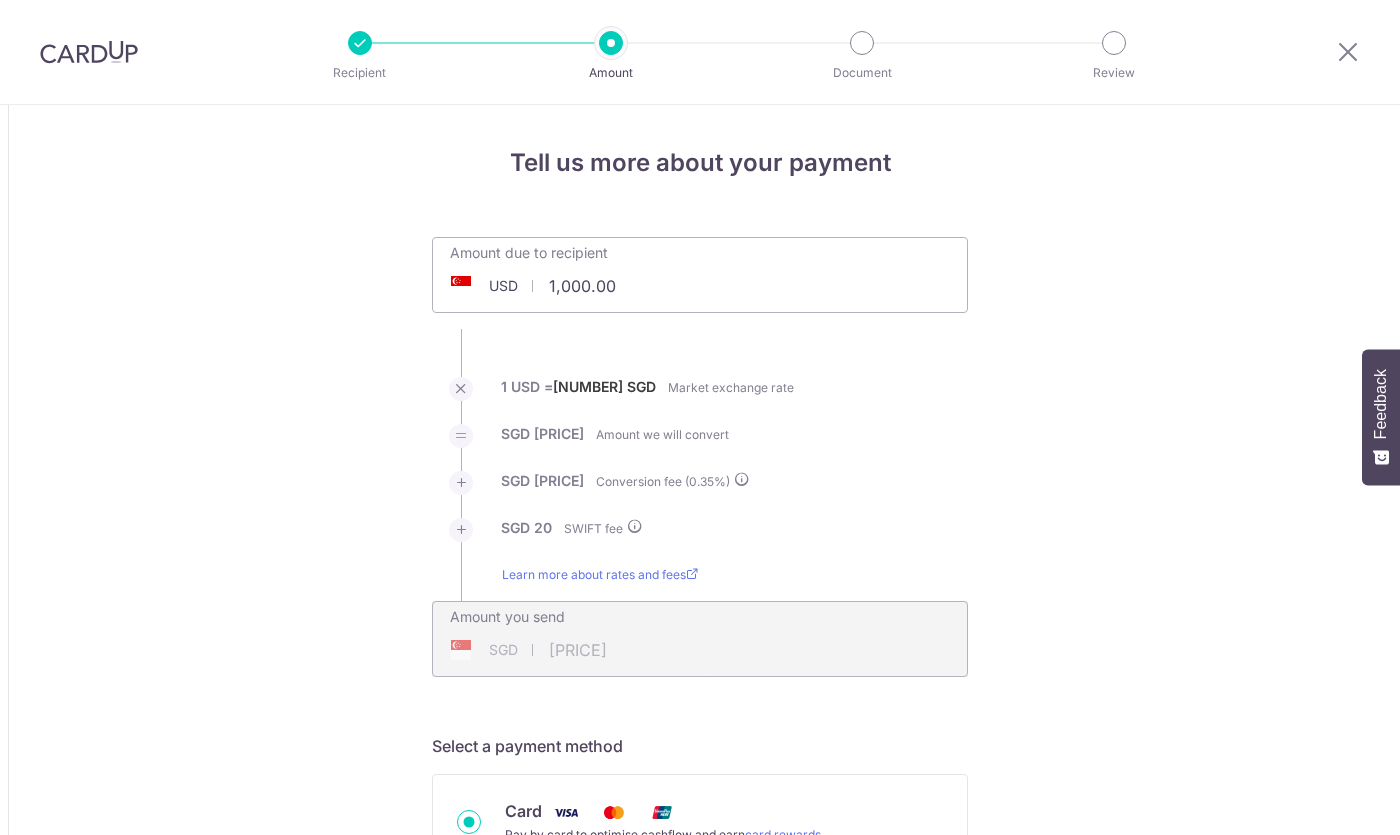 scroll, scrollTop: 0, scrollLeft: 0, axis: both 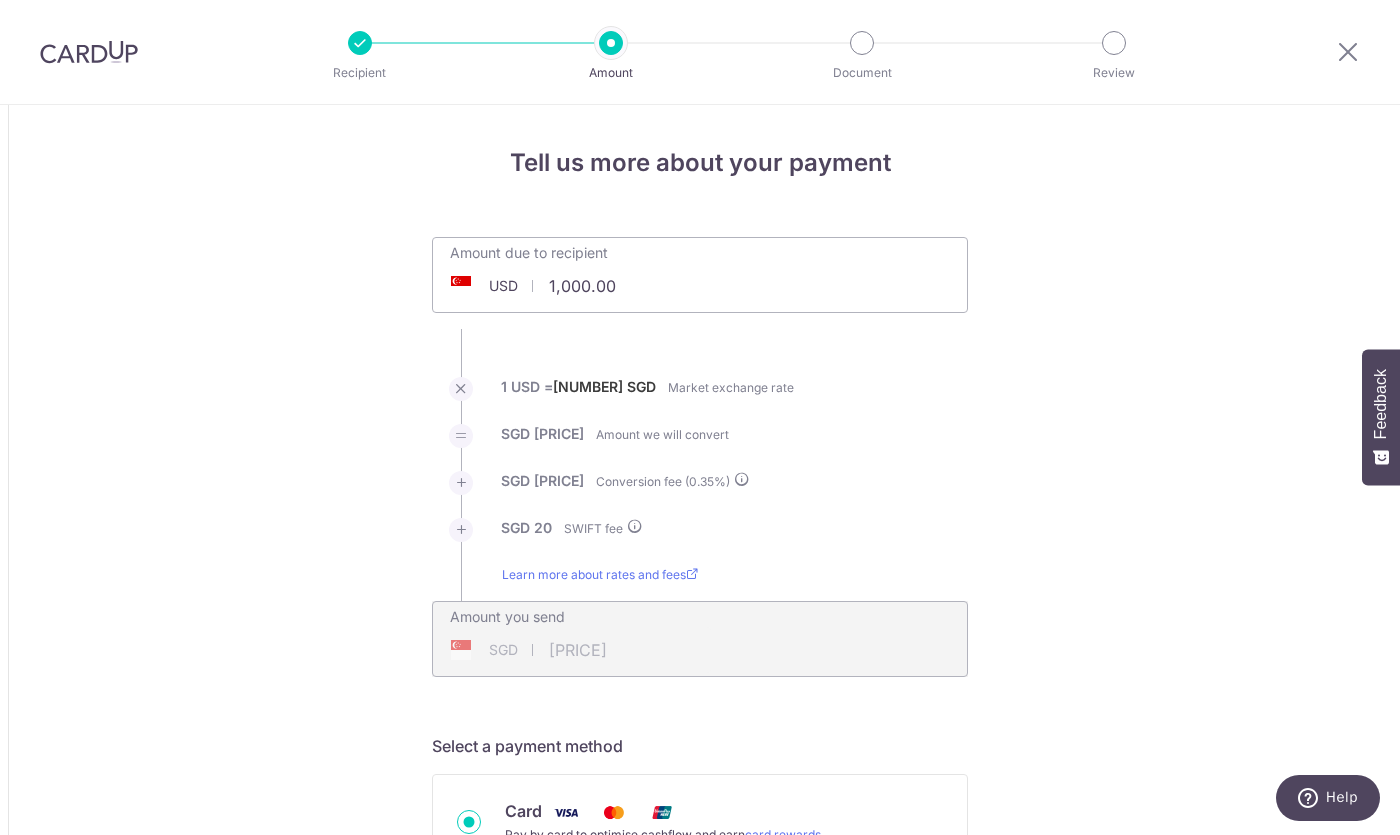 drag, startPoint x: 620, startPoint y: 292, endPoint x: 455, endPoint y: 281, distance: 165.36626 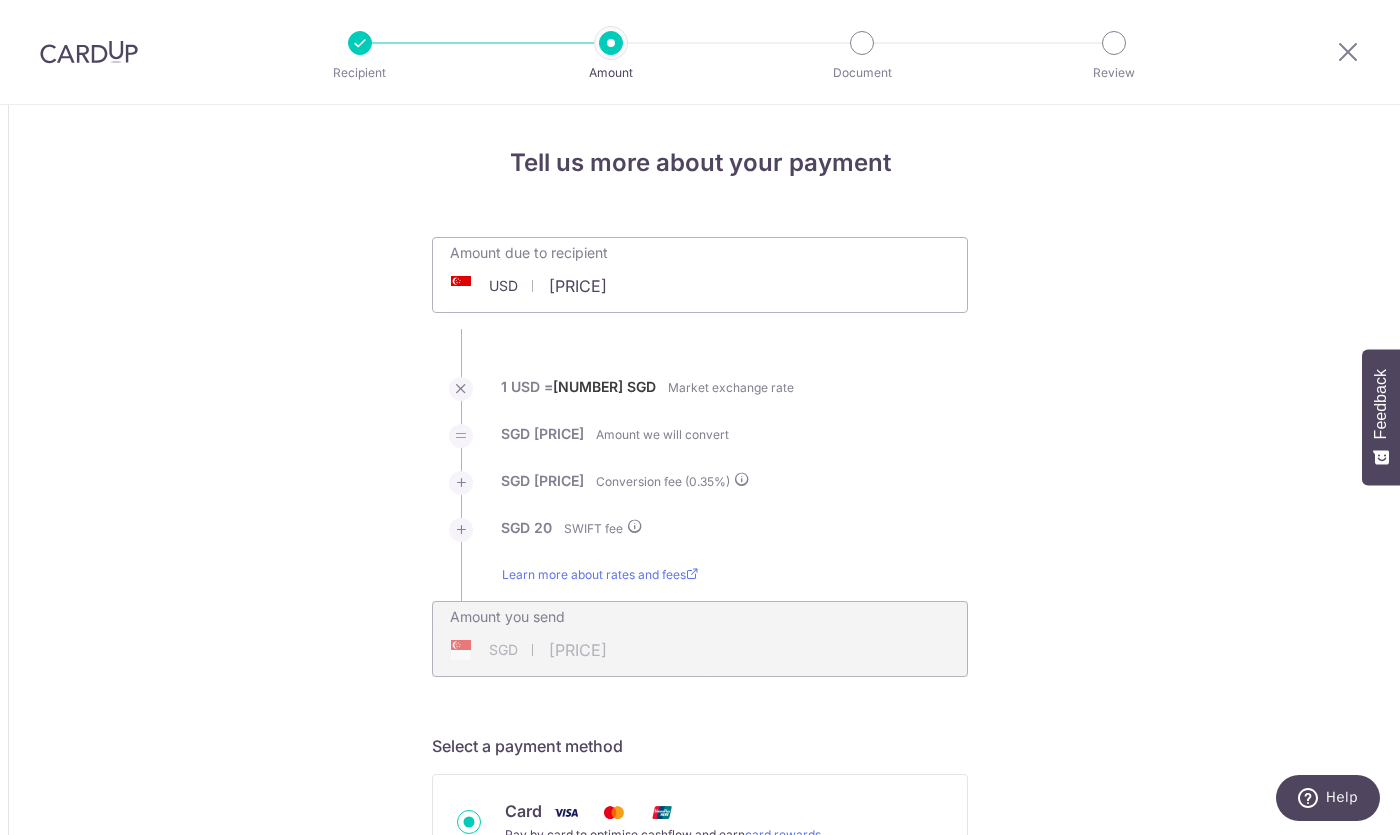 type on "29,430.00" 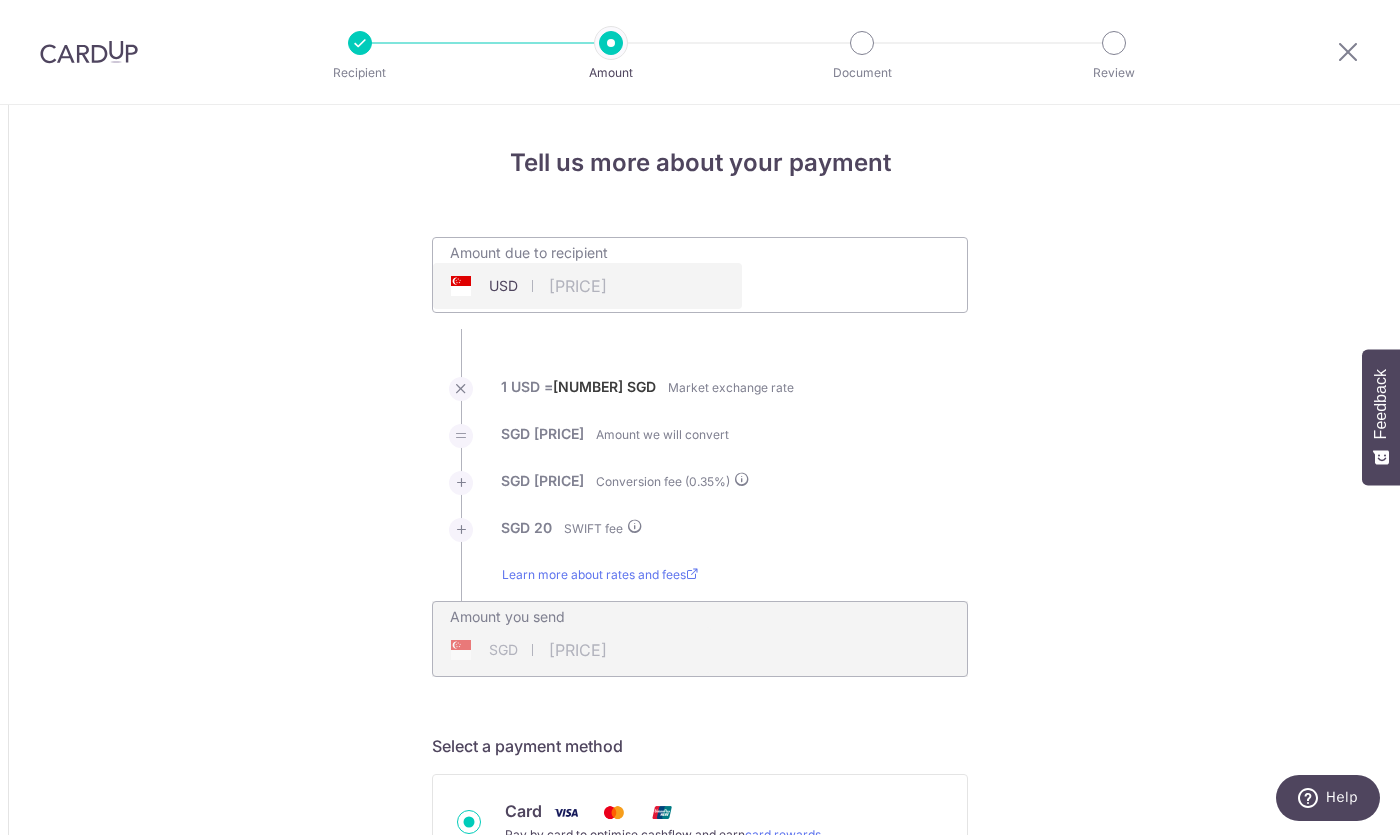 type on "38,339.09" 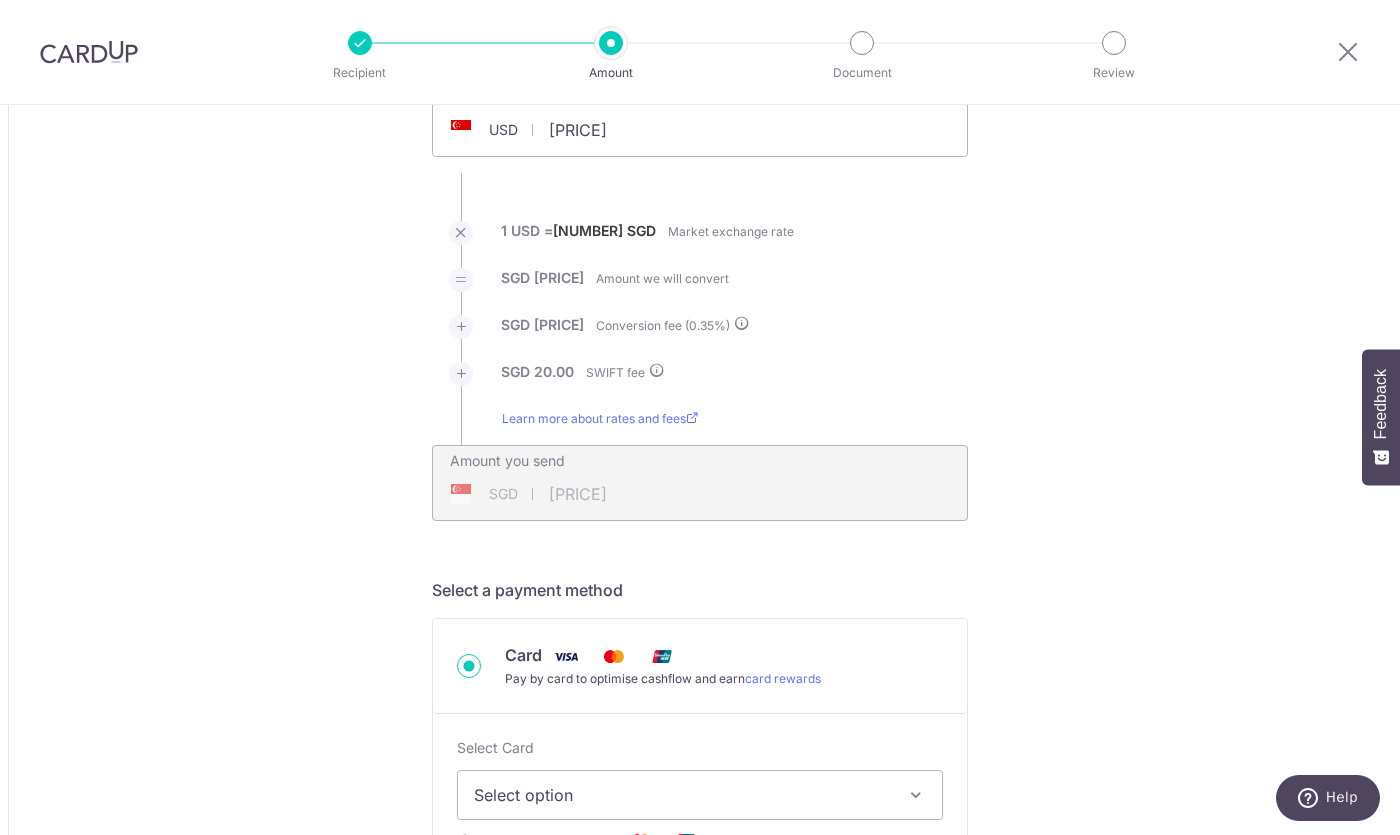 scroll, scrollTop: 190, scrollLeft: 0, axis: vertical 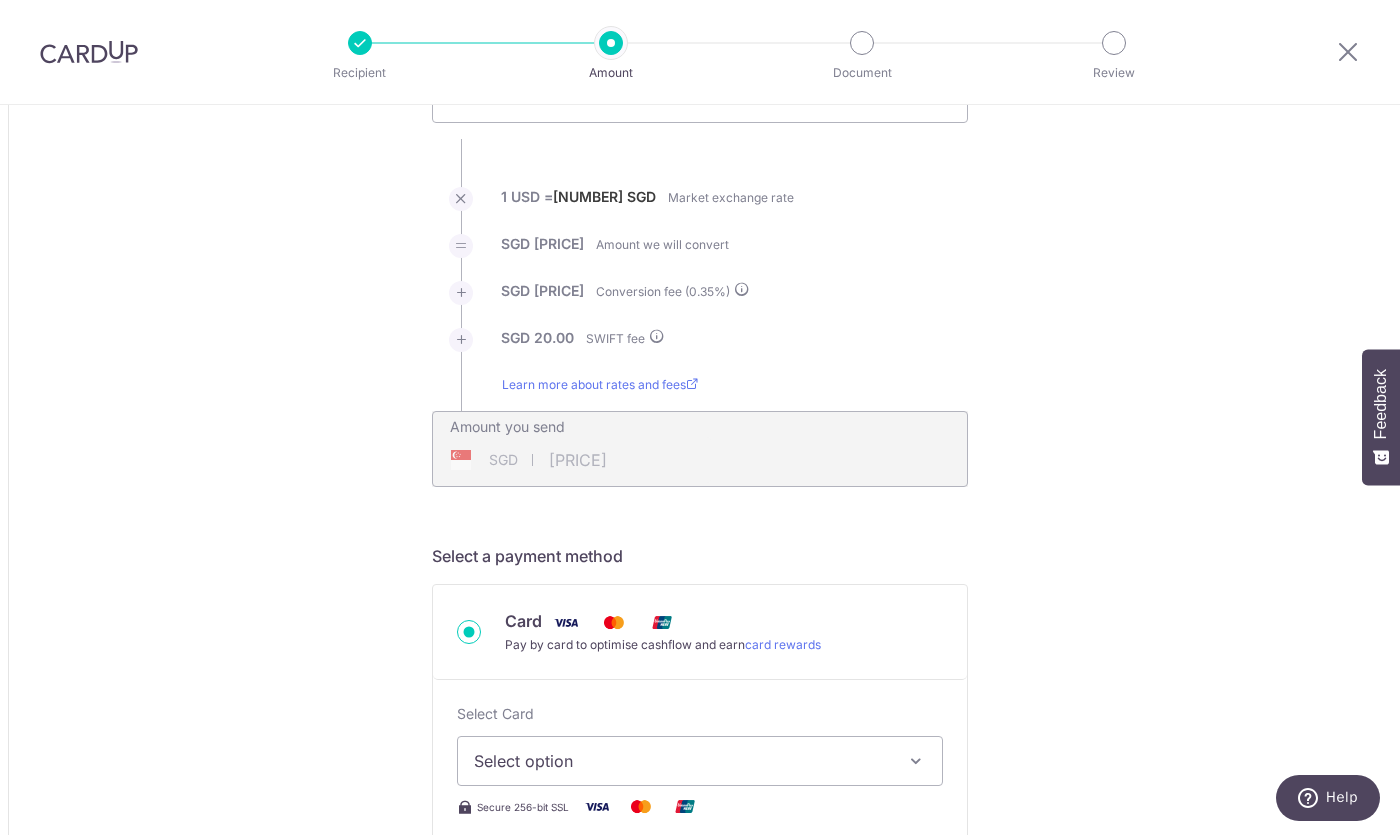 type on "29,430.00" 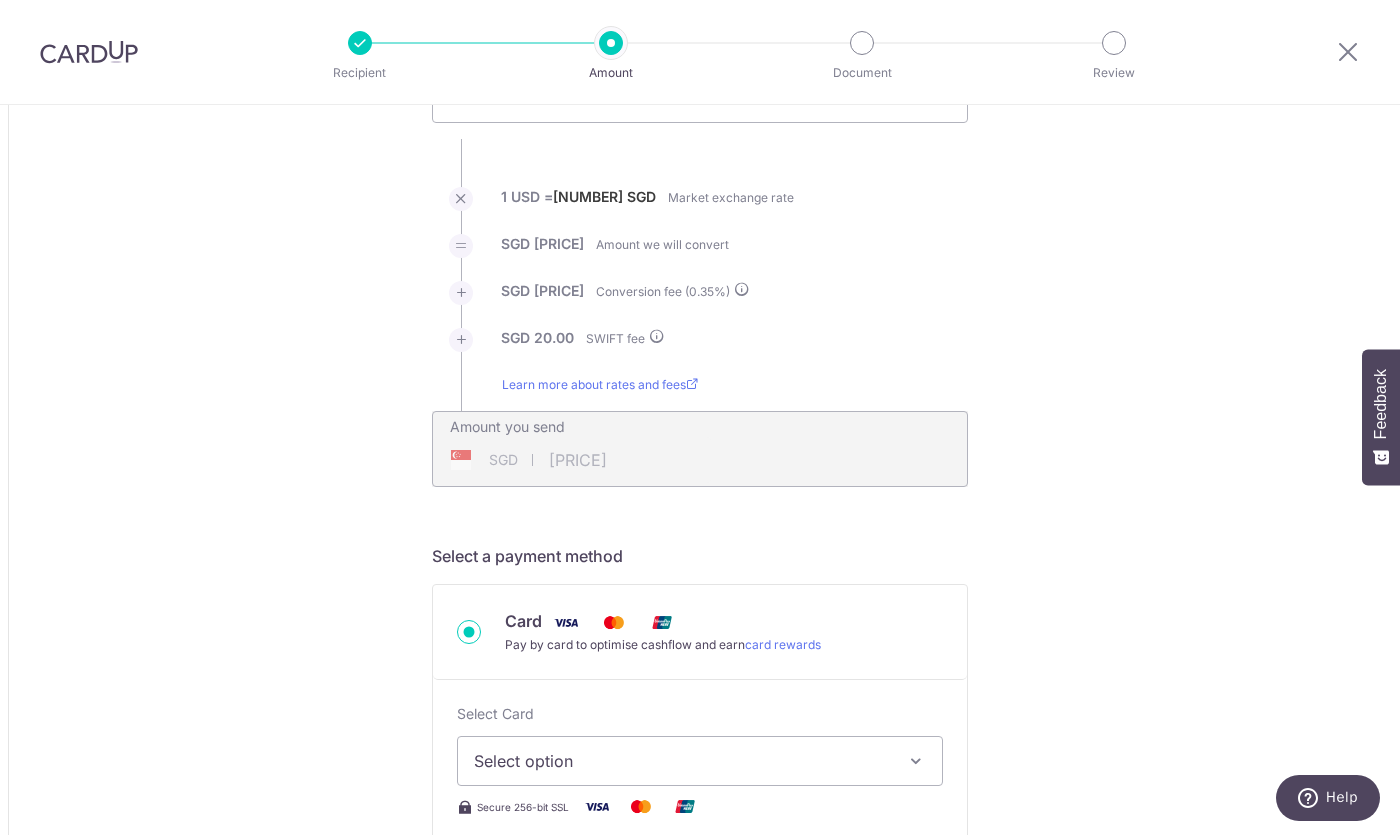 click on "Select option" at bounding box center [682, 761] 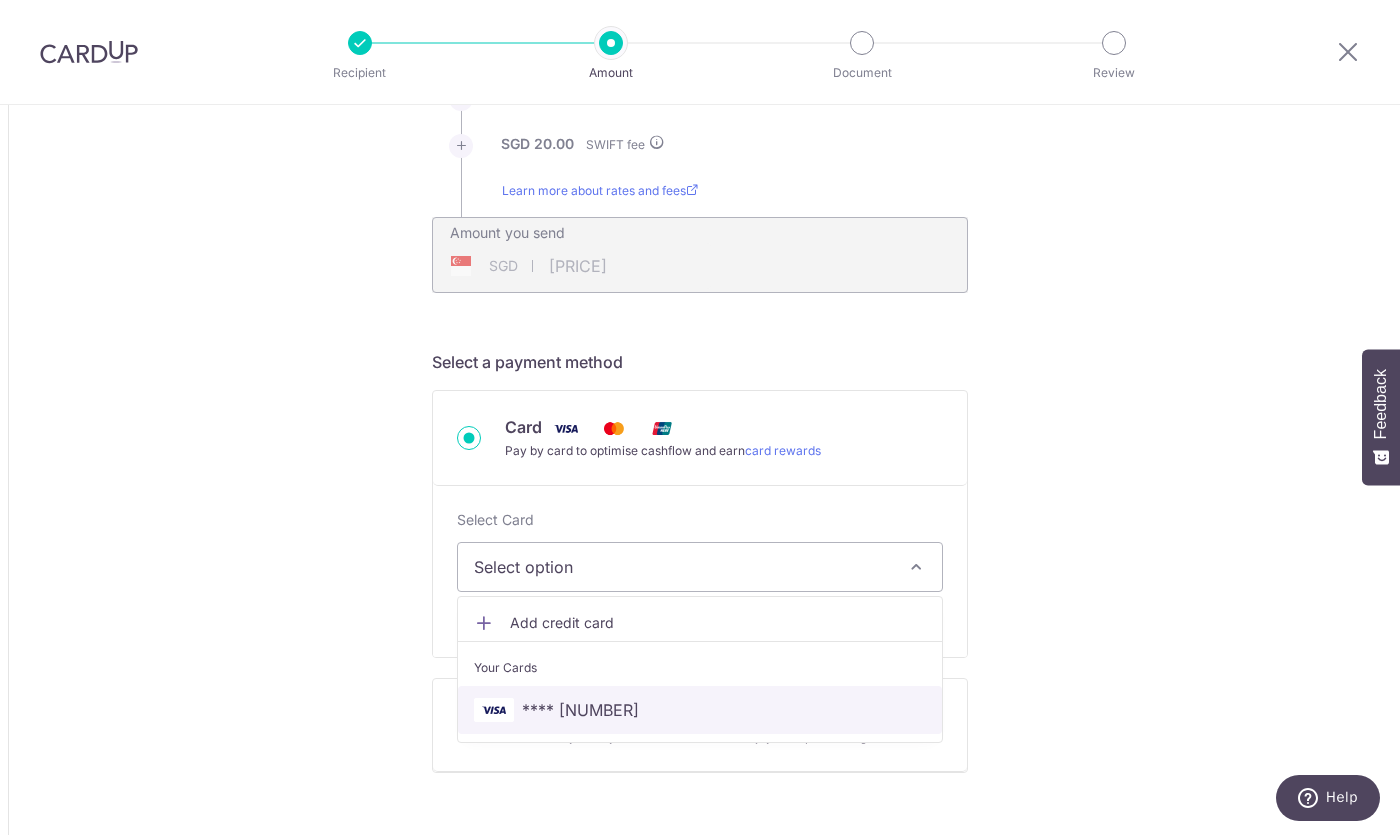 click on "**** 9492" at bounding box center (580, 710) 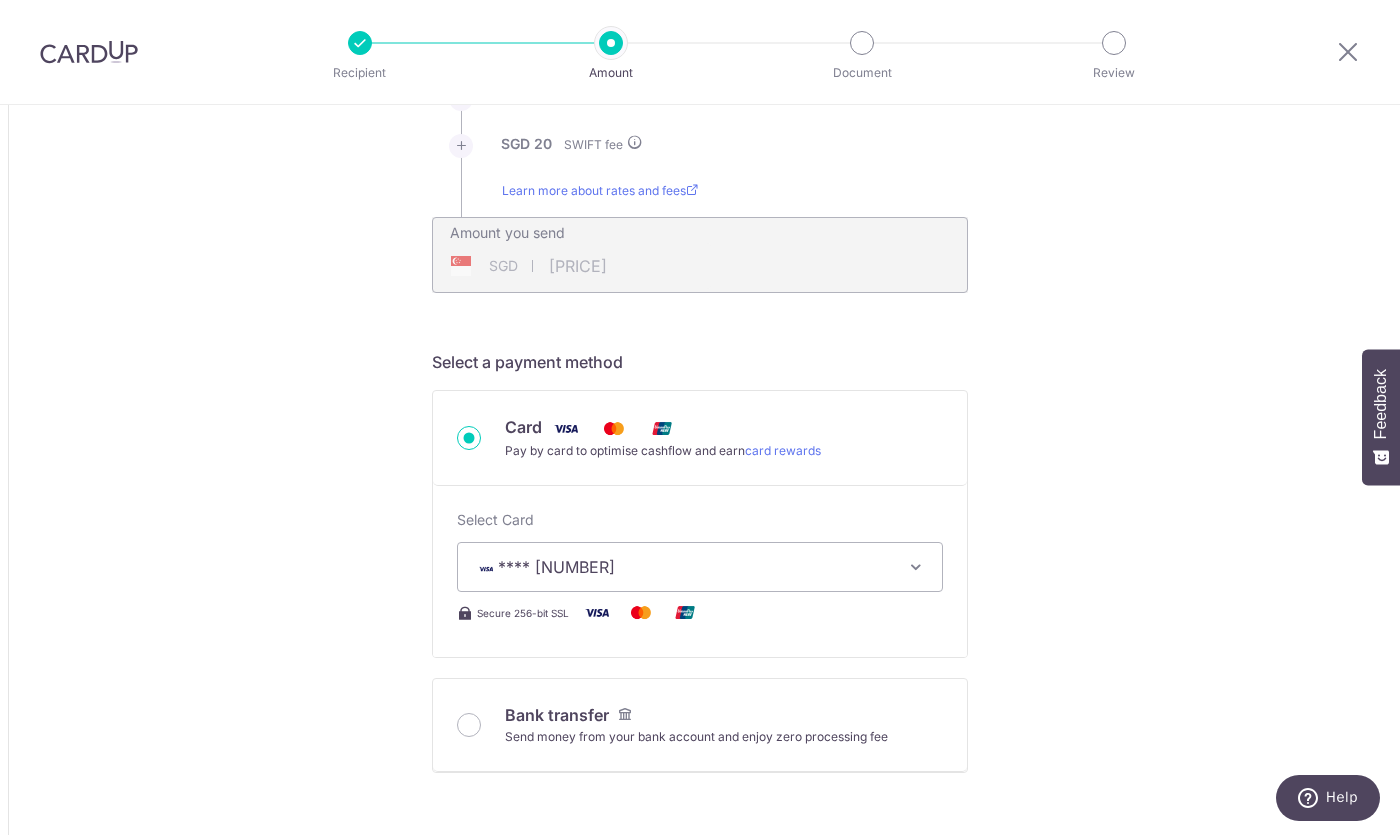 type on "29,430.00" 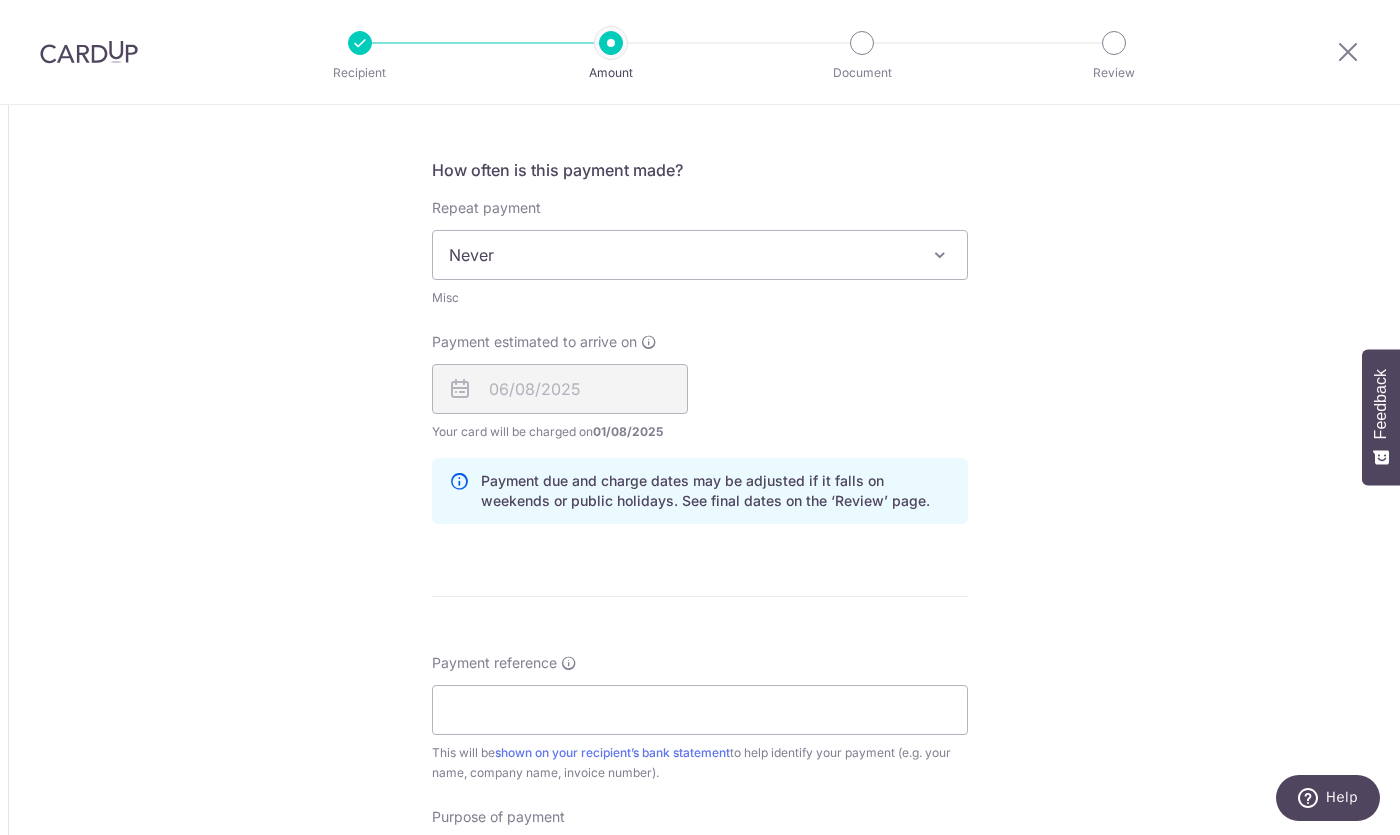 scroll, scrollTop: 1082, scrollLeft: 0, axis: vertical 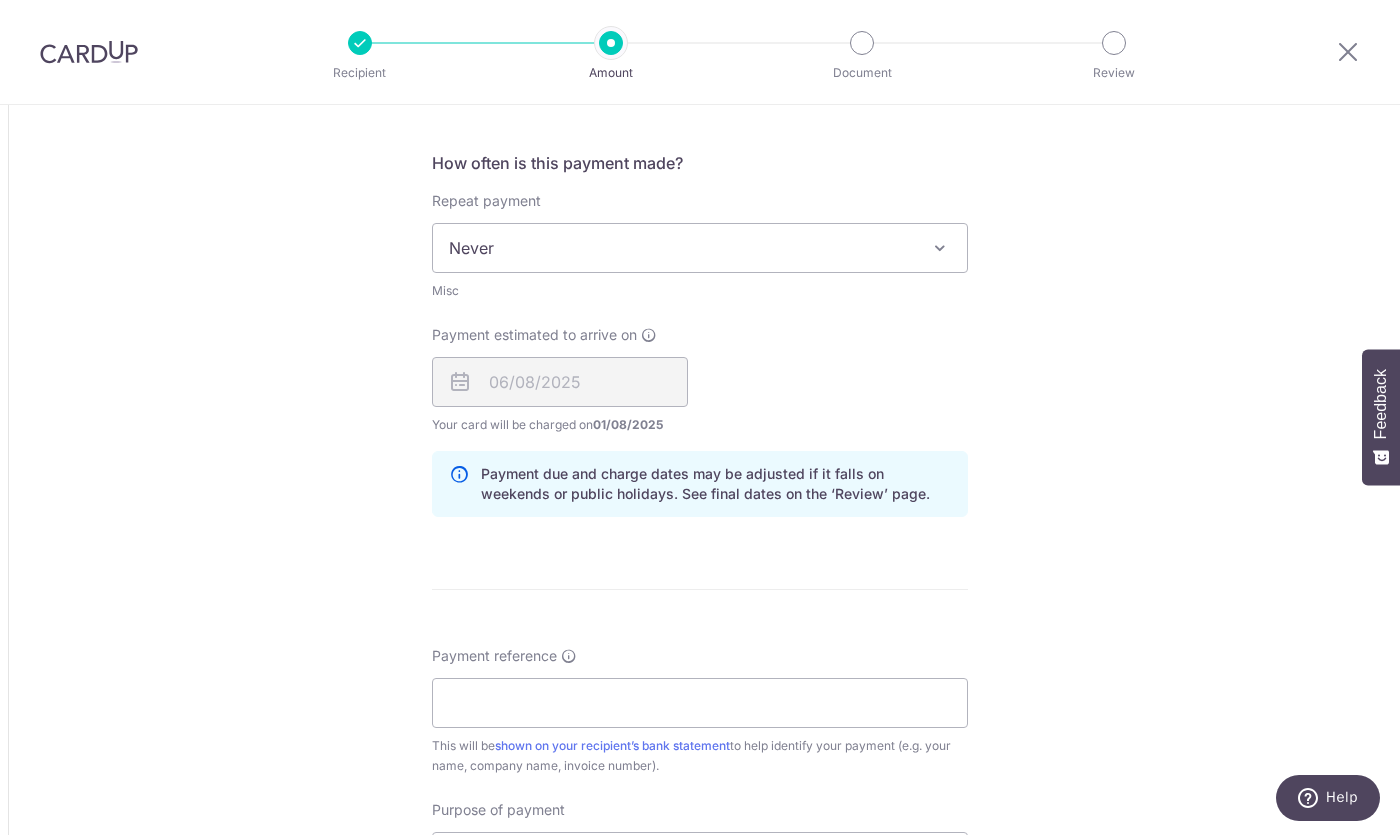 click at bounding box center (460, 382) 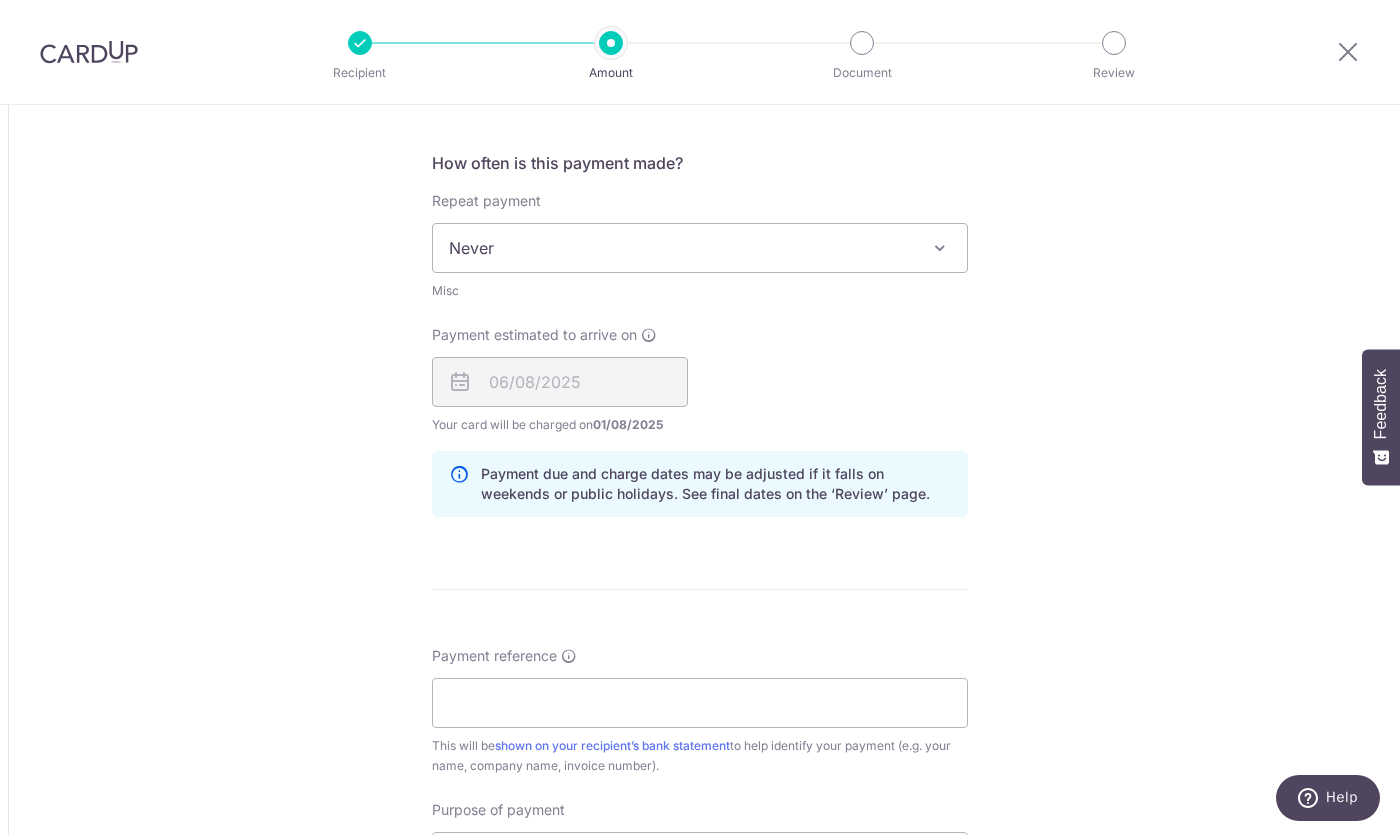 click on "Never" at bounding box center (700, 248) 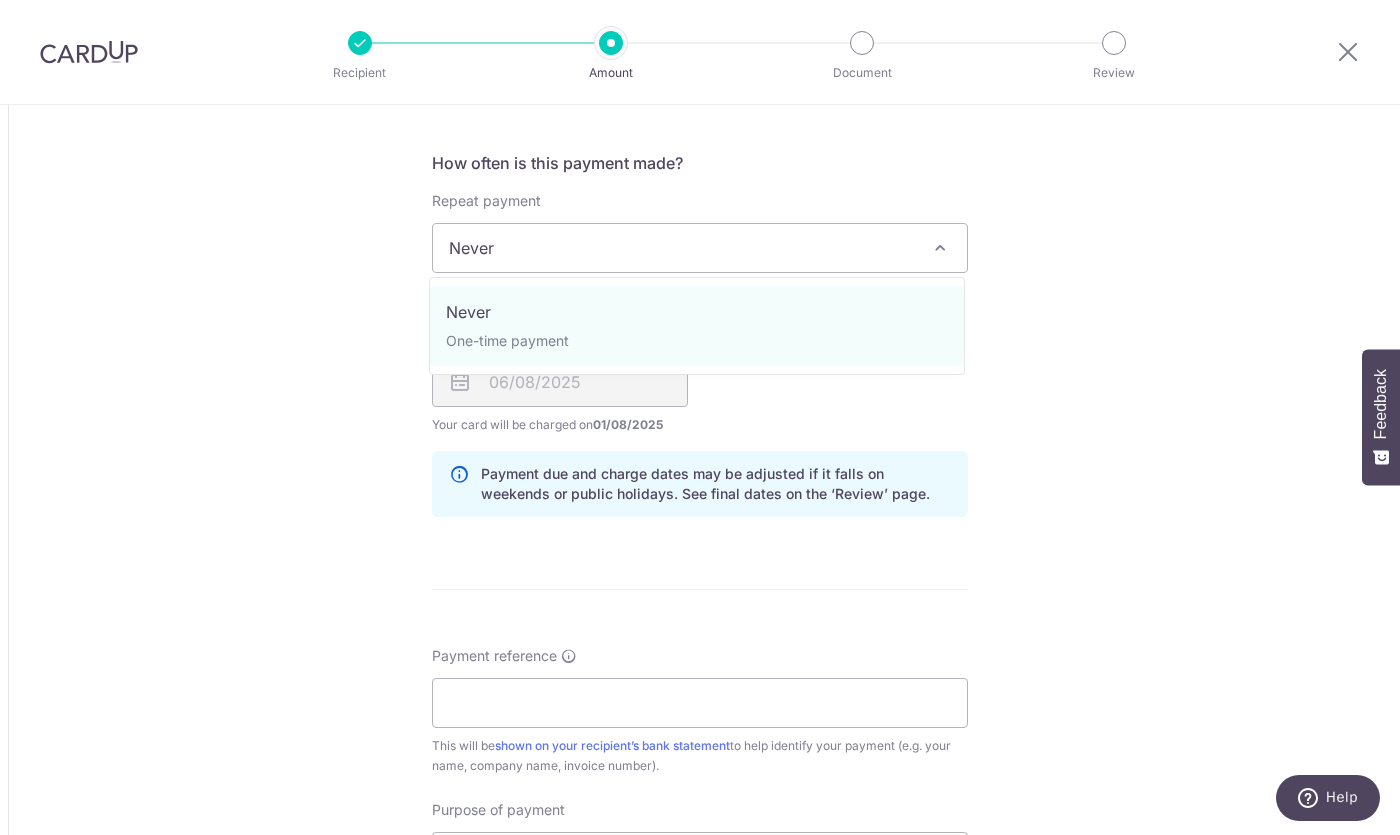 click on "06/08/2025" at bounding box center [560, 382] 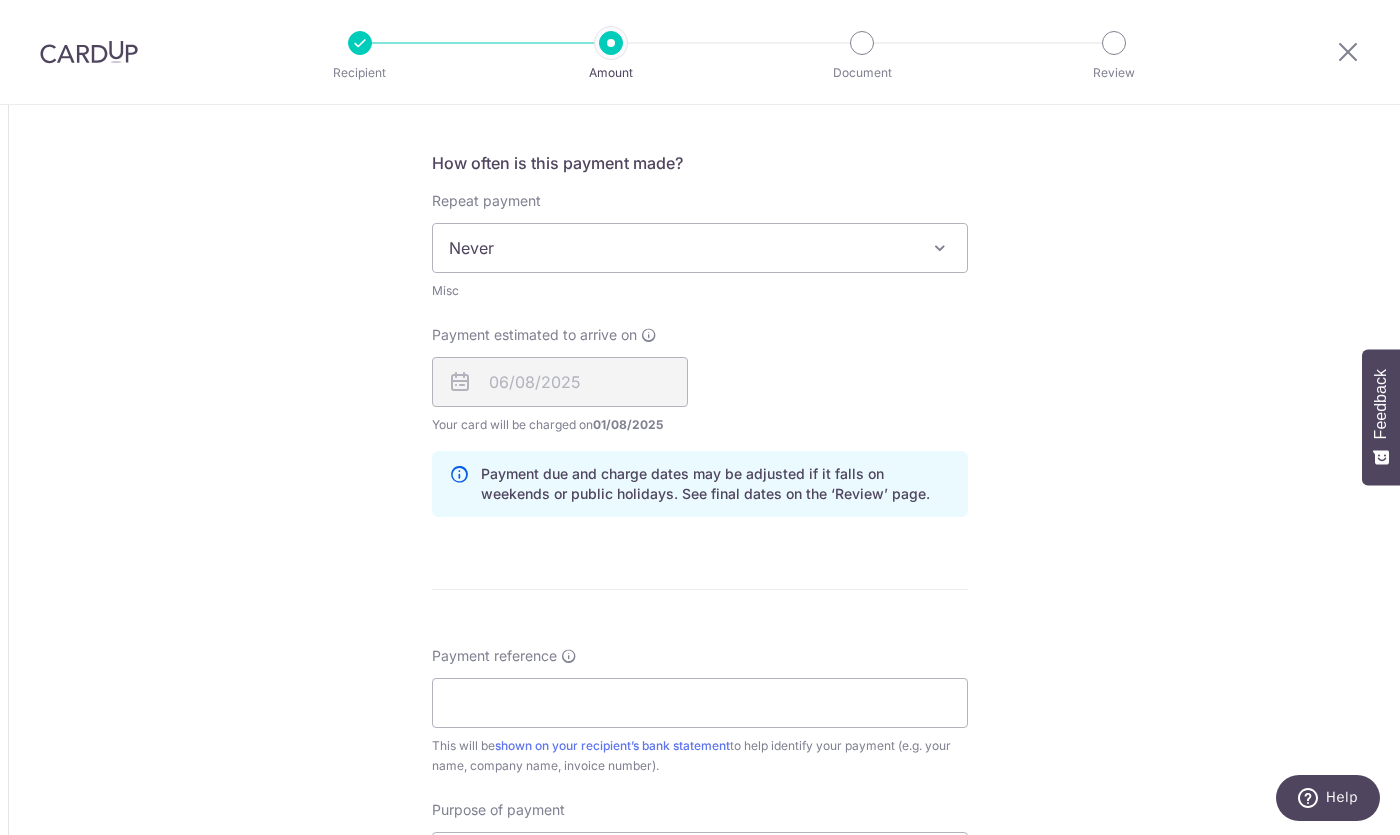 click on "06/08/2025" at bounding box center (560, 382) 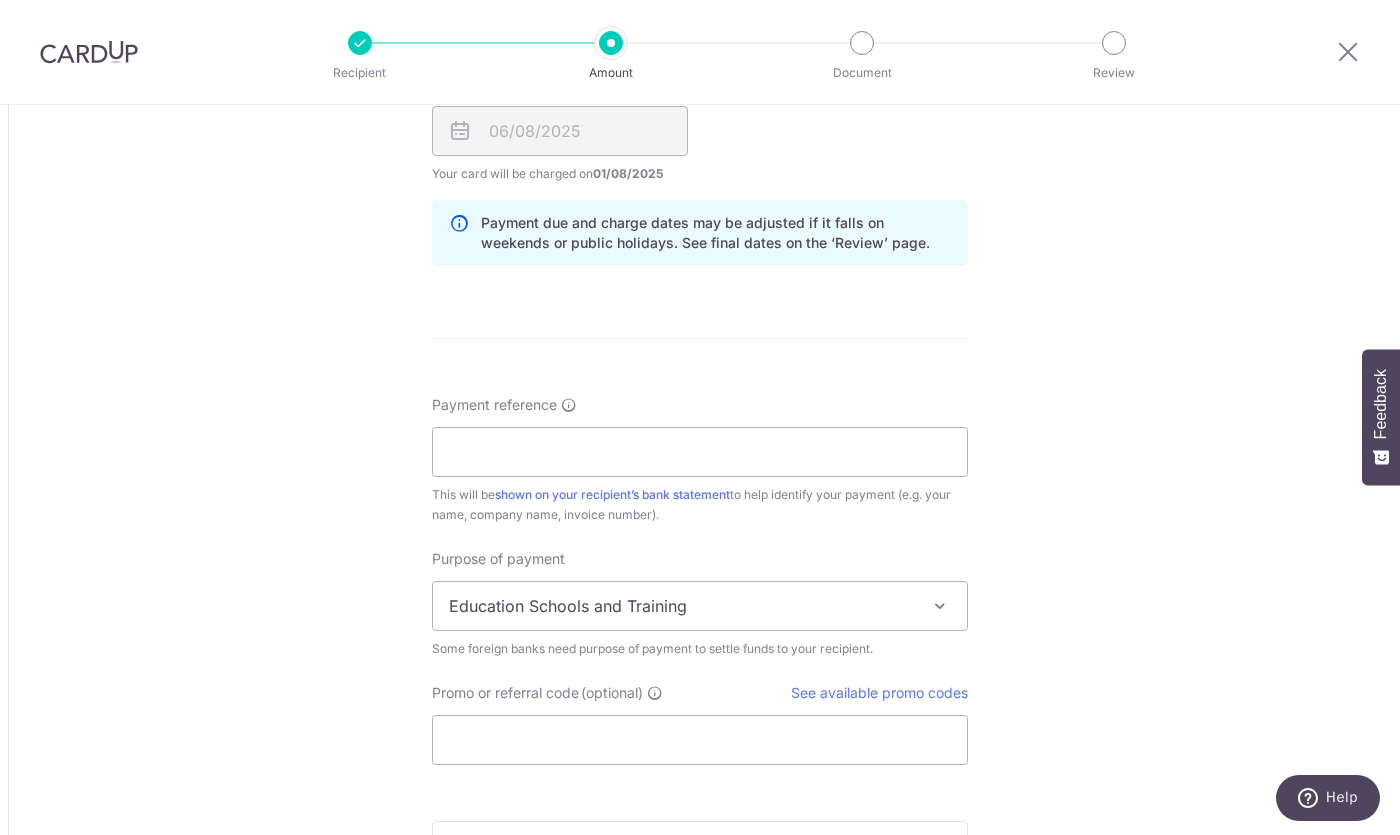 scroll, scrollTop: 1447, scrollLeft: 0, axis: vertical 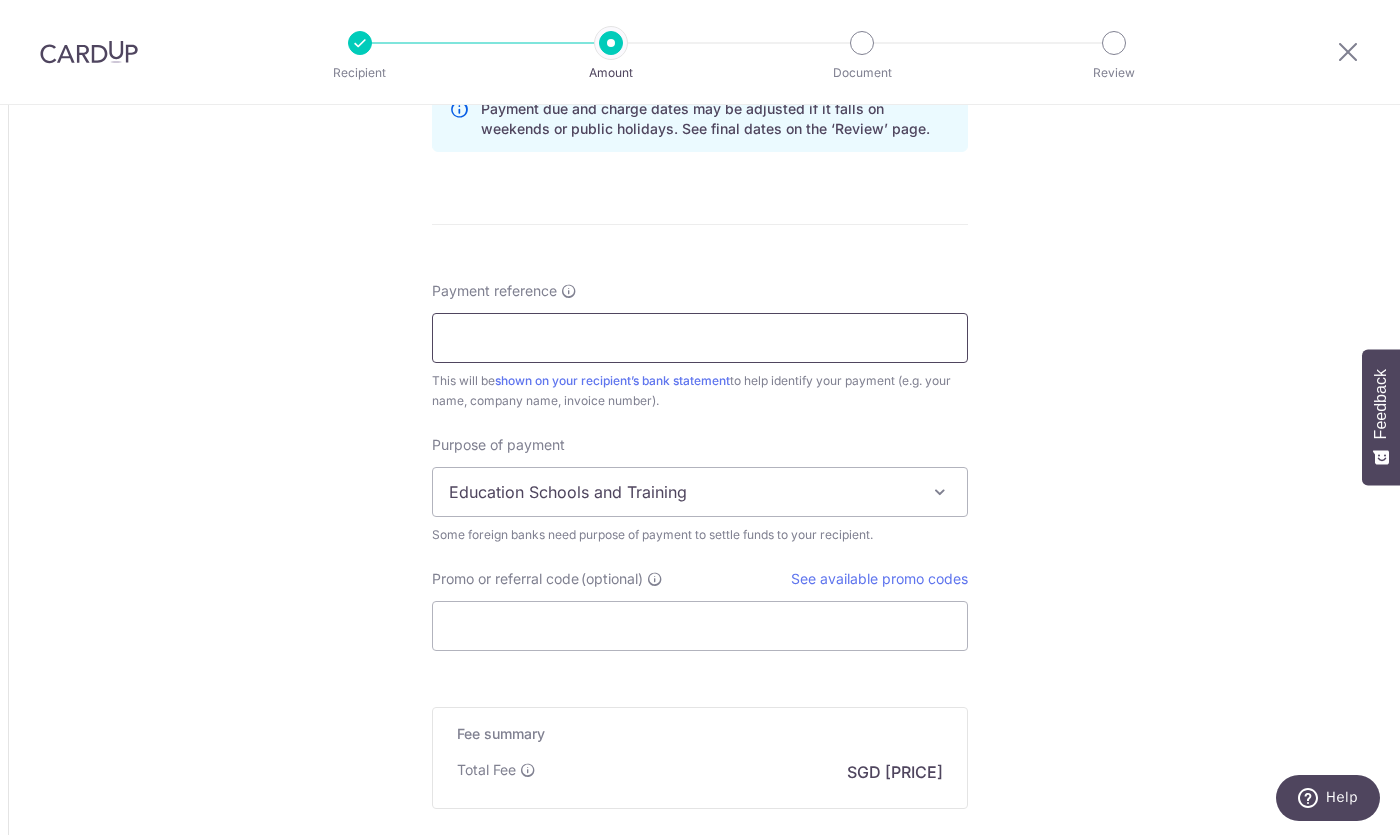 click on "Payment reference" at bounding box center [700, 338] 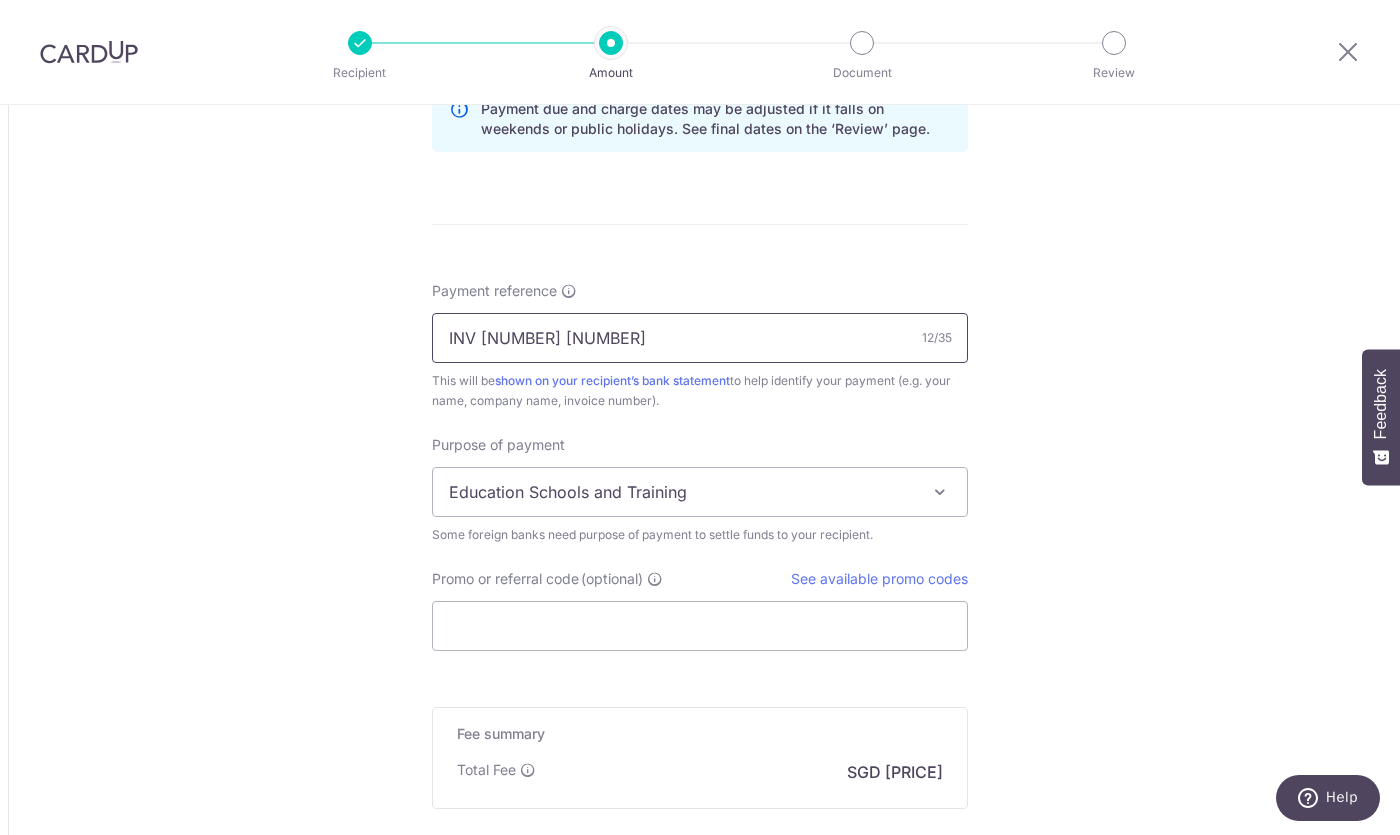 click on "INV 2507 029" at bounding box center [700, 338] 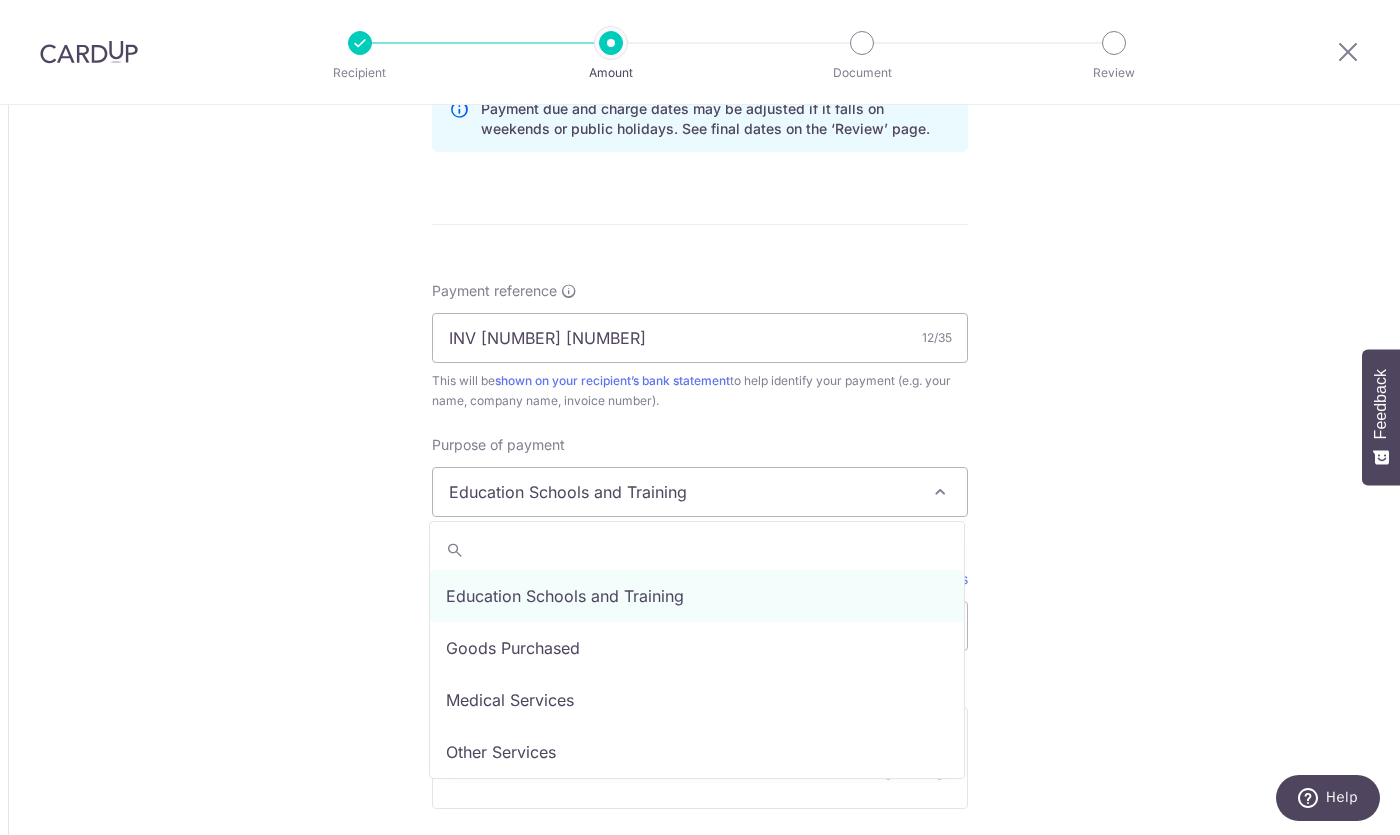click on "Education Schools and Training" at bounding box center [700, 492] 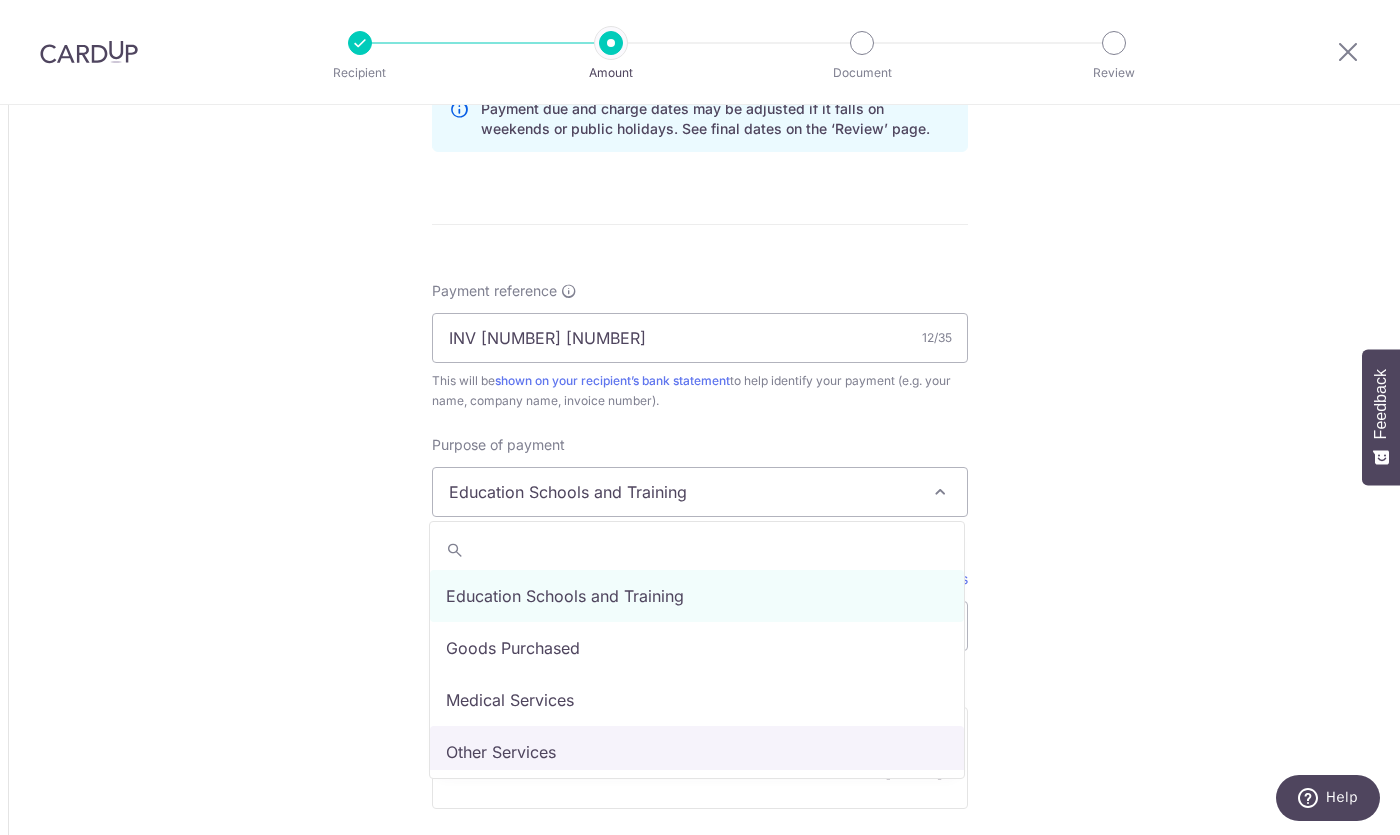 select on "Other Services" 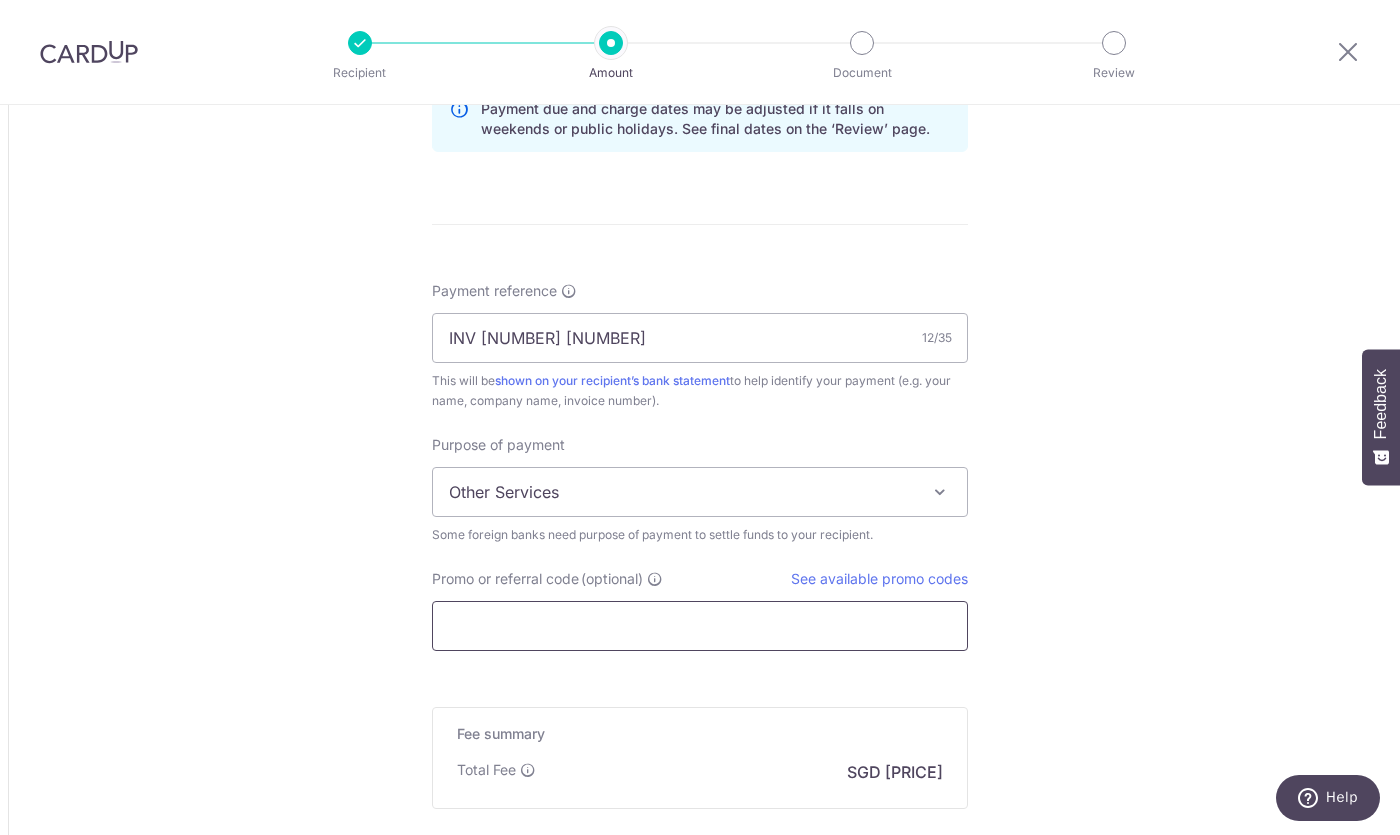 click on "Promo or referral code
(optional)" at bounding box center [700, 626] 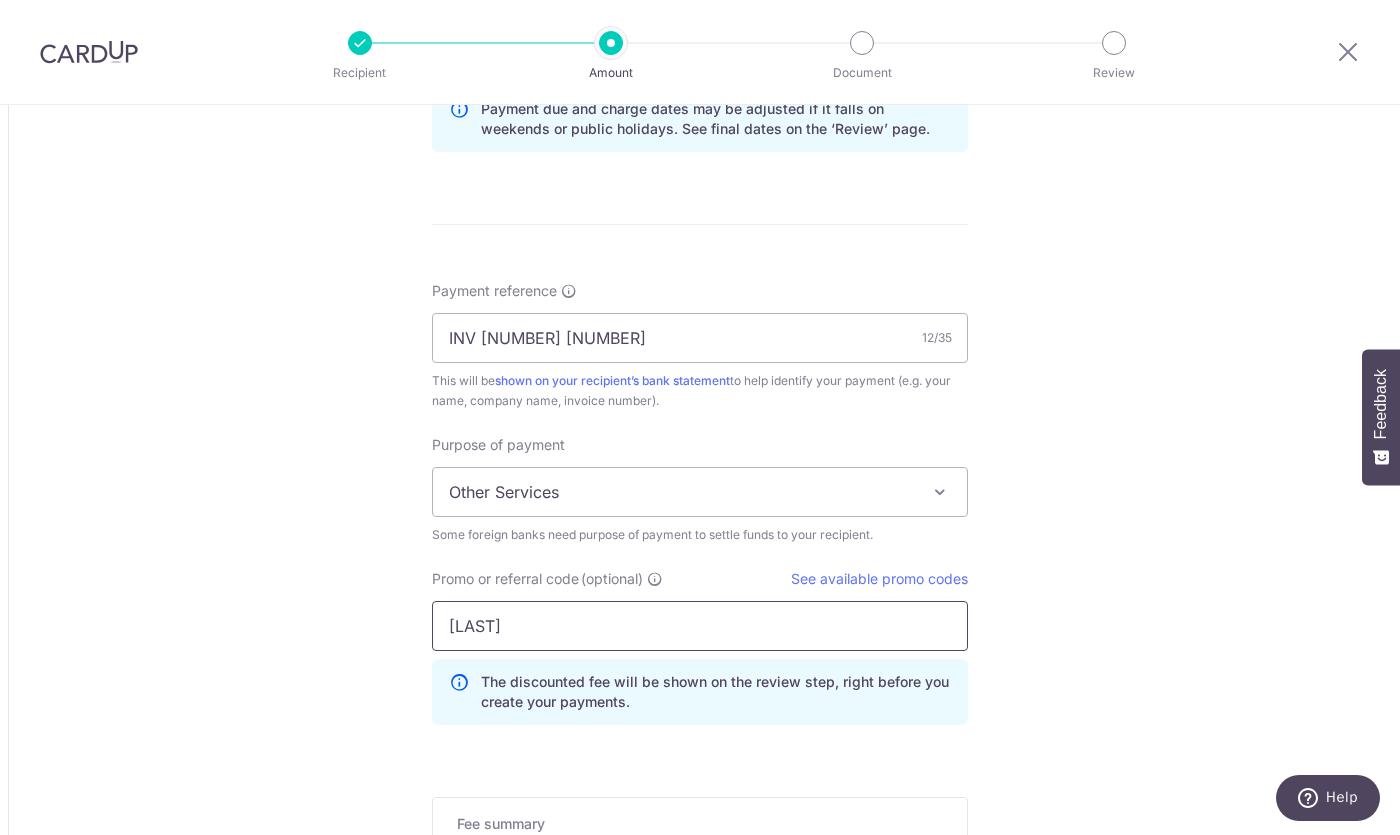 type on "Kyard165" 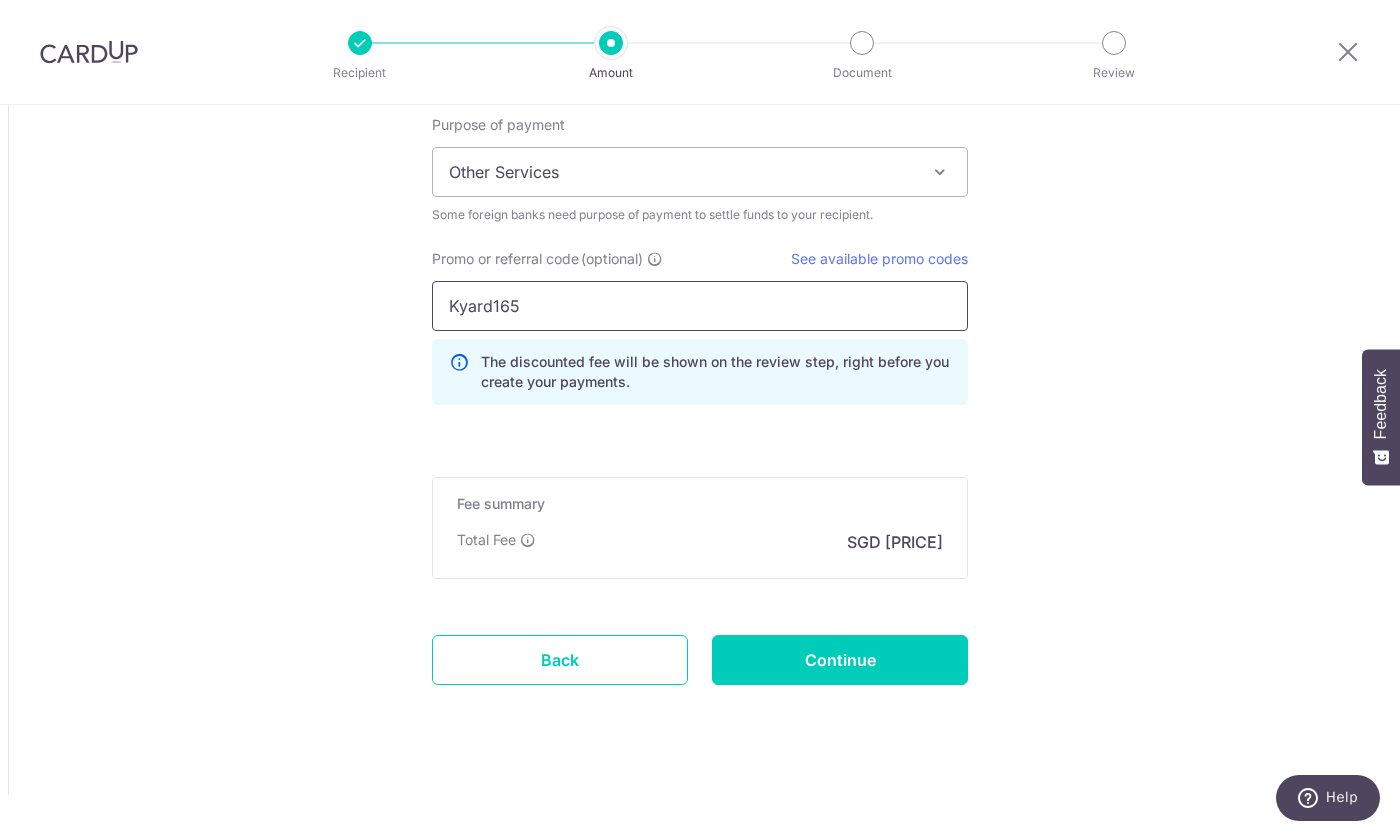 scroll, scrollTop: 1767, scrollLeft: 0, axis: vertical 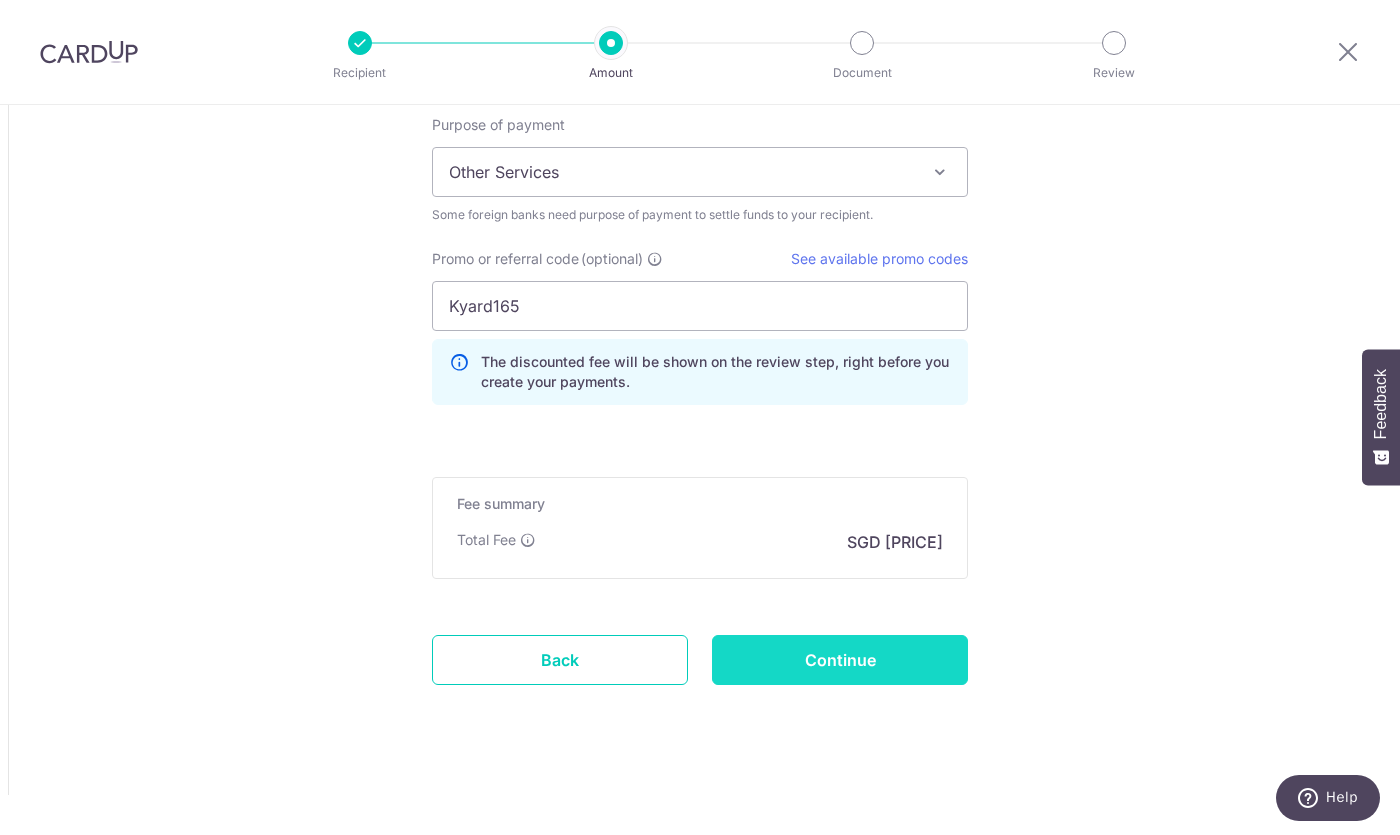 click on "Continue" at bounding box center (840, 660) 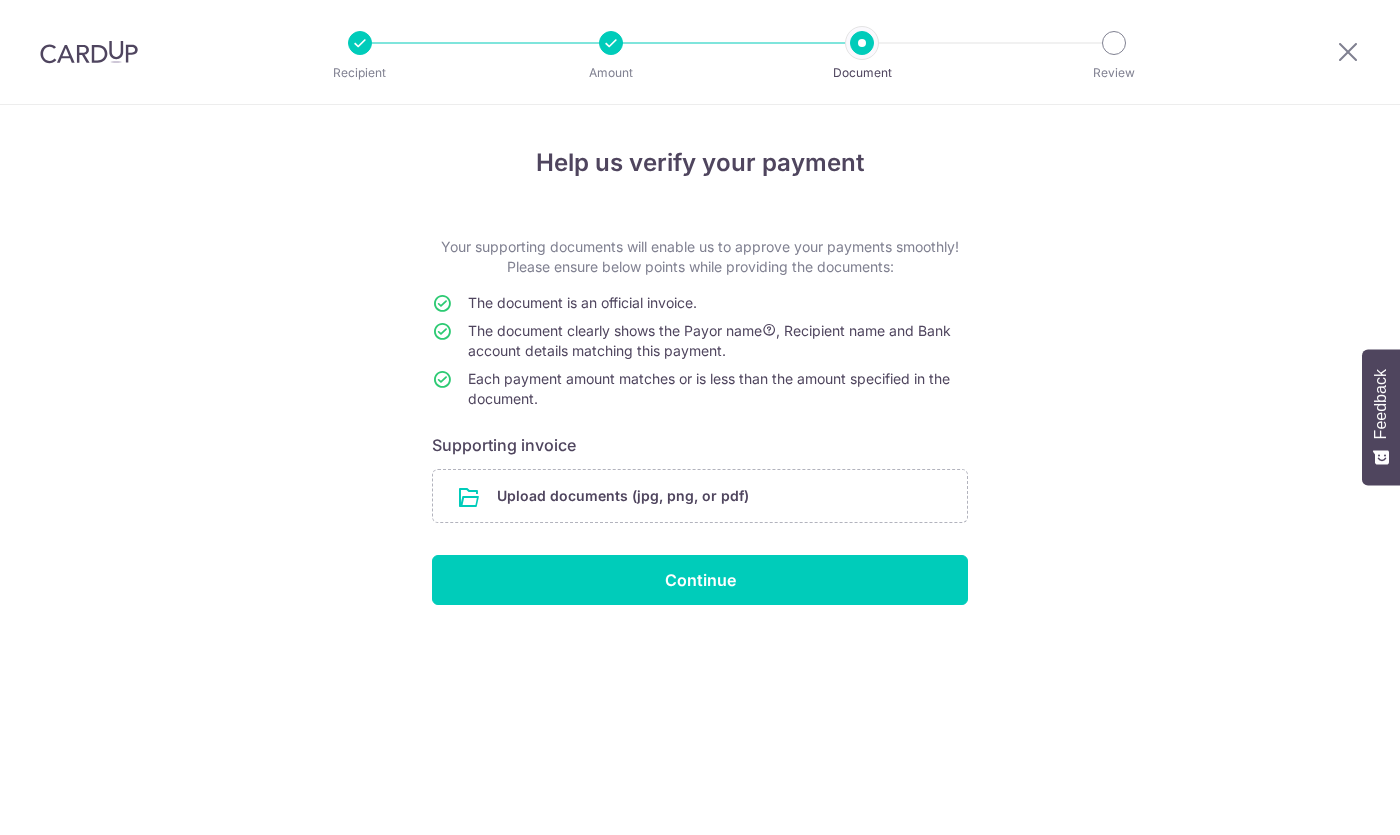 scroll, scrollTop: 0, scrollLeft: 0, axis: both 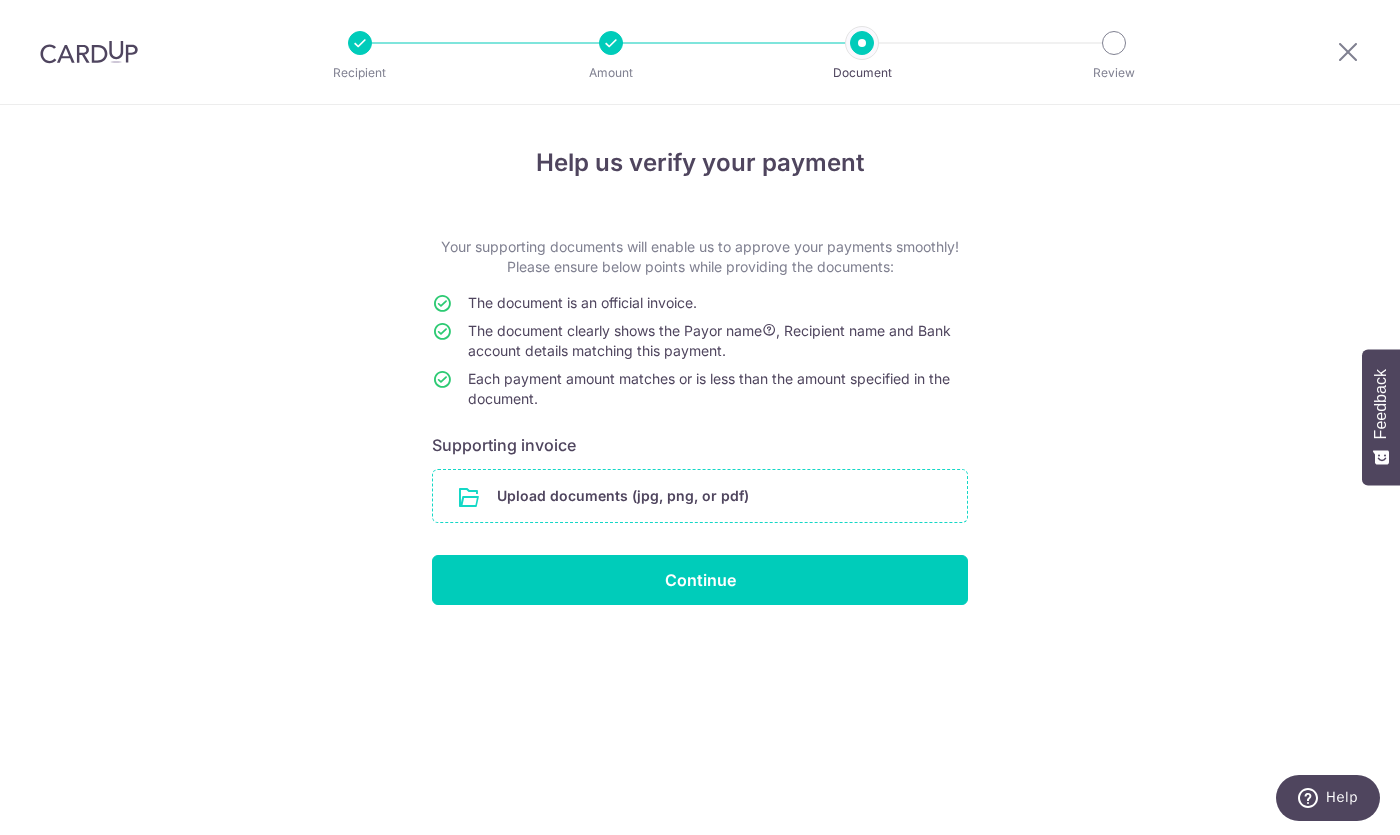click at bounding box center [700, 496] 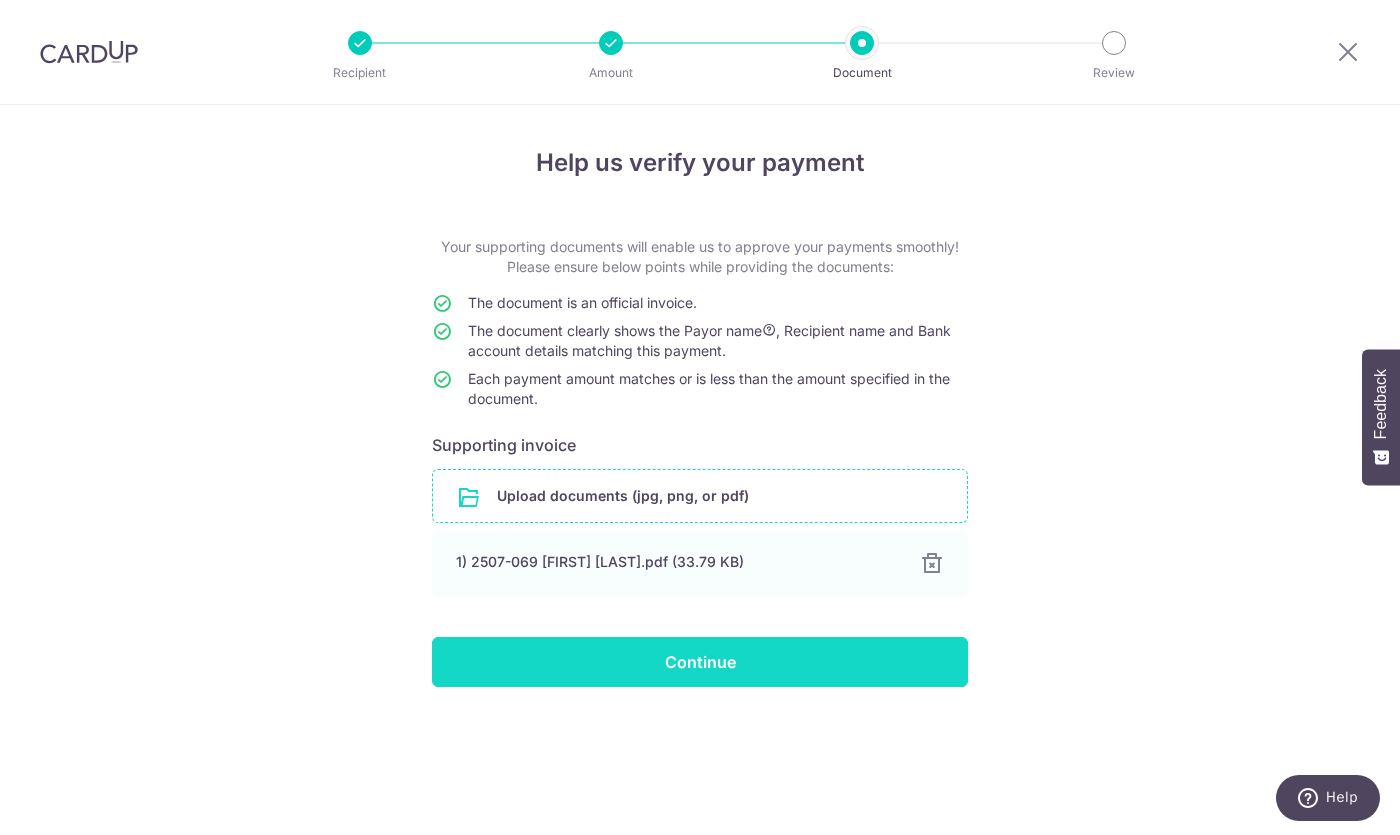 click on "Continue" at bounding box center [700, 662] 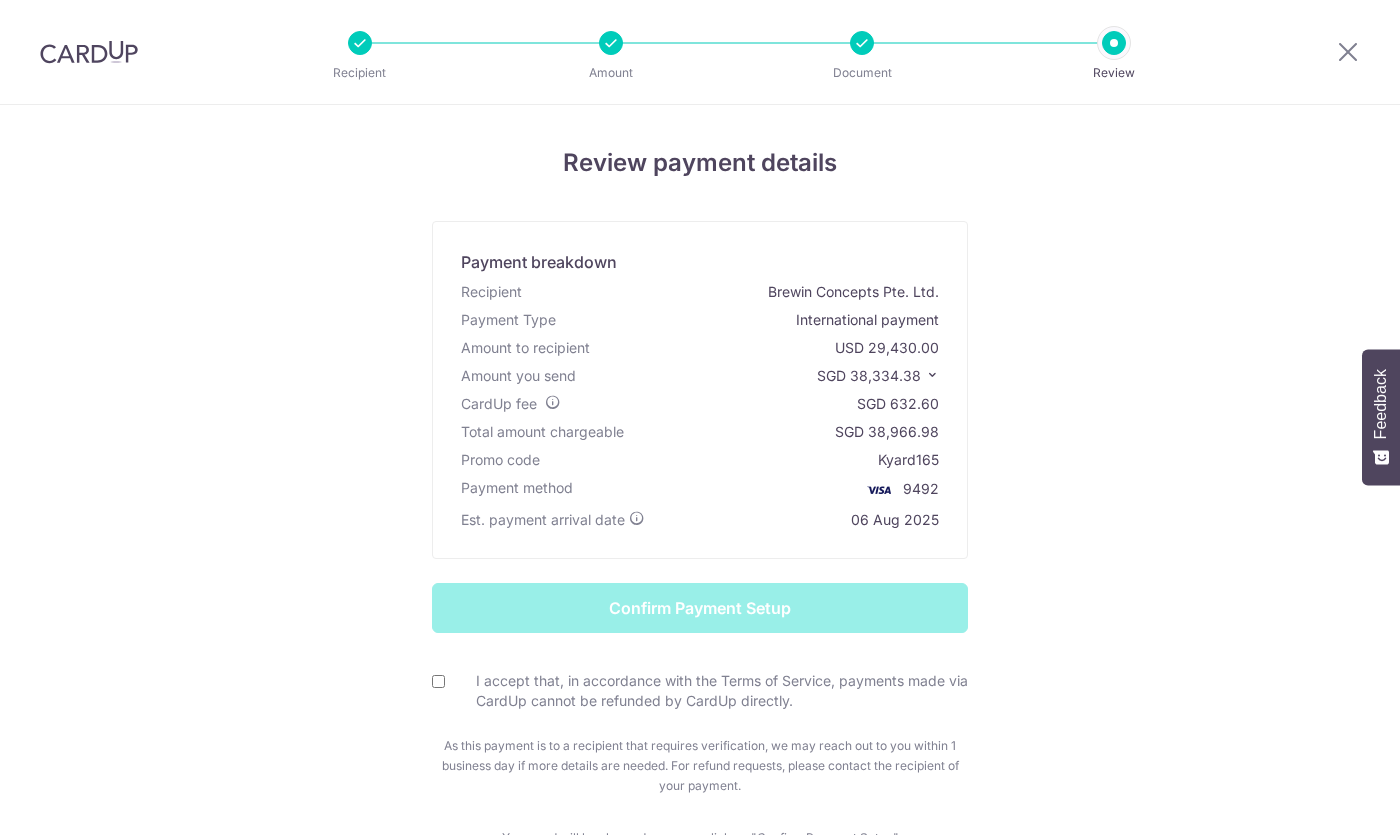 scroll, scrollTop: 0, scrollLeft: 0, axis: both 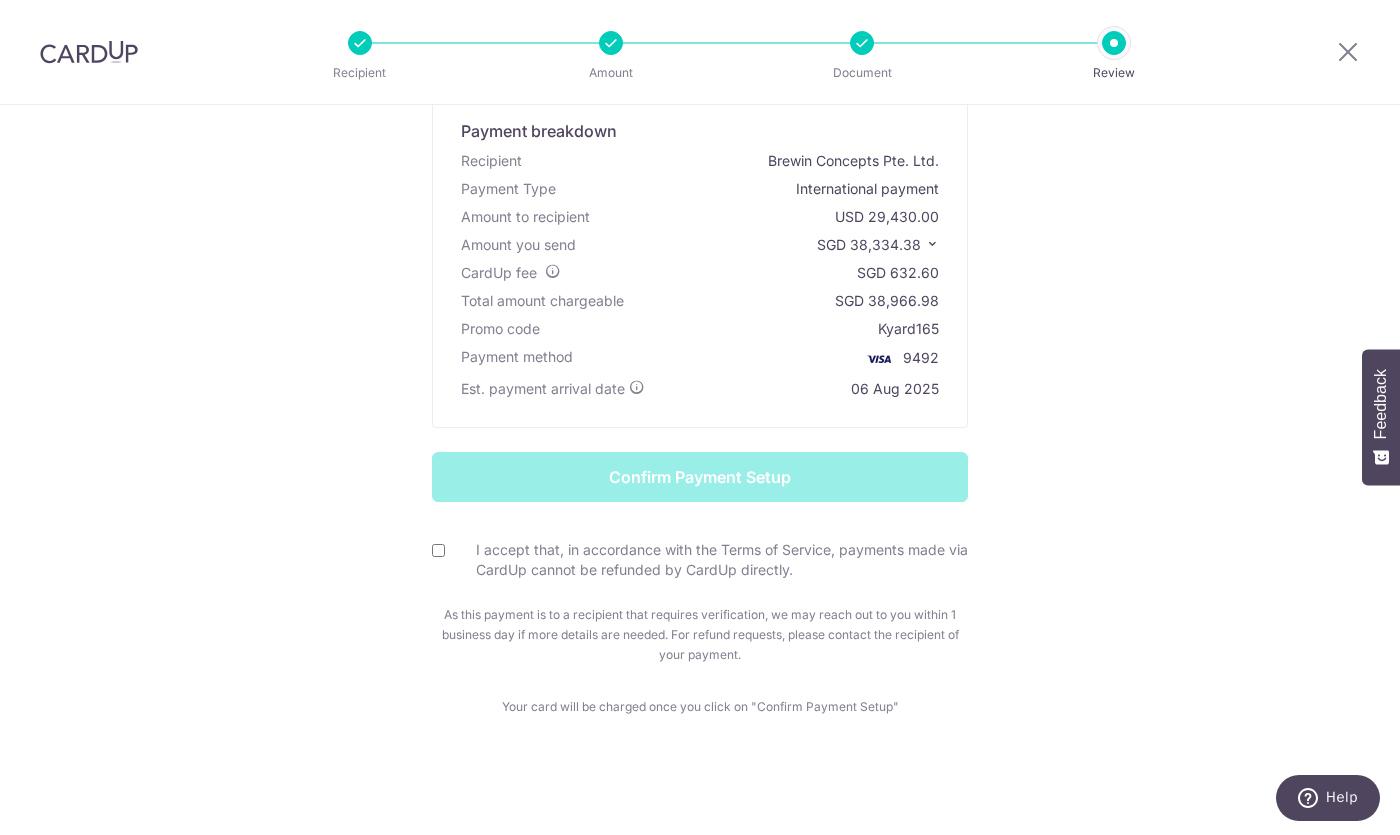 click on "I accept that, in accordance with the Terms of Service, payments made via CardUp cannot be refunded by CardUp directly." at bounding box center (438, 550) 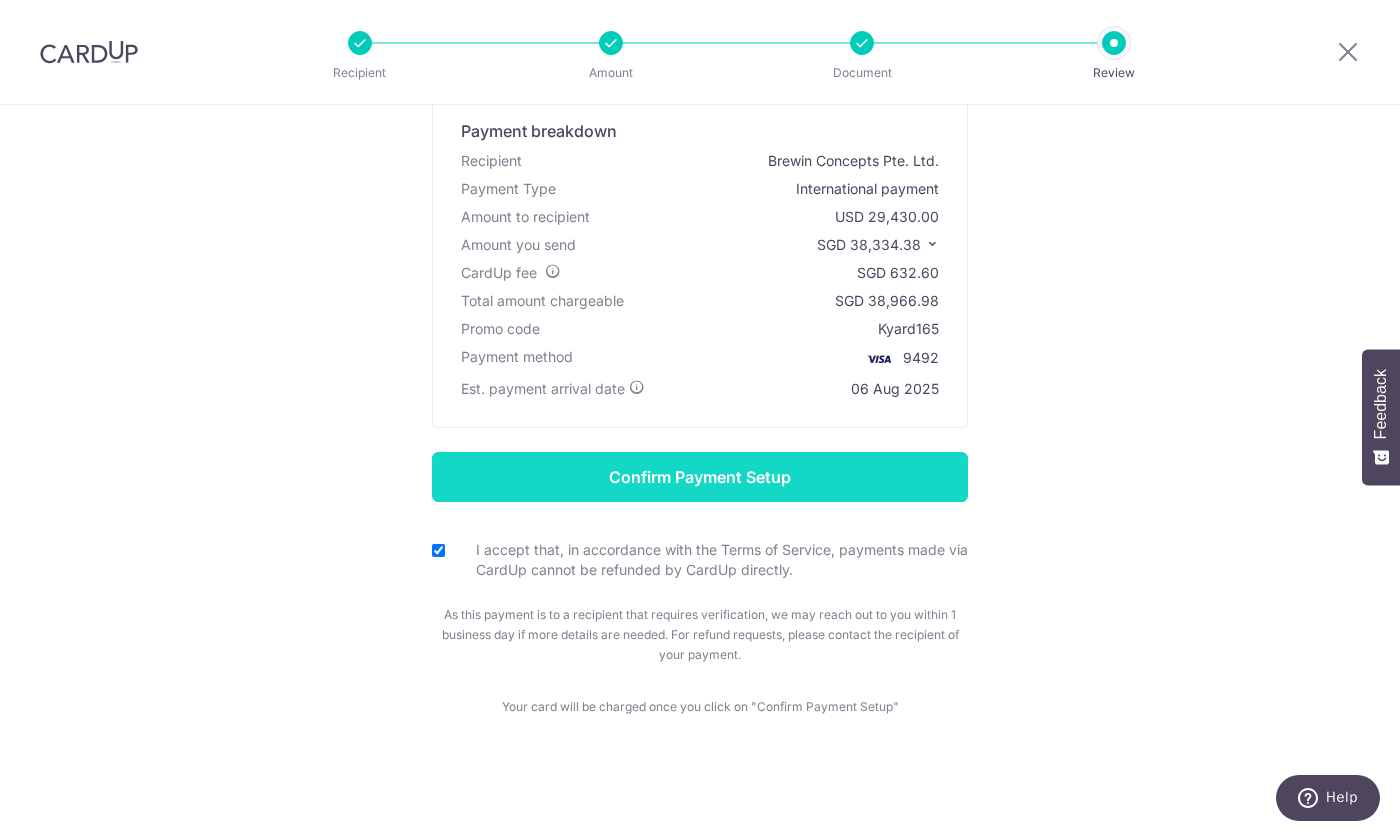 click on "Confirm Payment Setup" at bounding box center [700, 477] 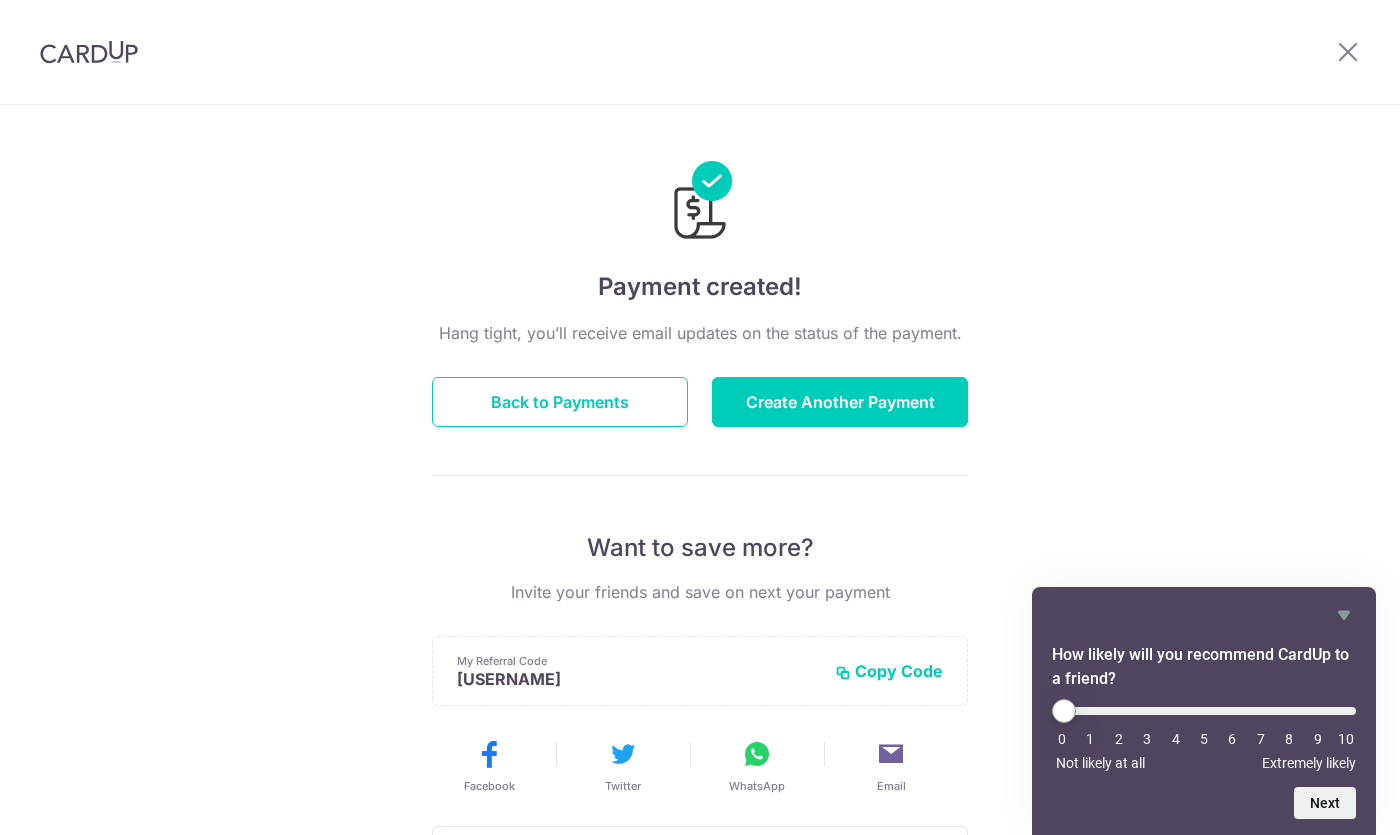 scroll, scrollTop: 0, scrollLeft: 0, axis: both 